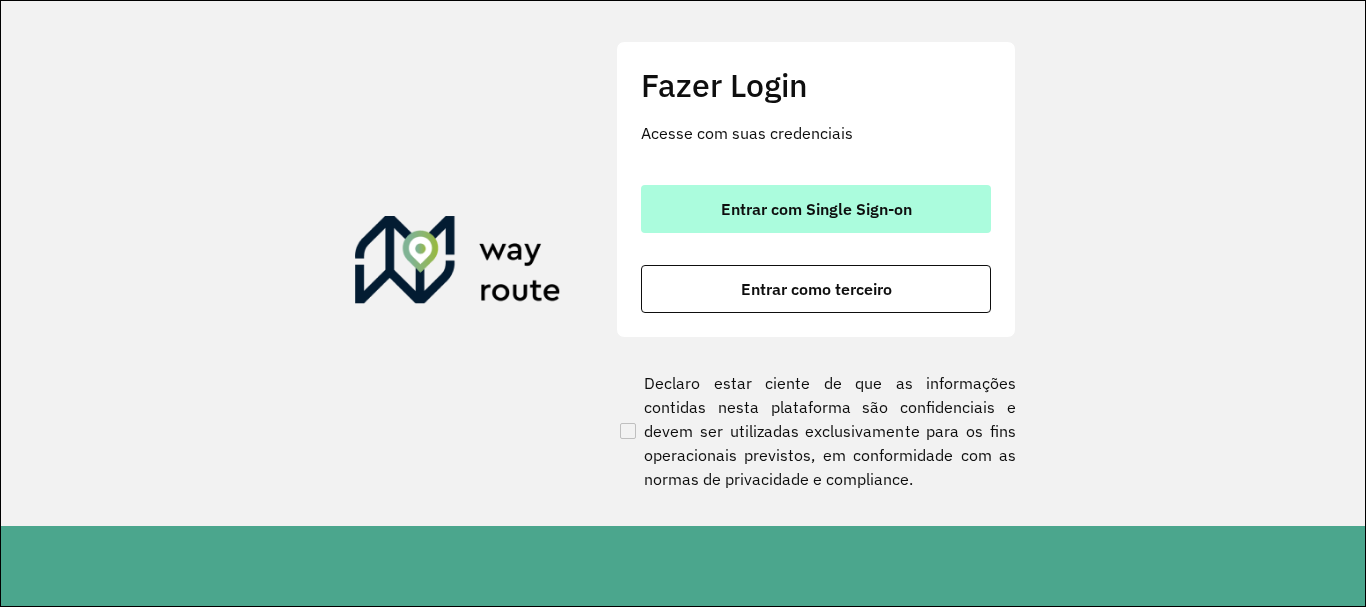 scroll, scrollTop: 0, scrollLeft: 0, axis: both 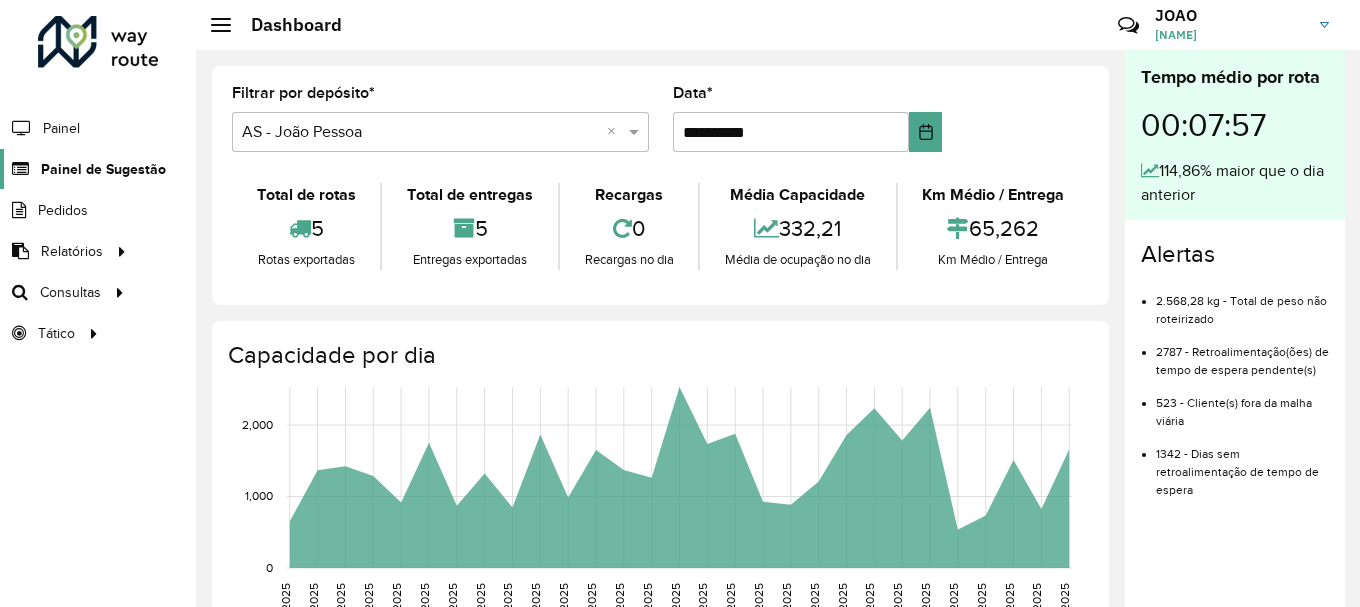 click on "Painel de Sugestão" 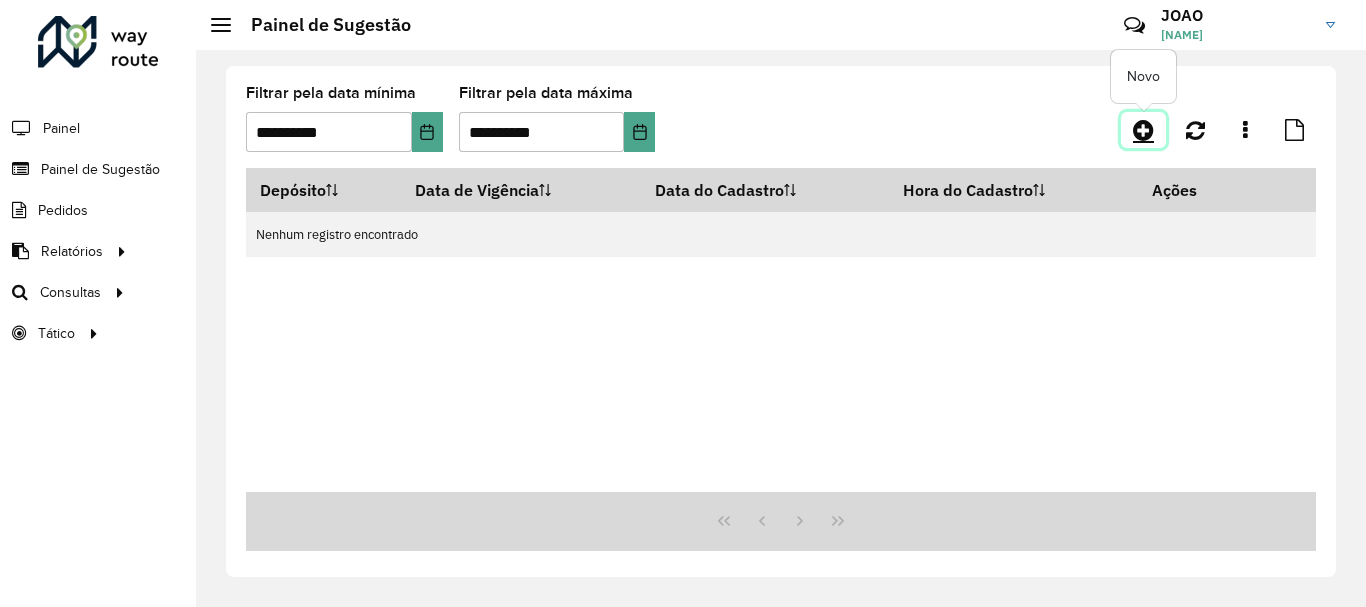 click 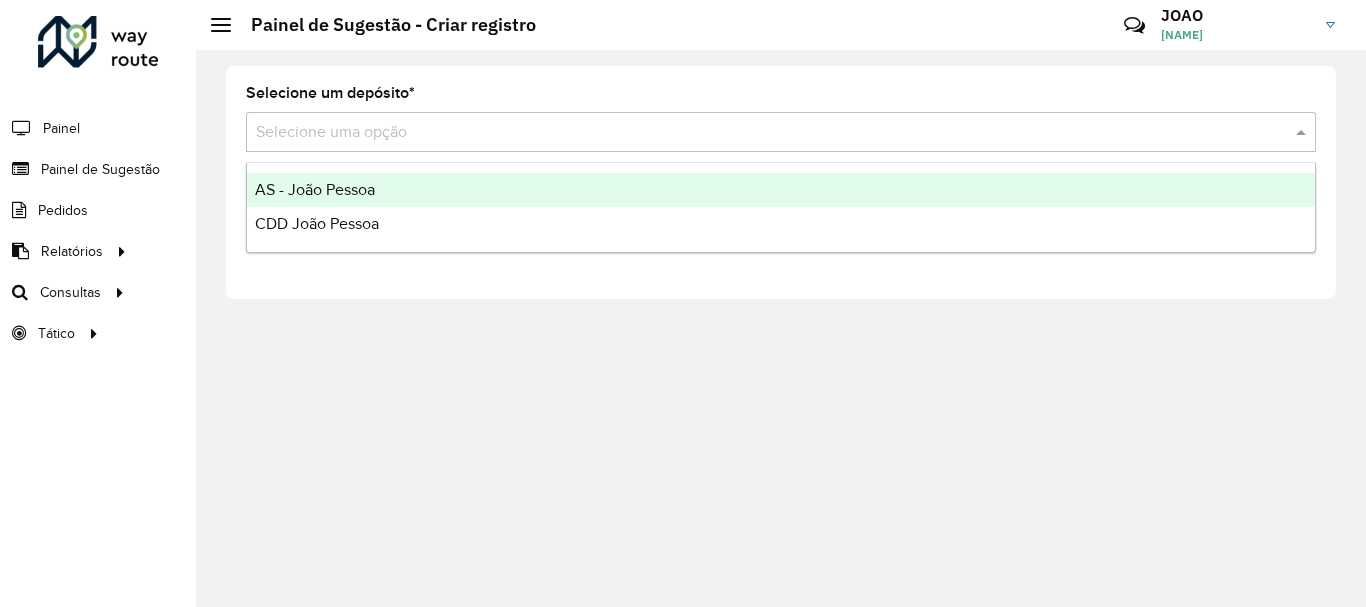 click at bounding box center [761, 133] 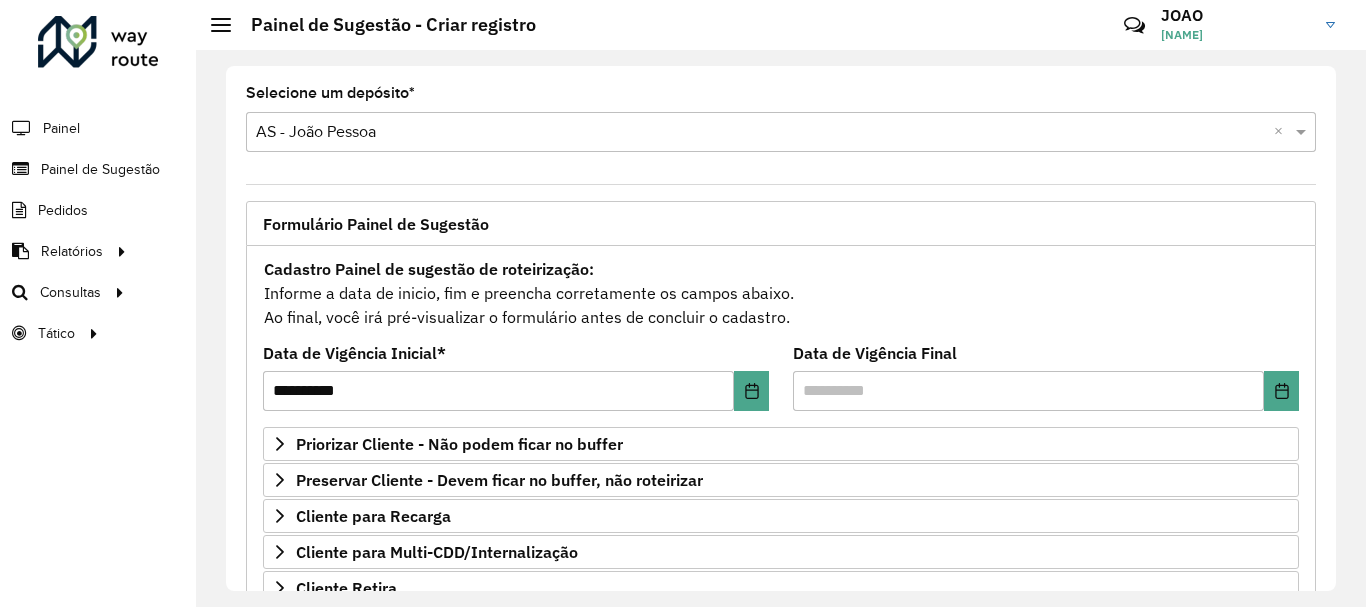 scroll, scrollTop: 300, scrollLeft: 0, axis: vertical 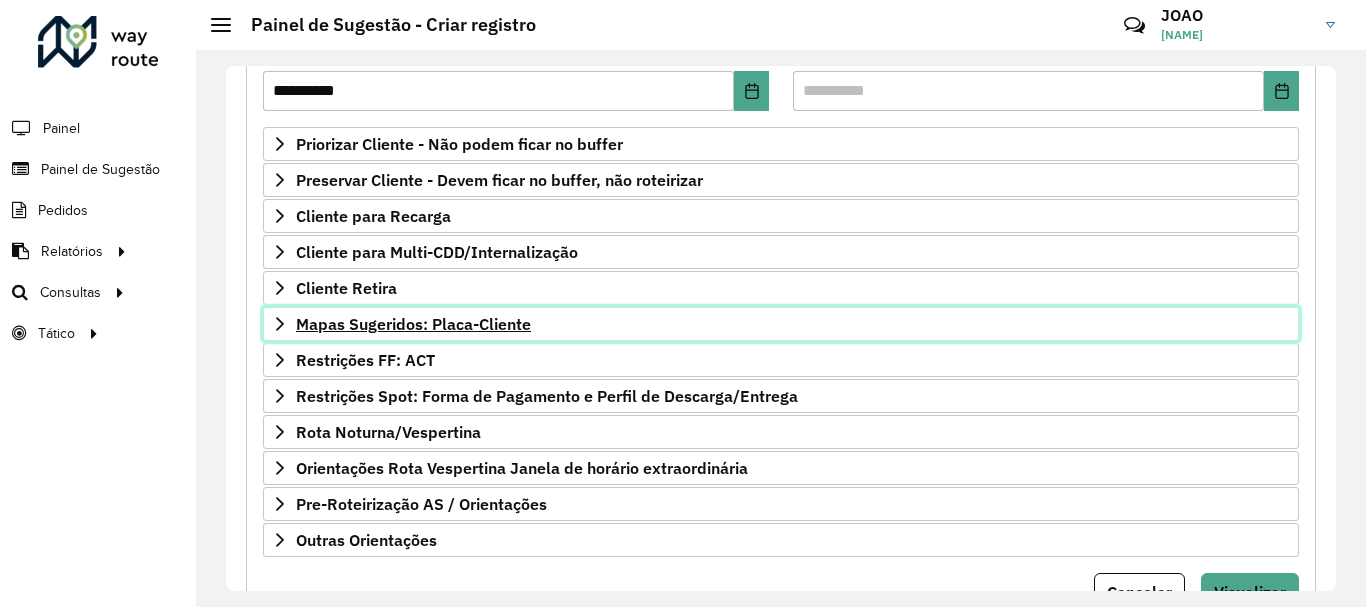 click on "Mapas Sugeridos: Placa-Cliente" at bounding box center [413, 324] 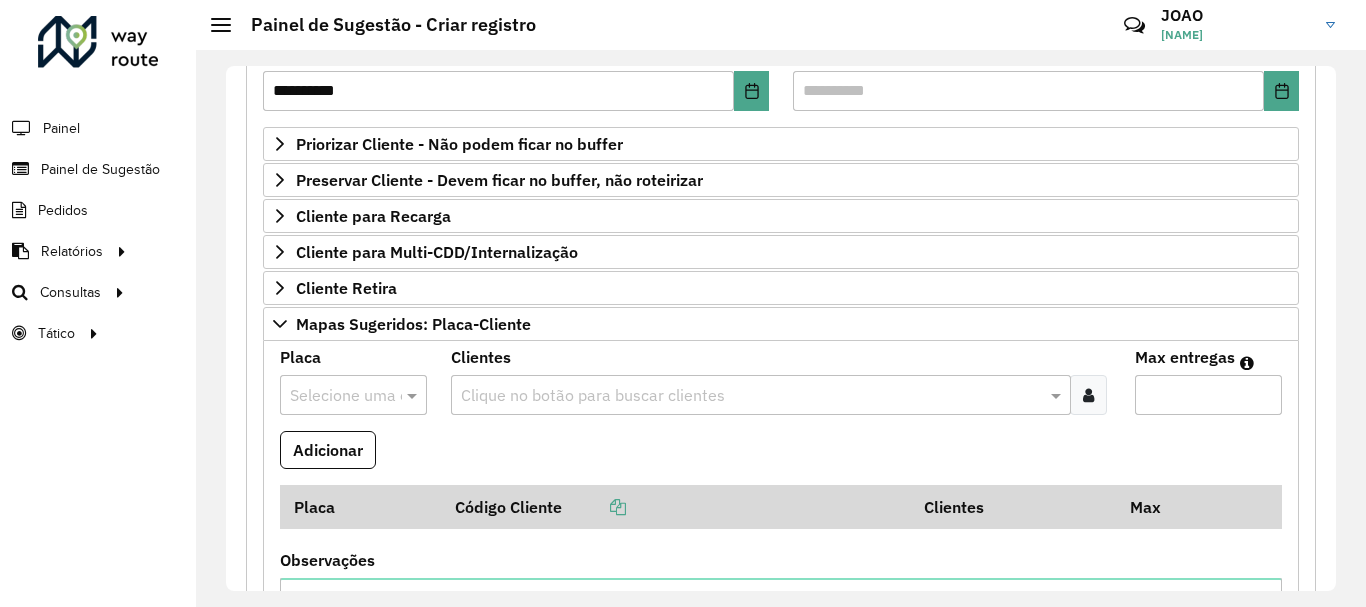 click at bounding box center [751, 396] 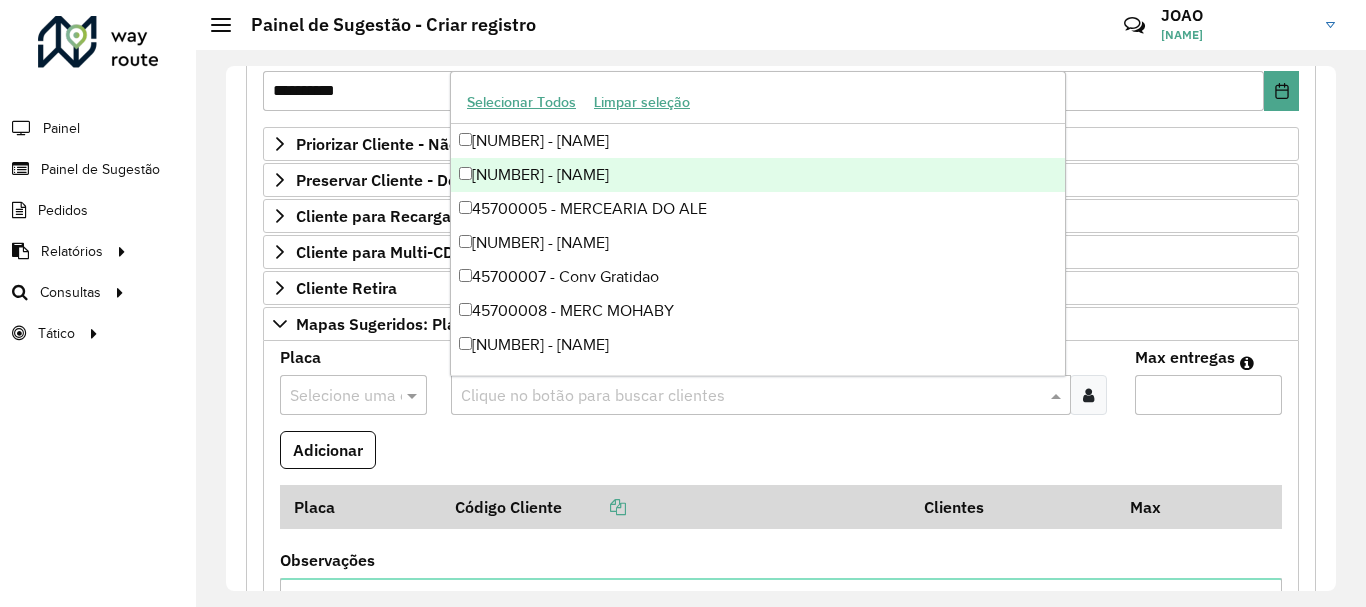drag, startPoint x: 1075, startPoint y: 450, endPoint x: 977, endPoint y: 454, distance: 98.0816 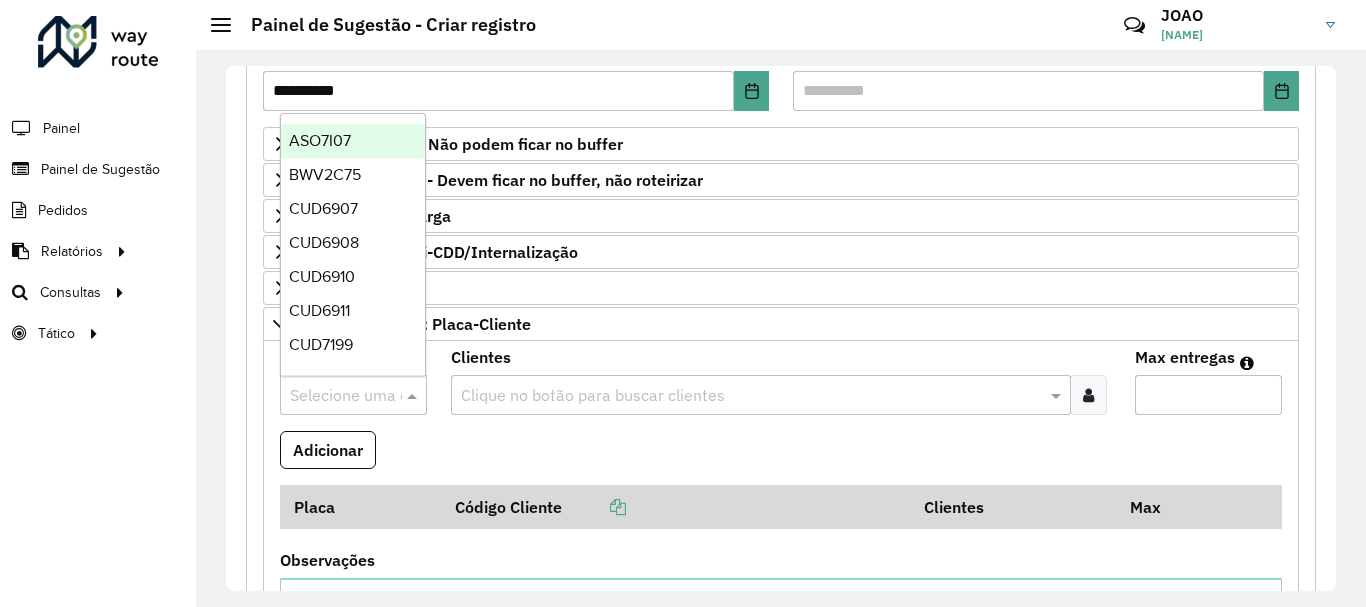 click at bounding box center (333, 396) 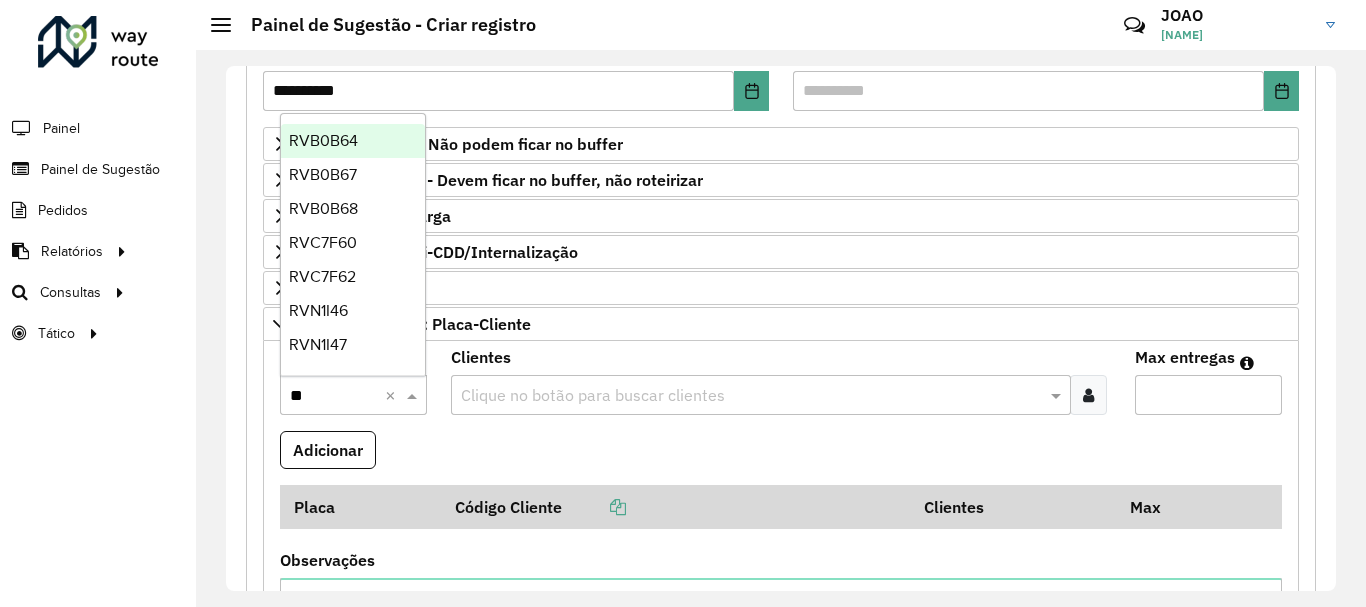 type on "***" 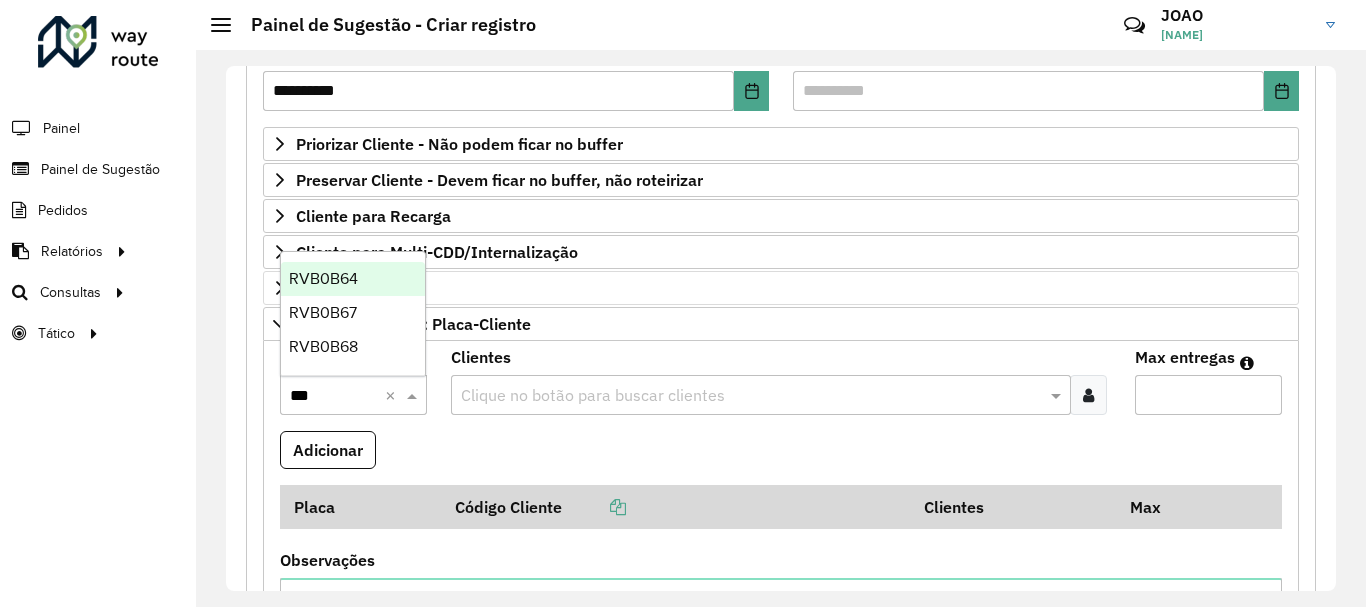 click on "RVB0B64" at bounding box center (323, 278) 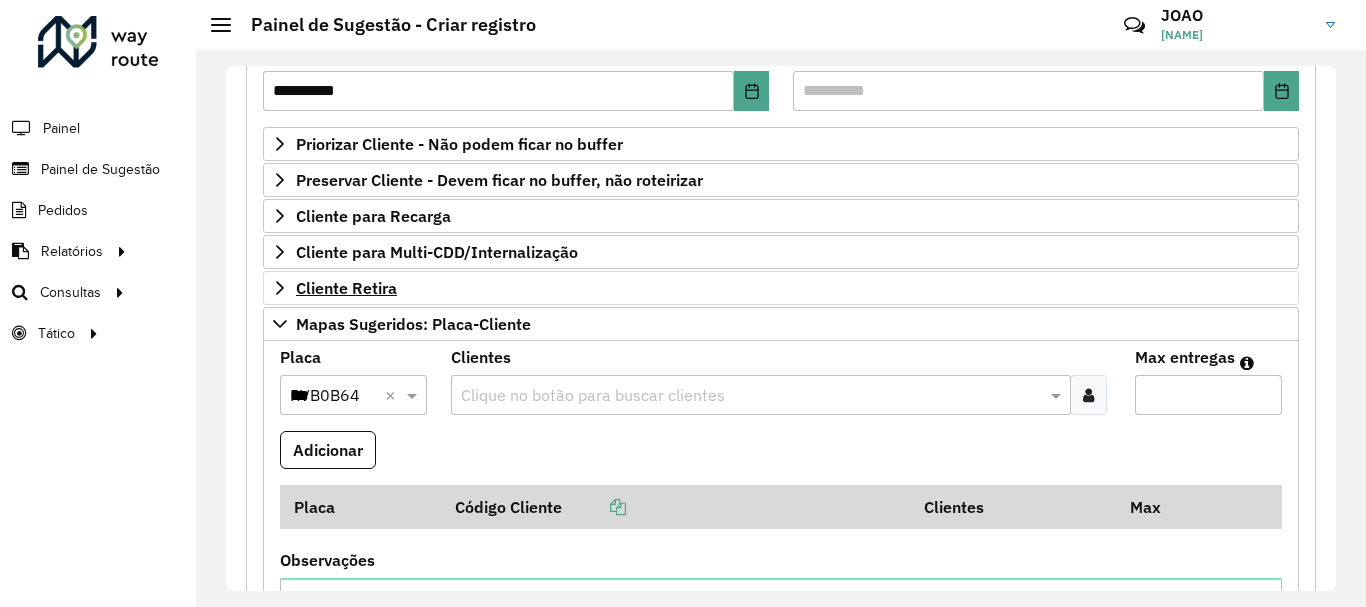 type 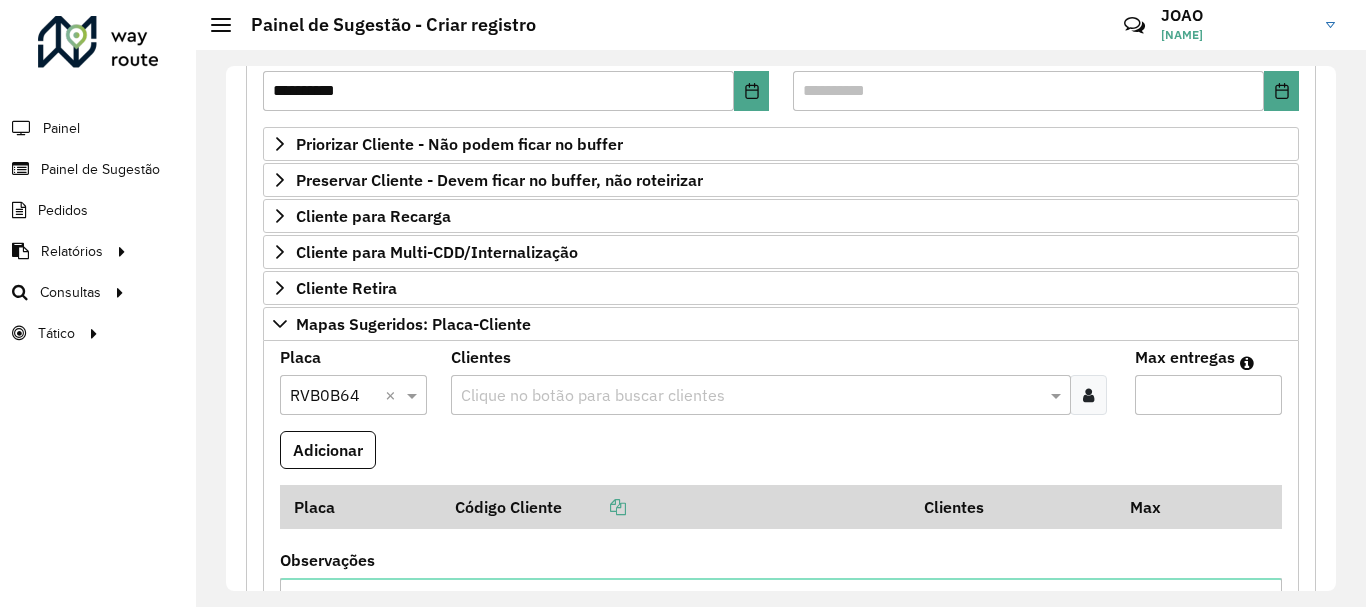 click at bounding box center (751, 396) 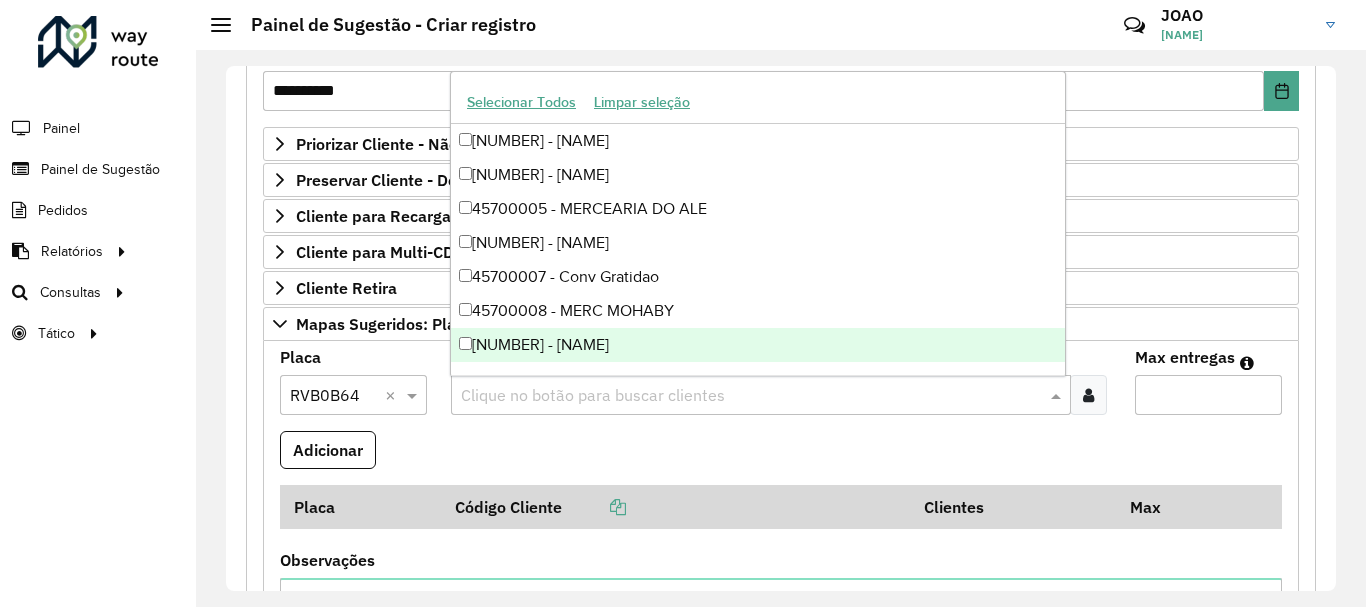 paste on "****" 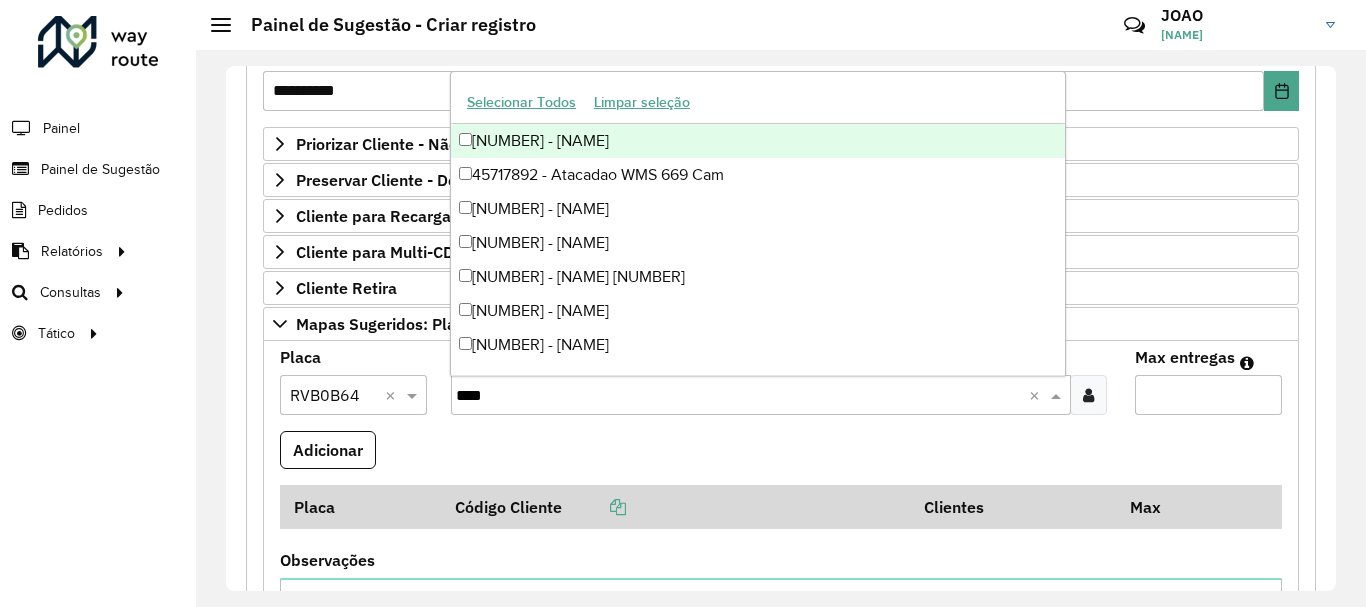 click on "[NUMBER] - [NAME]" at bounding box center [758, 141] 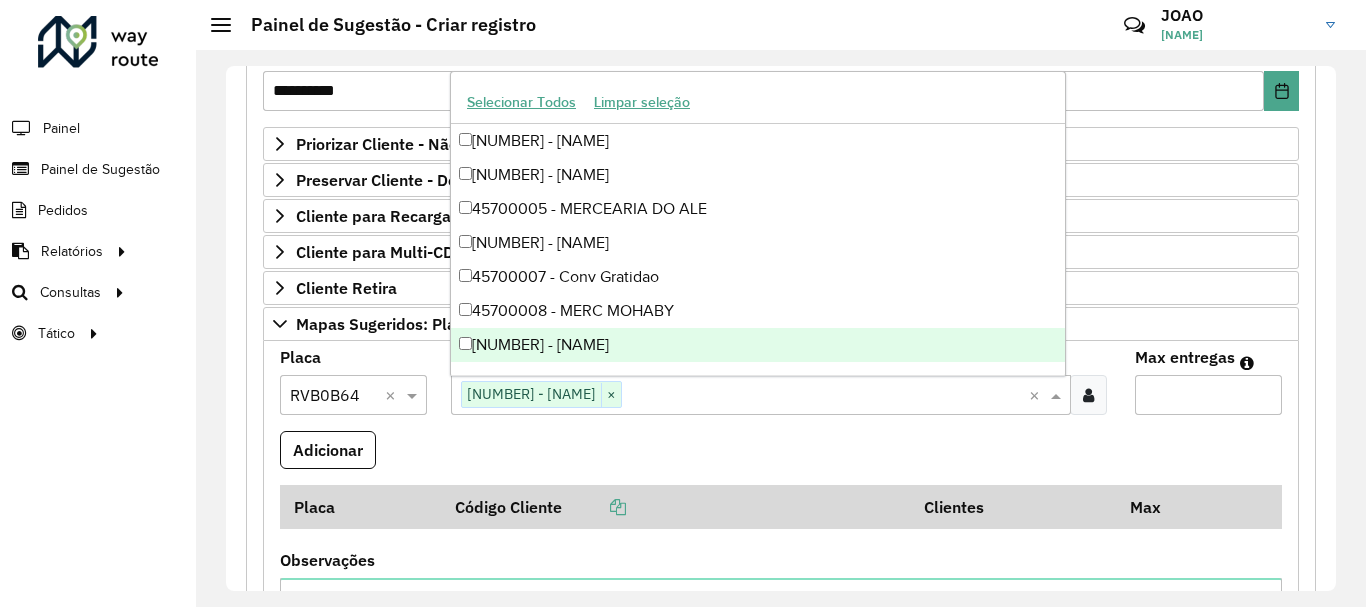 click on "Max entregas" at bounding box center [1208, 395] 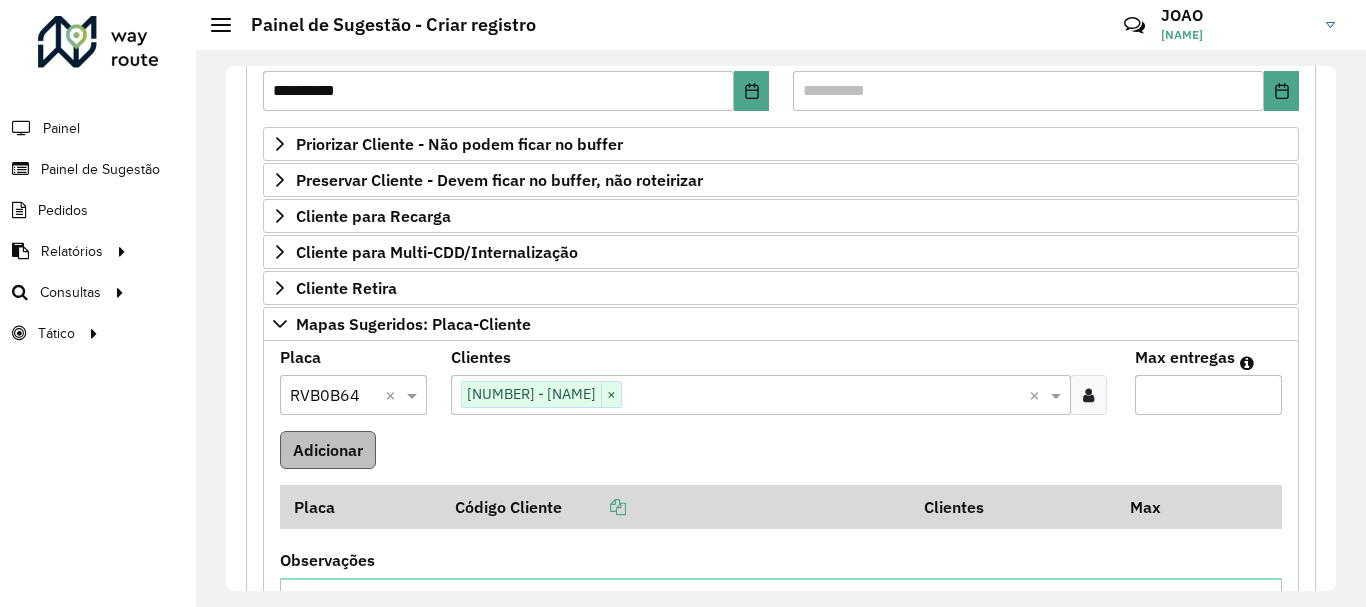 type on "*" 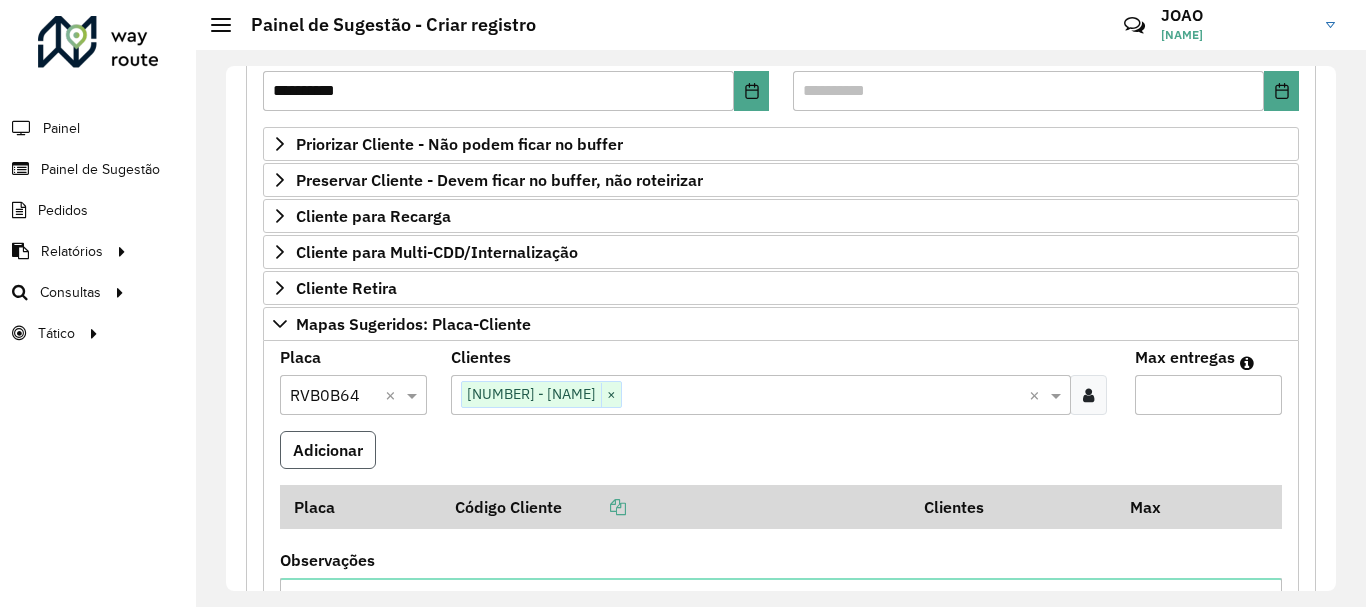 click on "Adicionar" at bounding box center (328, 450) 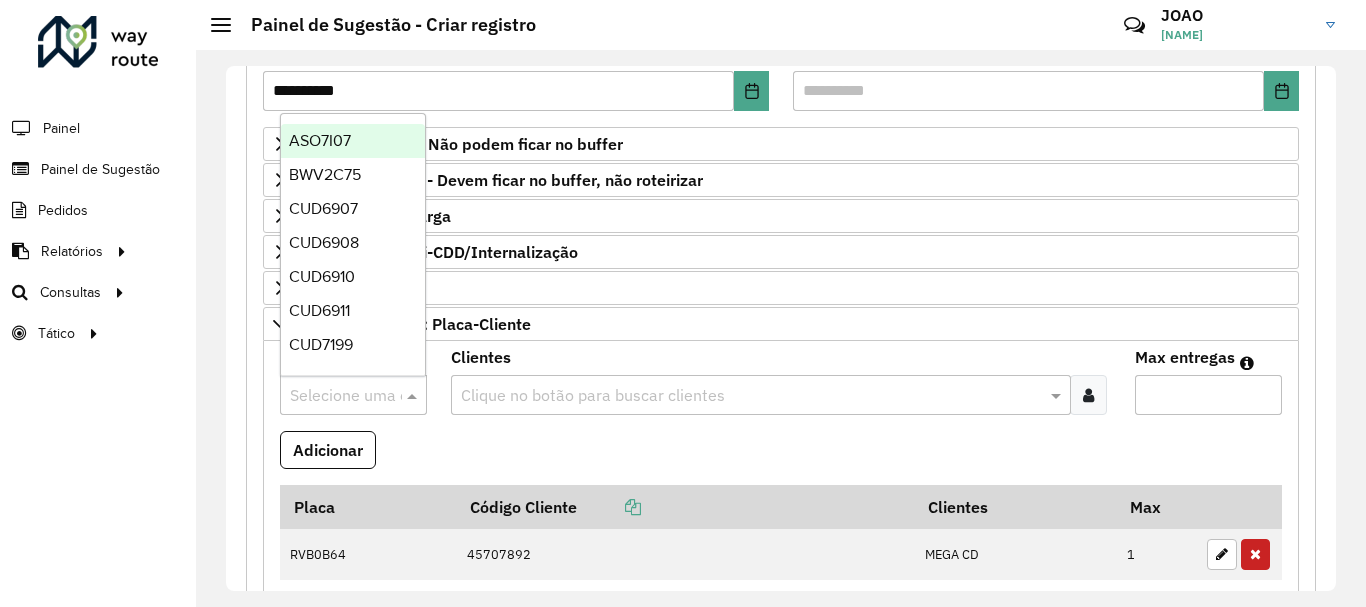 click at bounding box center (333, 396) 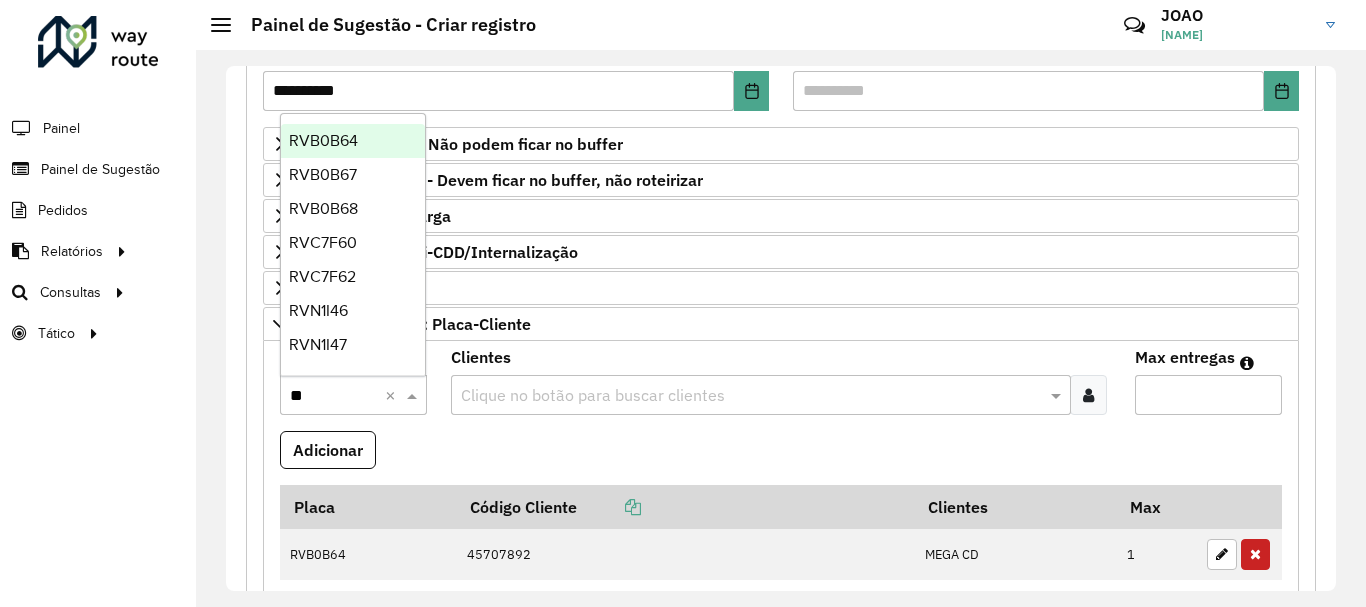 type on "***" 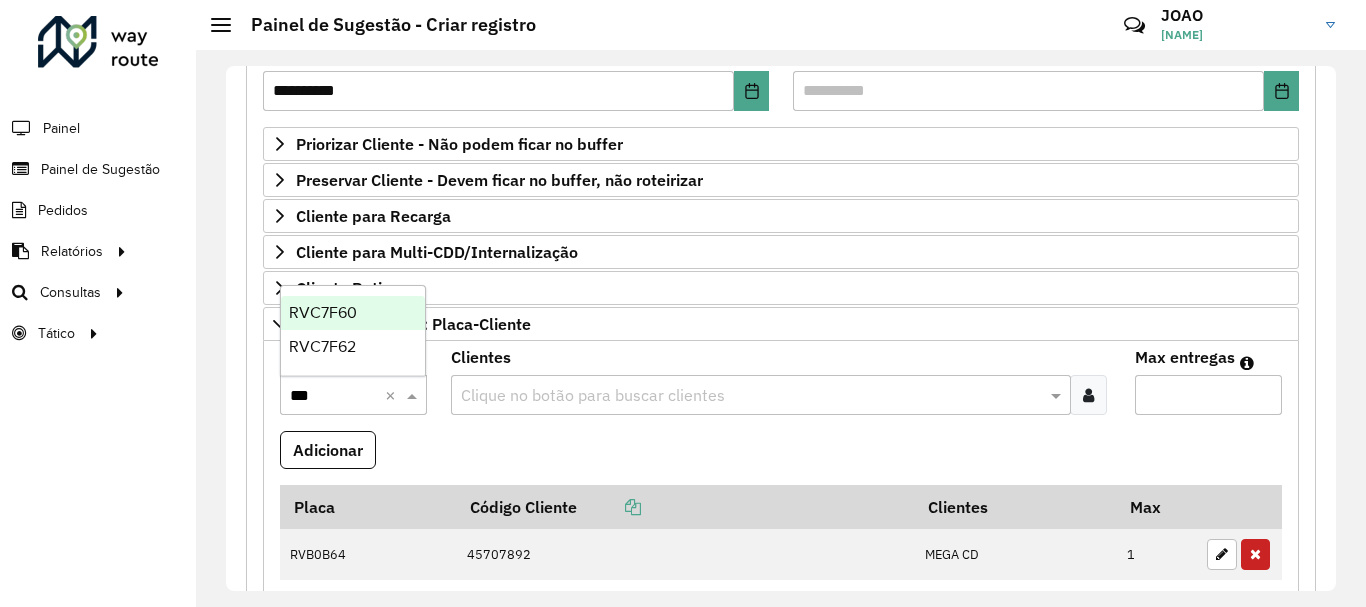 click on "RVC7F60" at bounding box center [323, 312] 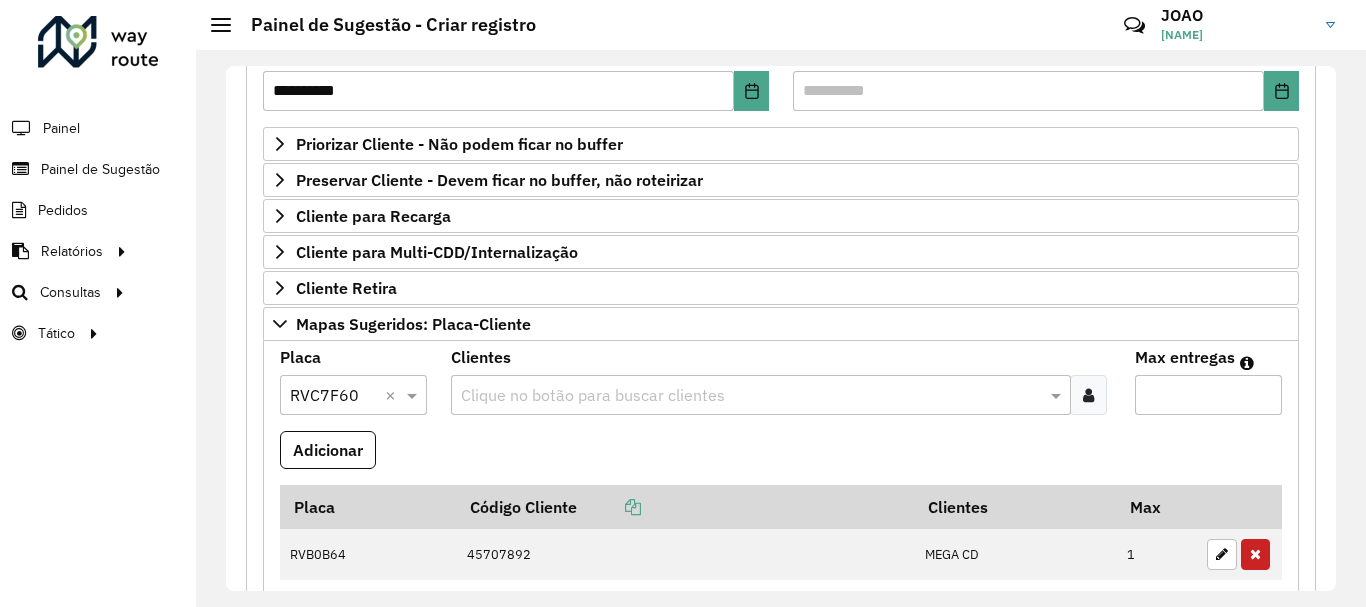 click at bounding box center [751, 396] 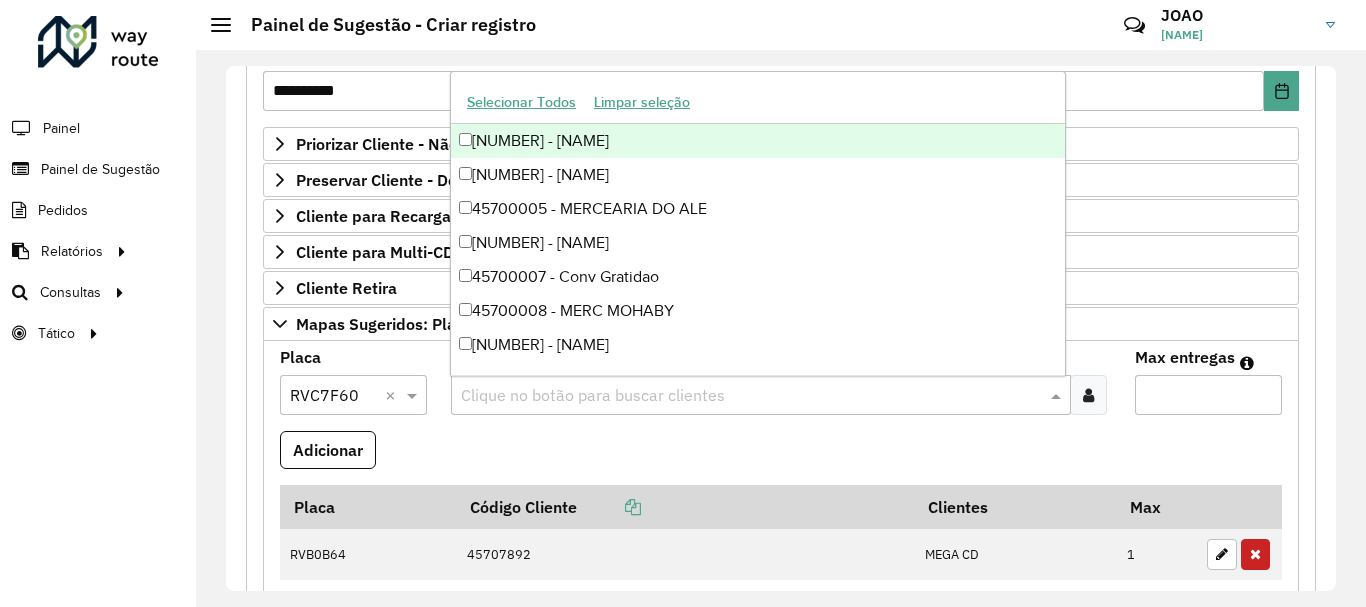 paste on "*****" 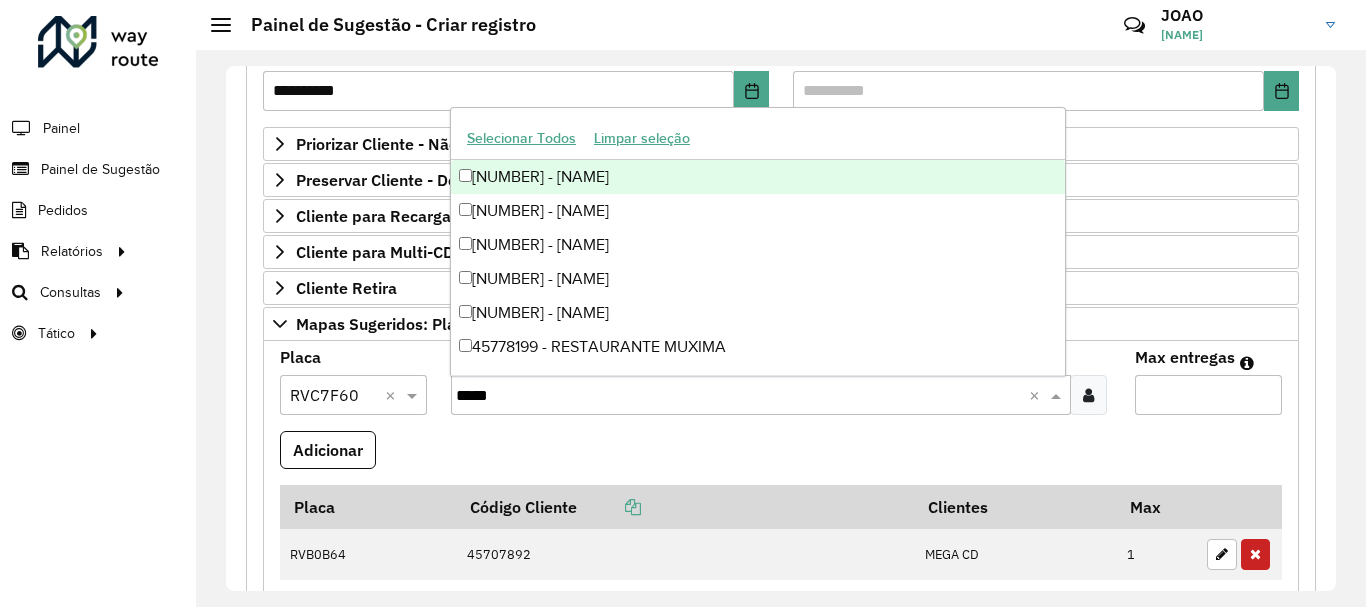 click on "[NUMBER] - [NAME]" at bounding box center (758, 177) 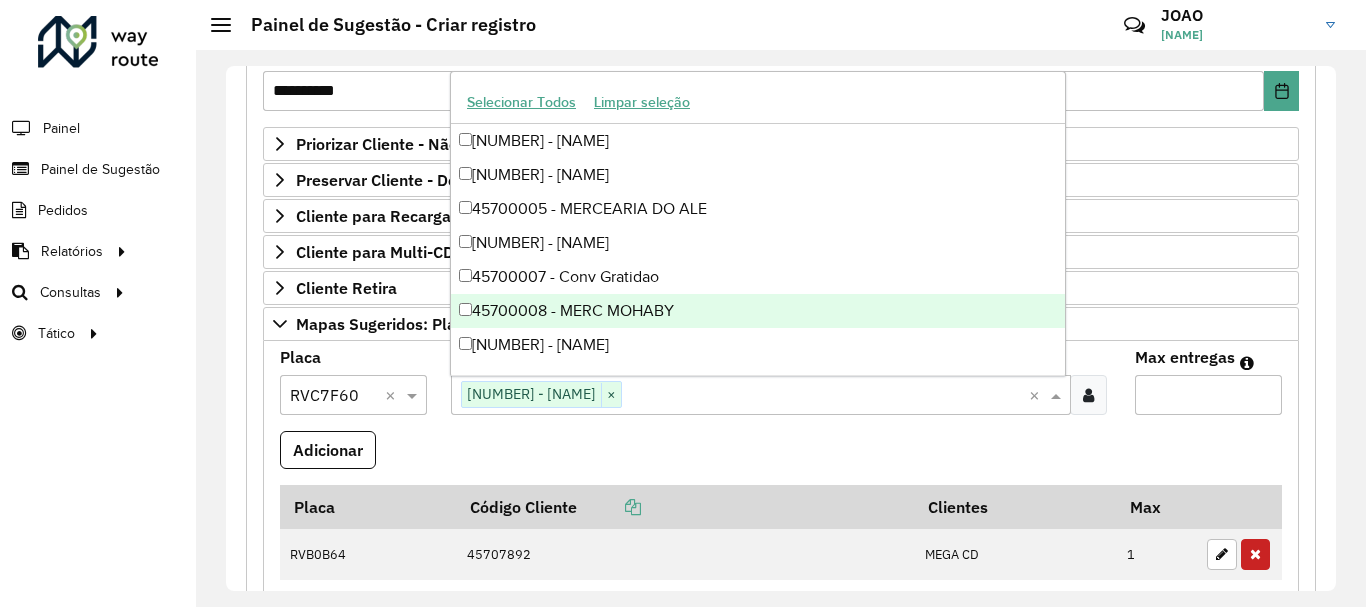 click on "Max entregas" at bounding box center [1208, 395] 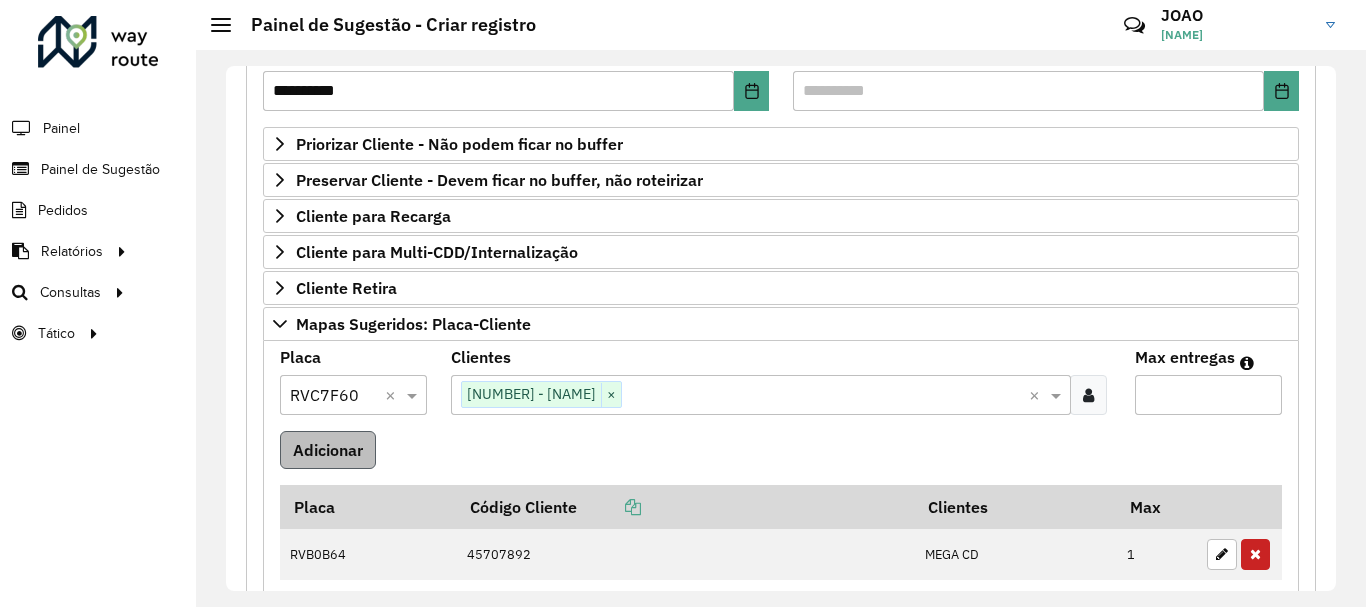 type on "*" 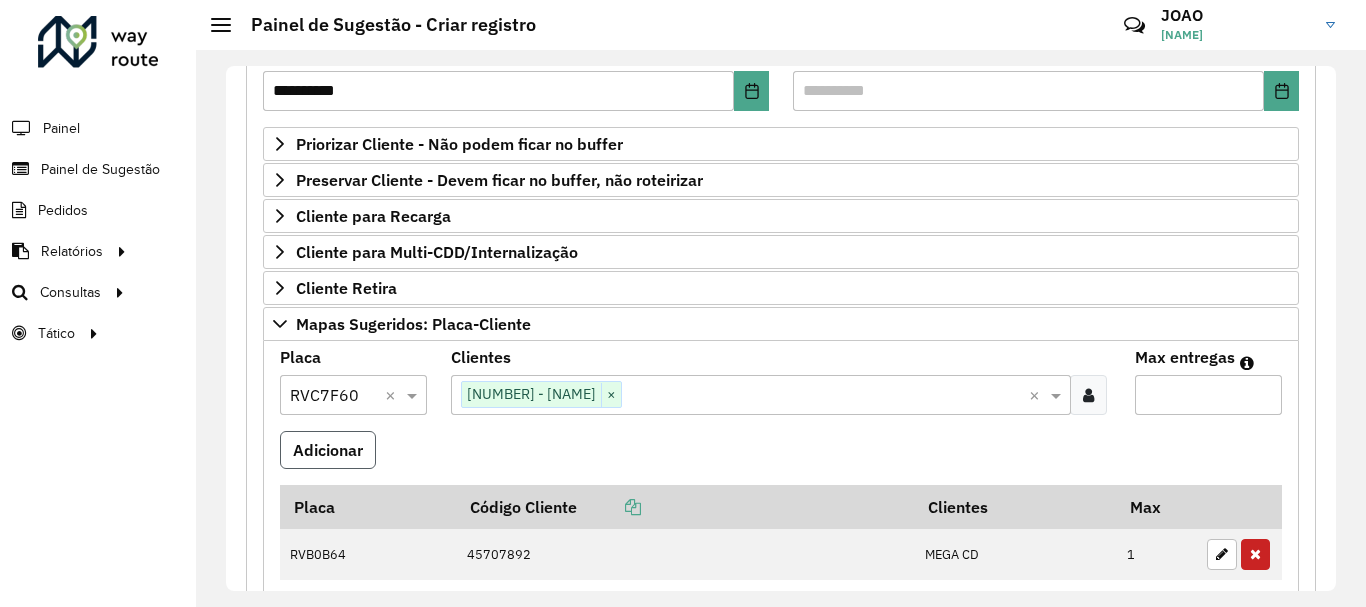 click on "Adicionar" at bounding box center [328, 450] 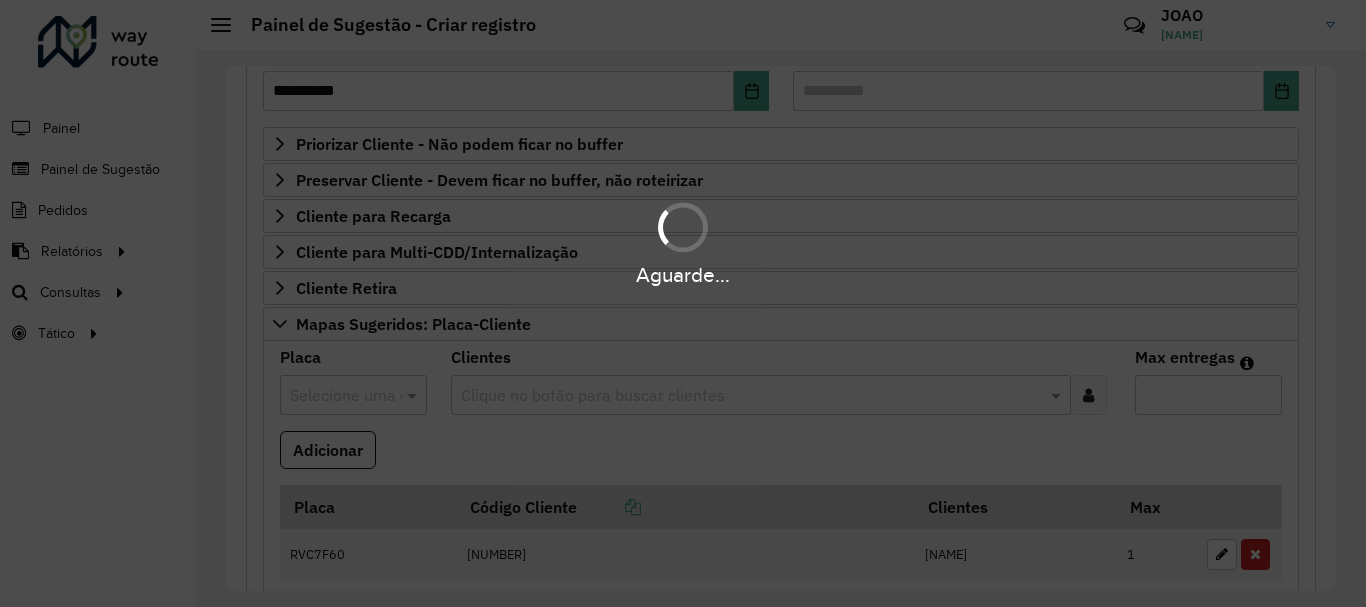 type 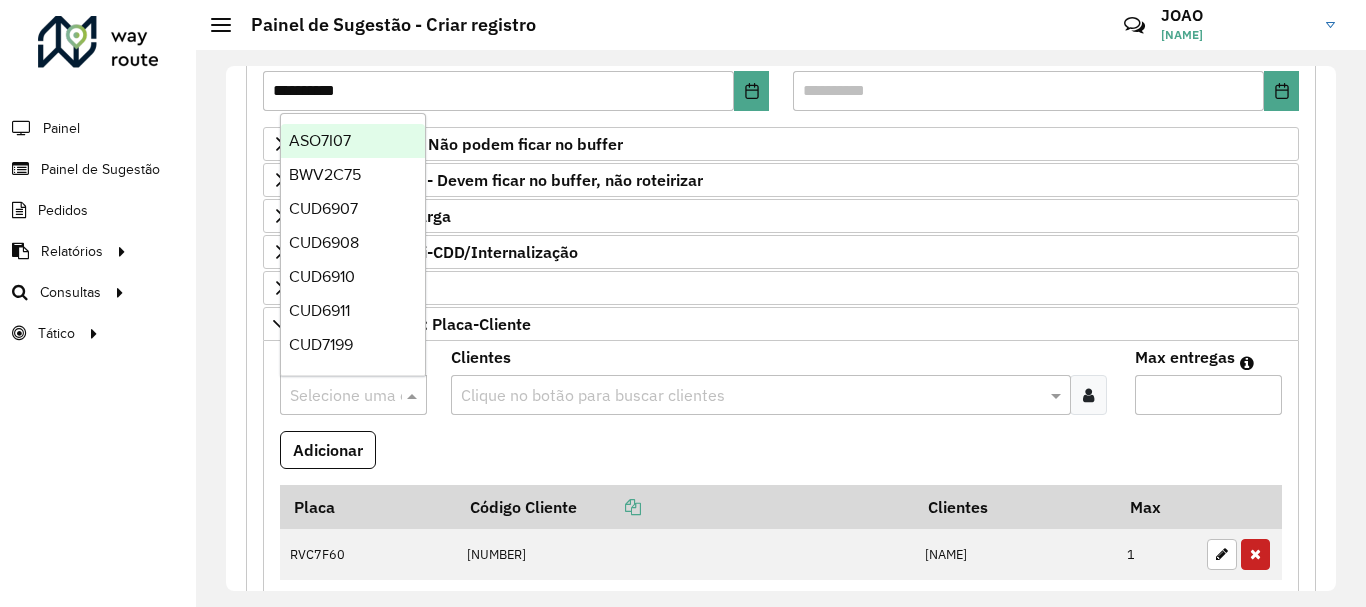 click at bounding box center [333, 396] 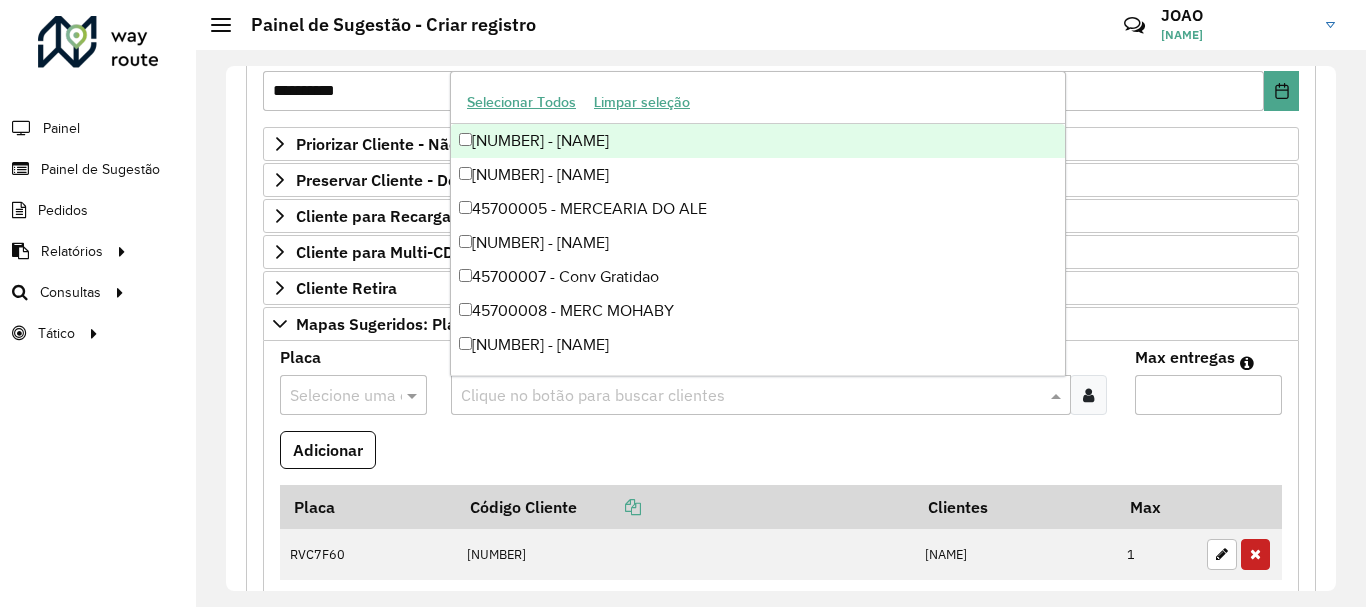 paste on "*****" 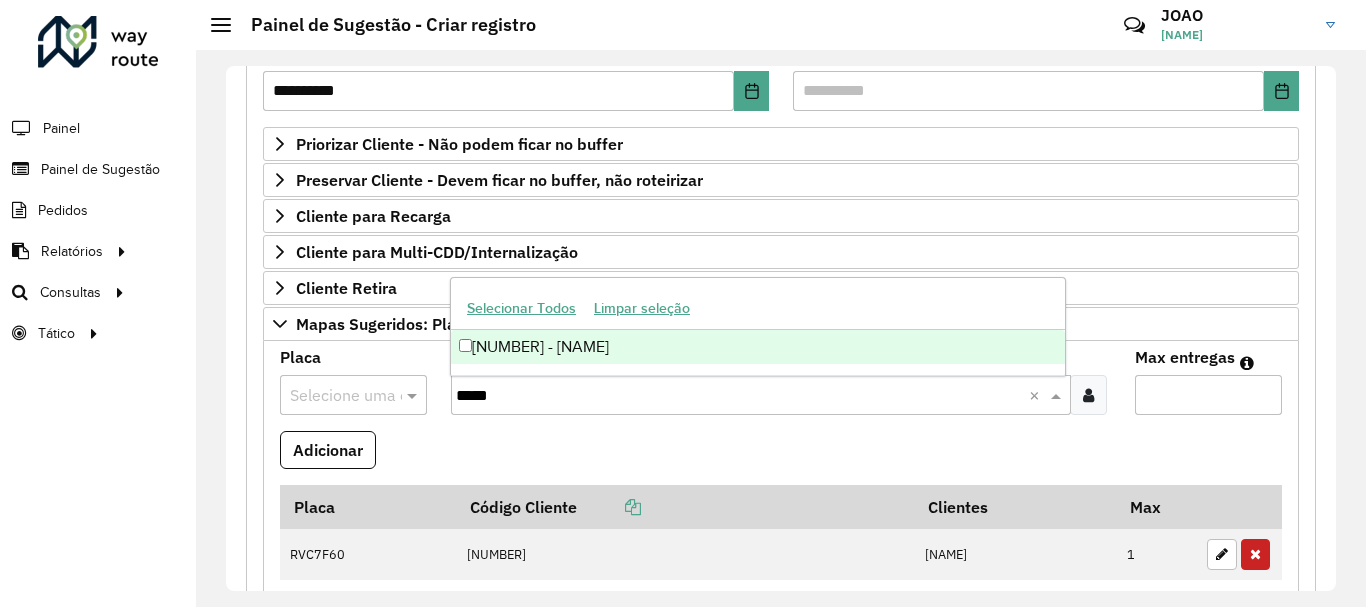 click on "[NUMBER] - [NAME]" at bounding box center (758, 347) 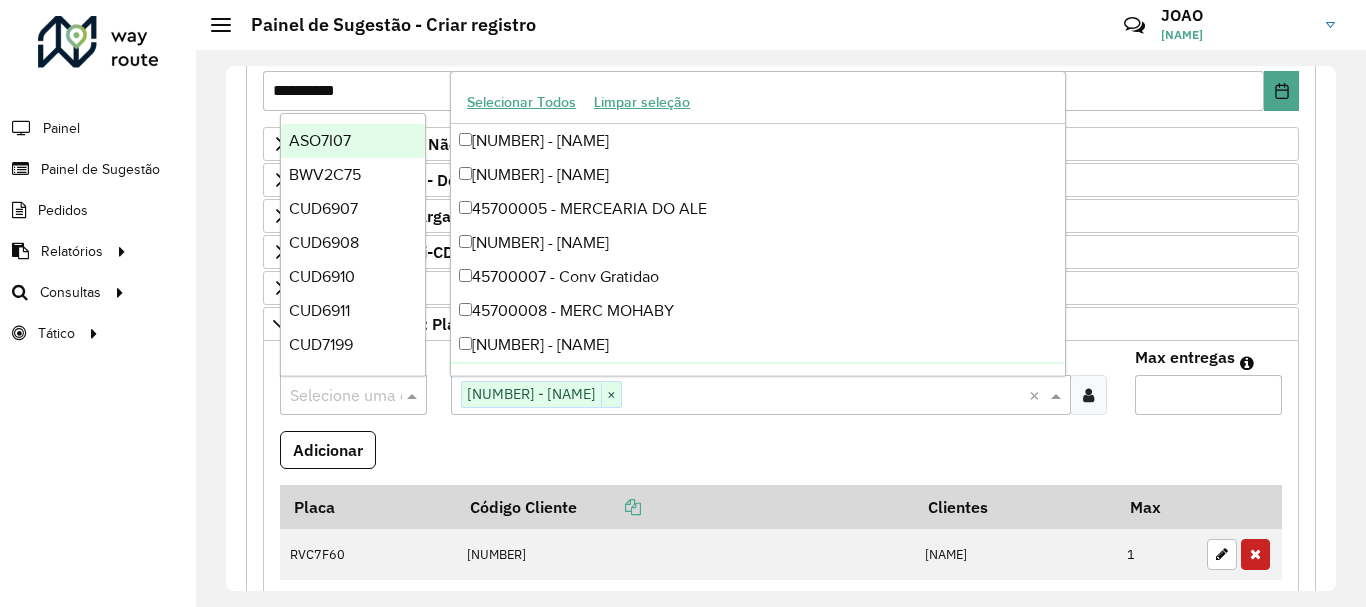 click at bounding box center (333, 396) 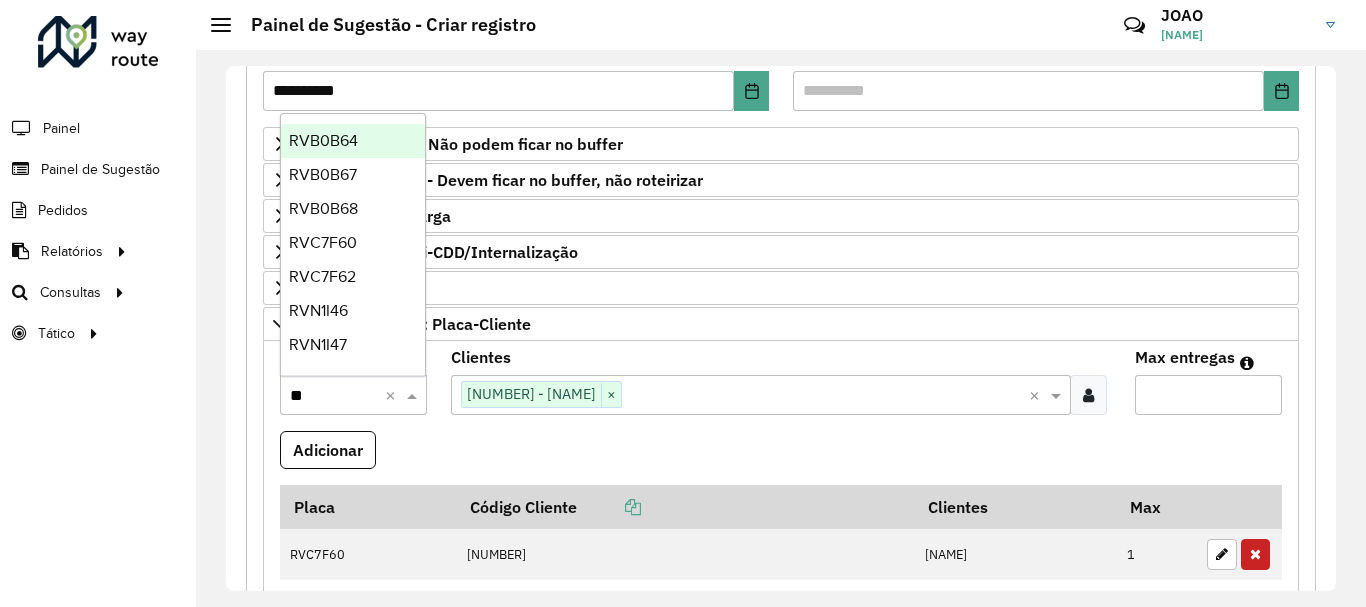 type on "***" 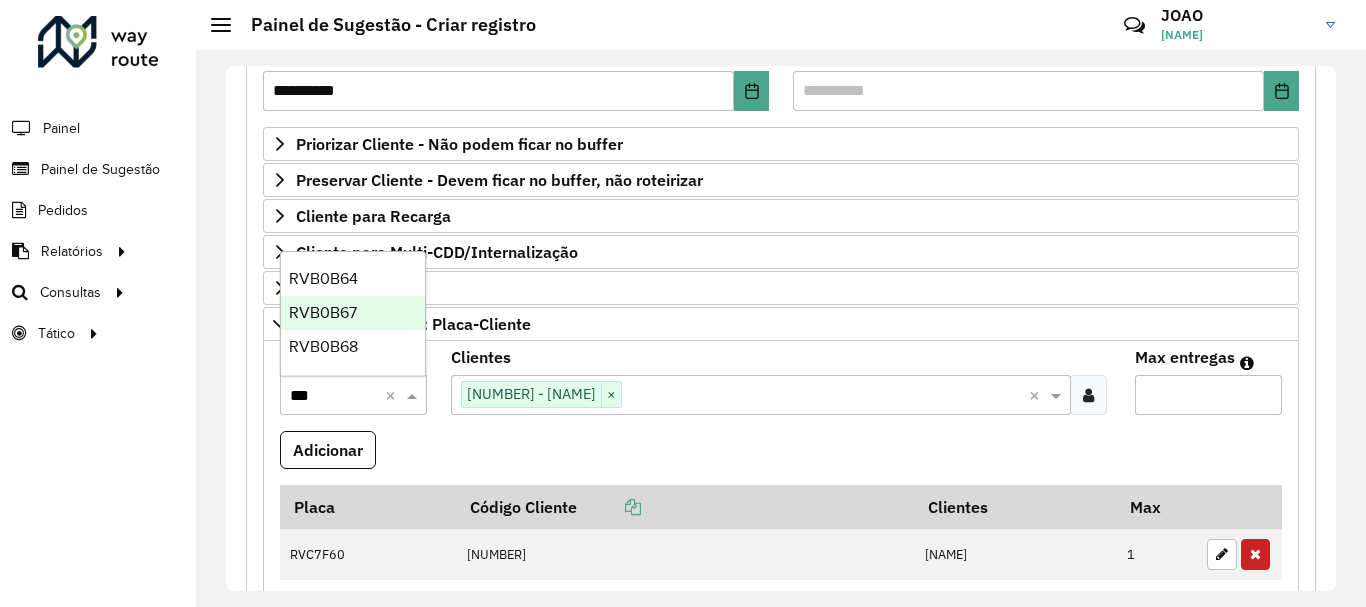 click on "RVB0B67" at bounding box center [323, 312] 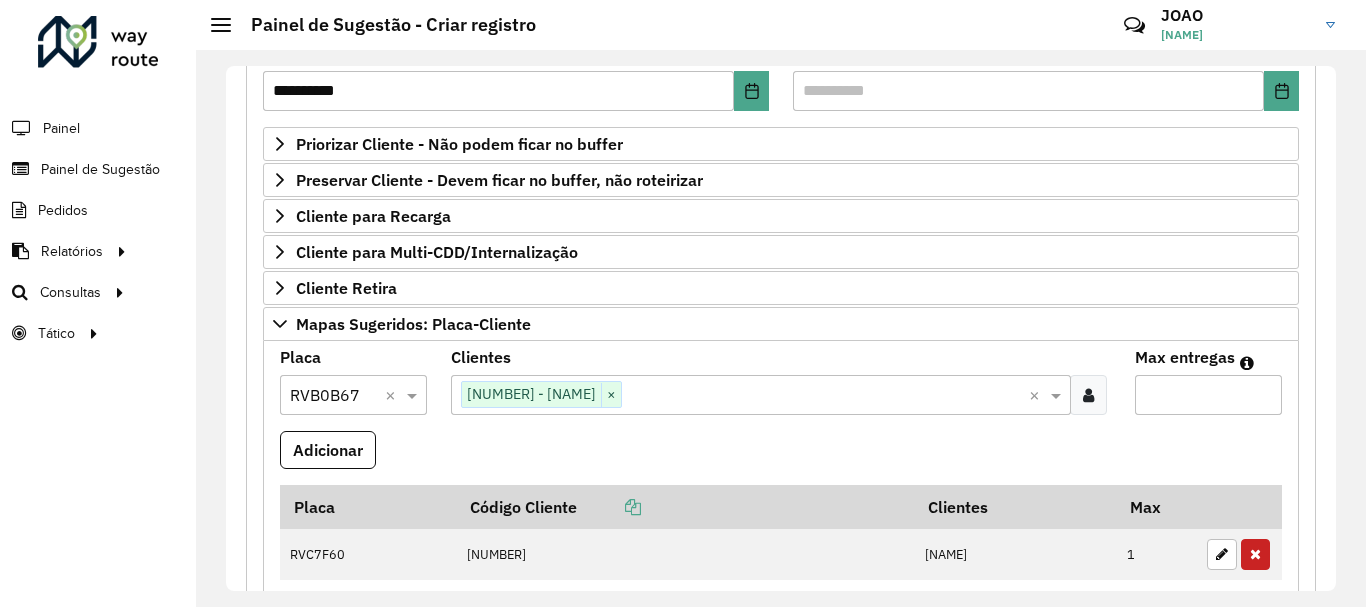 click on "Max entregas" at bounding box center (1208, 395) 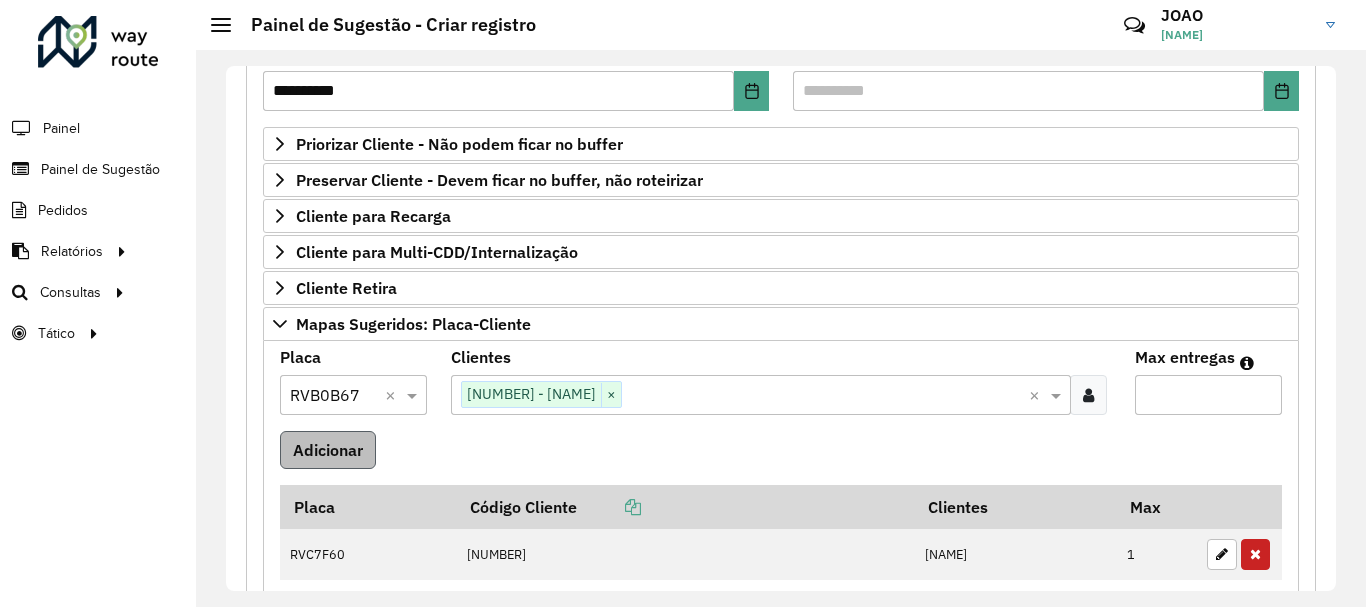 type on "*" 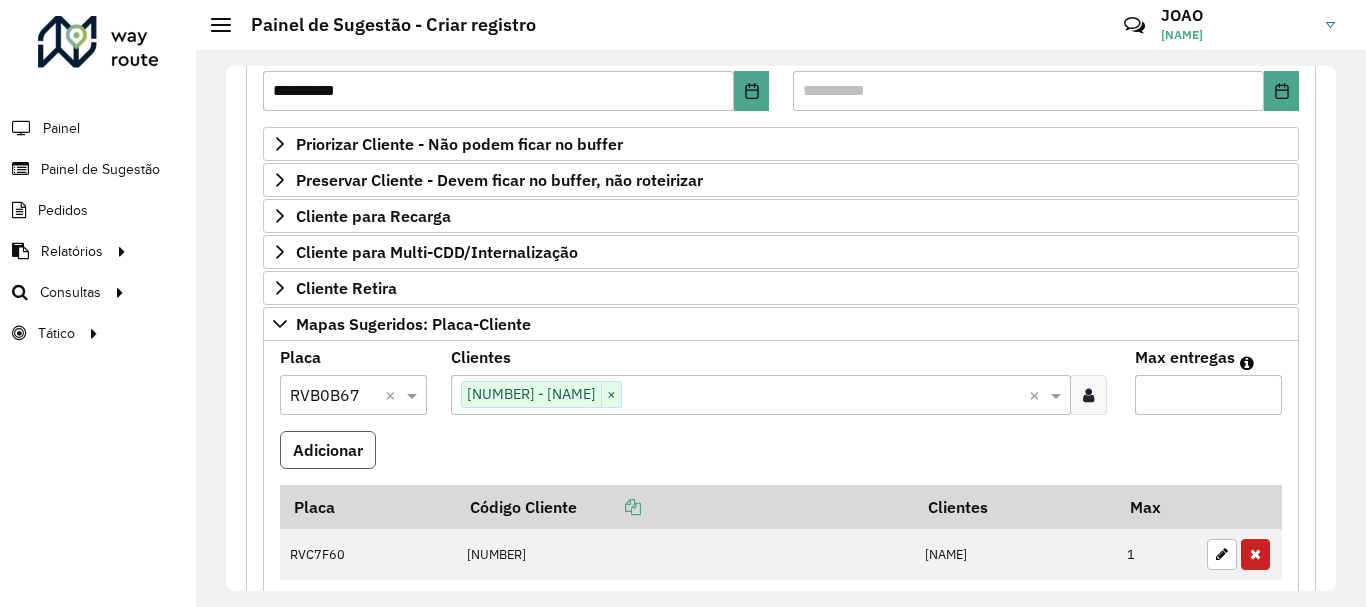 click on "Adicionar" at bounding box center (328, 450) 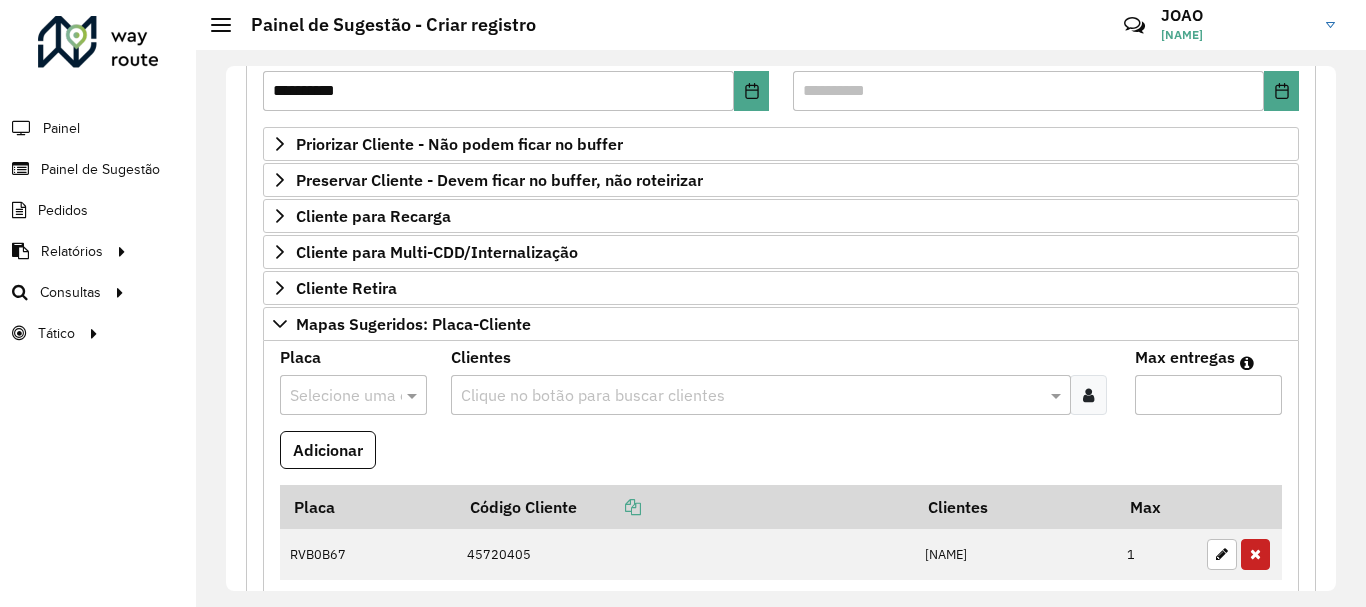 click at bounding box center (353, 395) 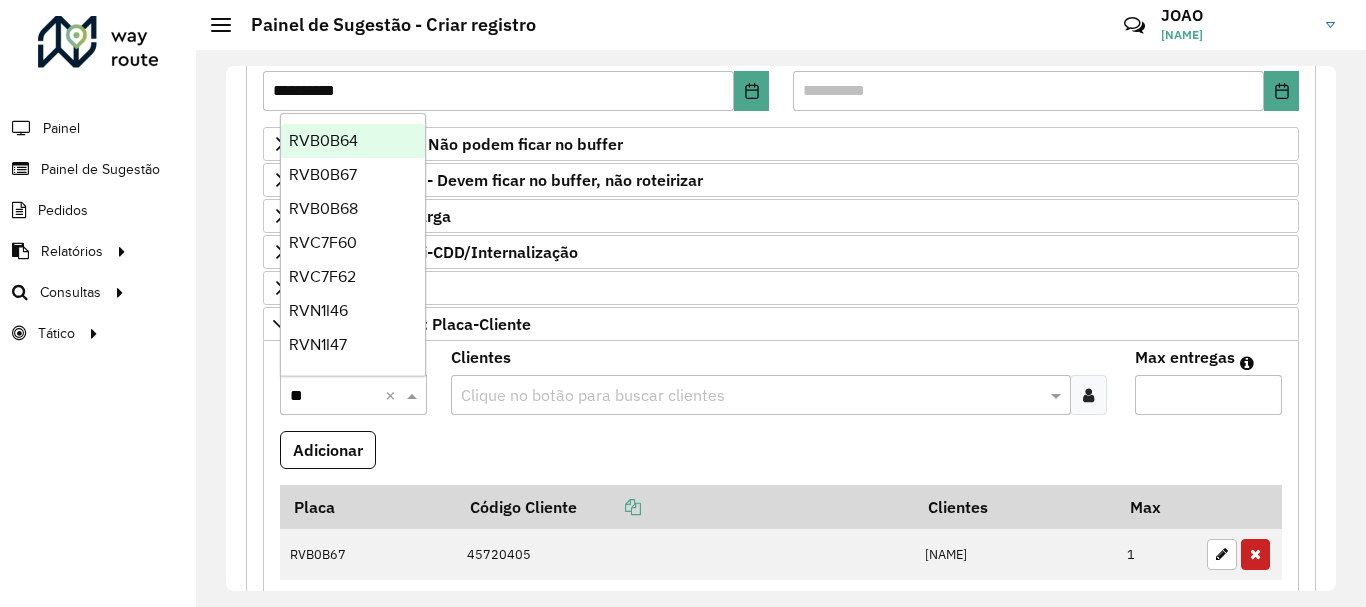 type on "***" 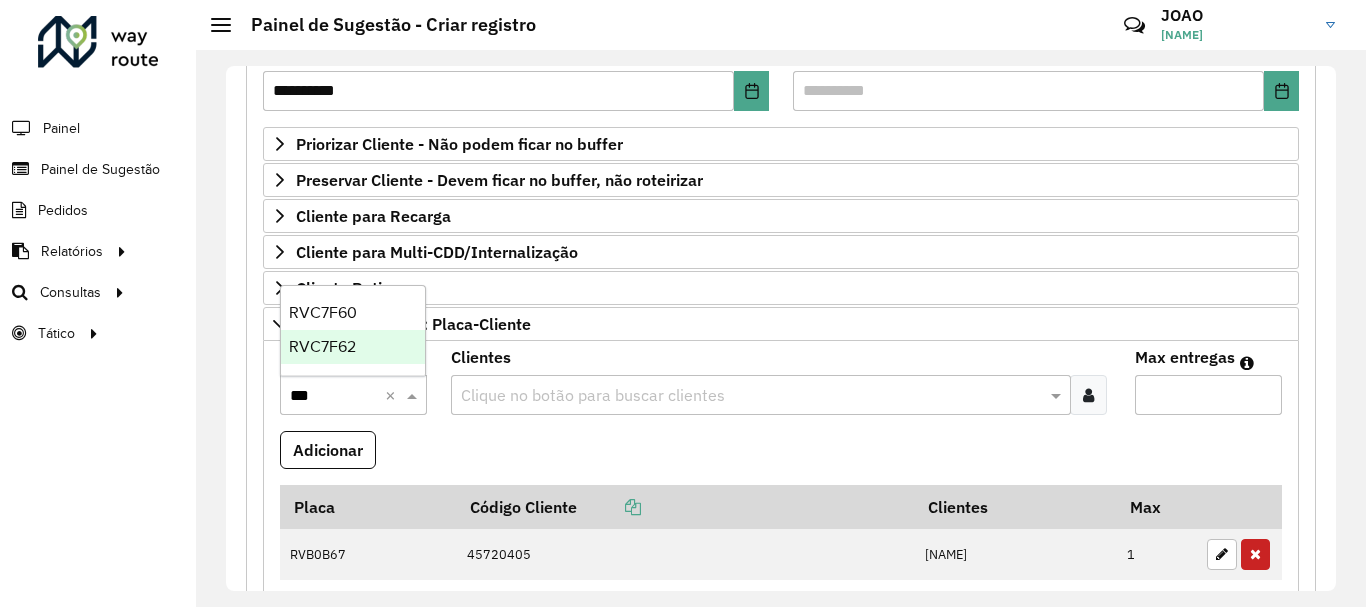 click on "RVC7F62" at bounding box center (322, 346) 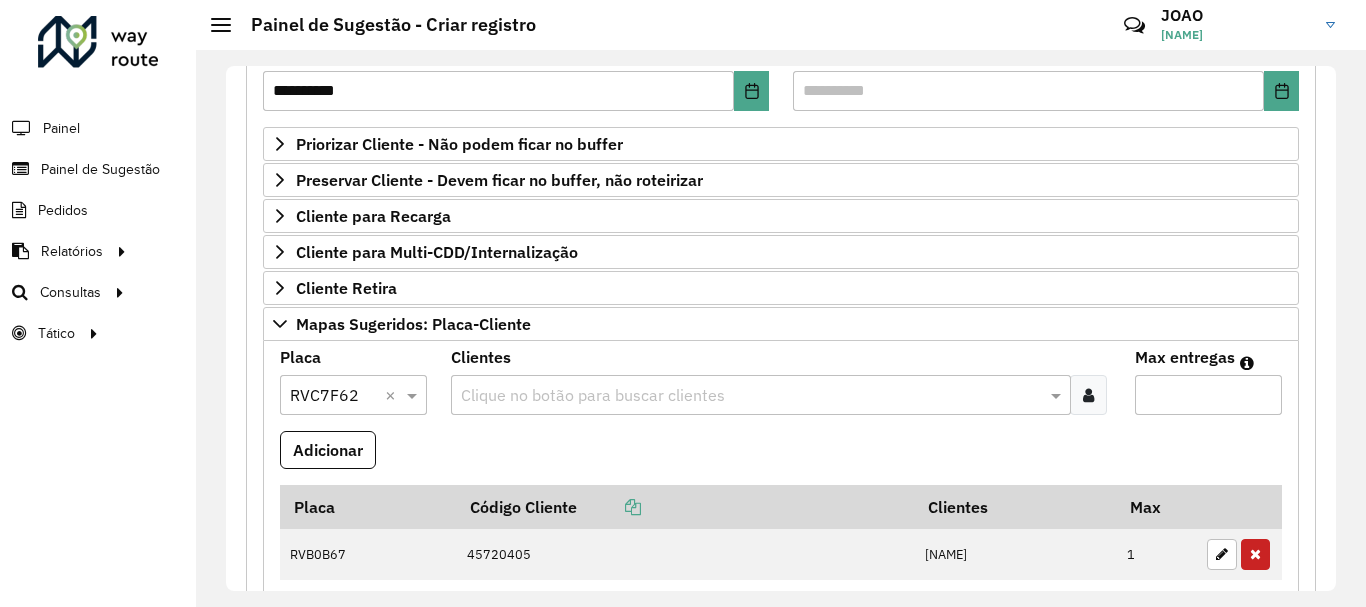 click on "Clique no botão para buscar clientes" at bounding box center [761, 395] 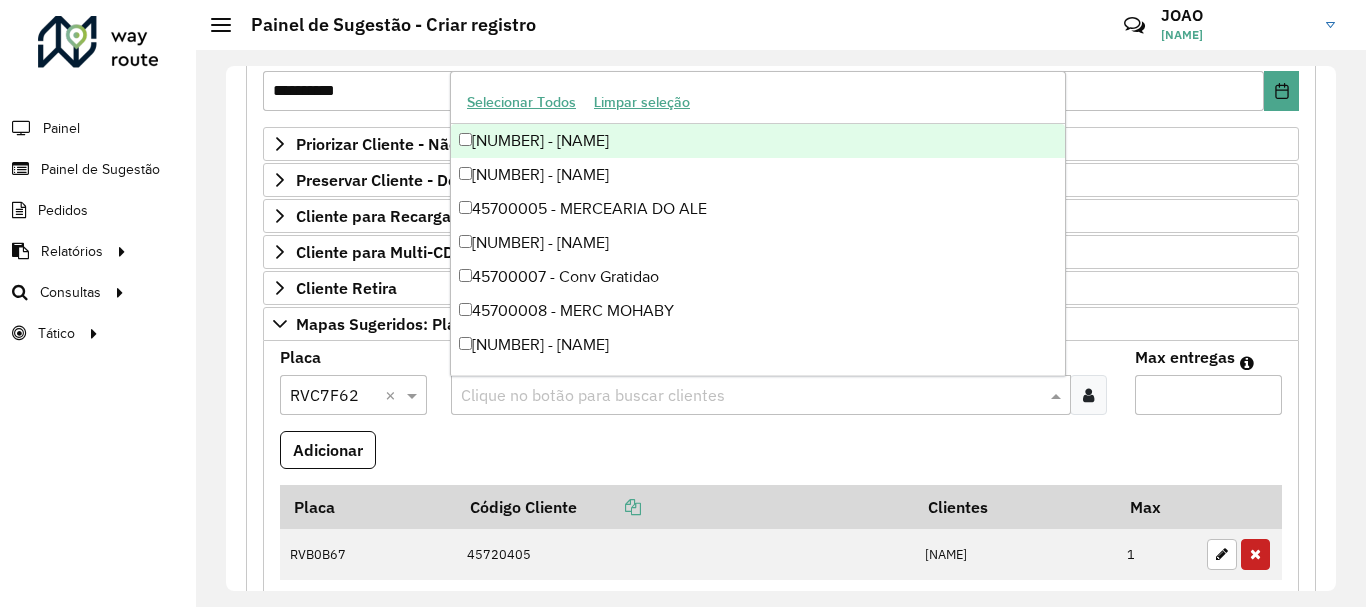 paste on "****" 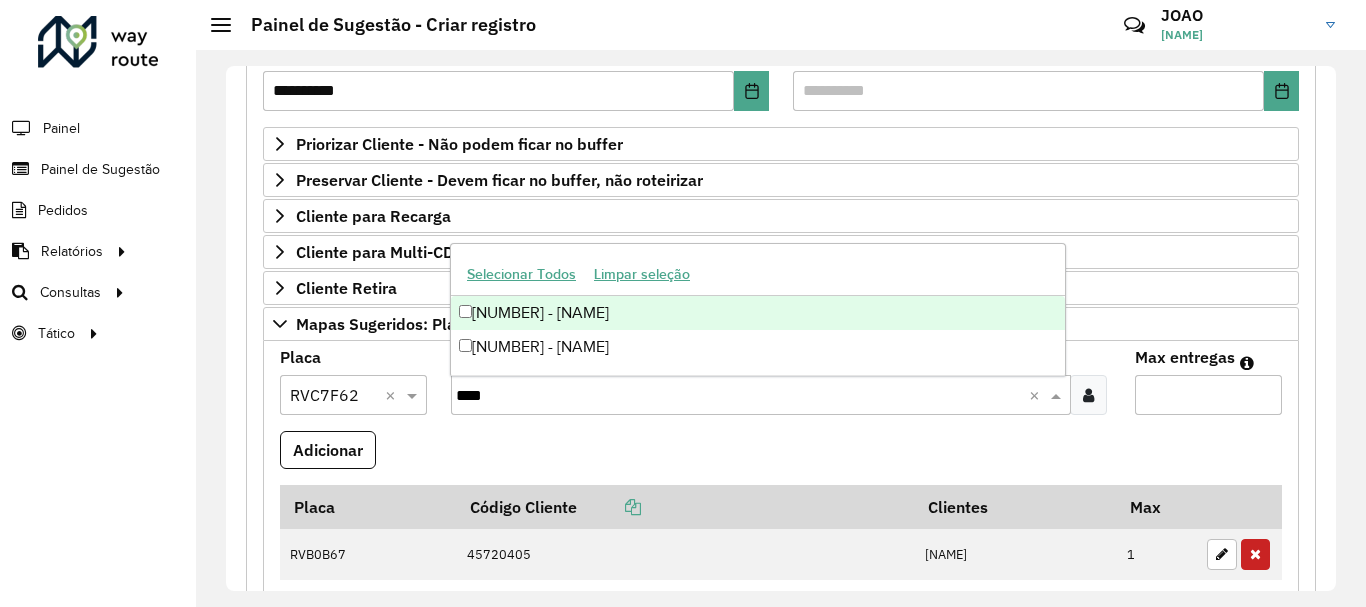 click on "[NUMBER] - [NAME]" at bounding box center [758, 313] 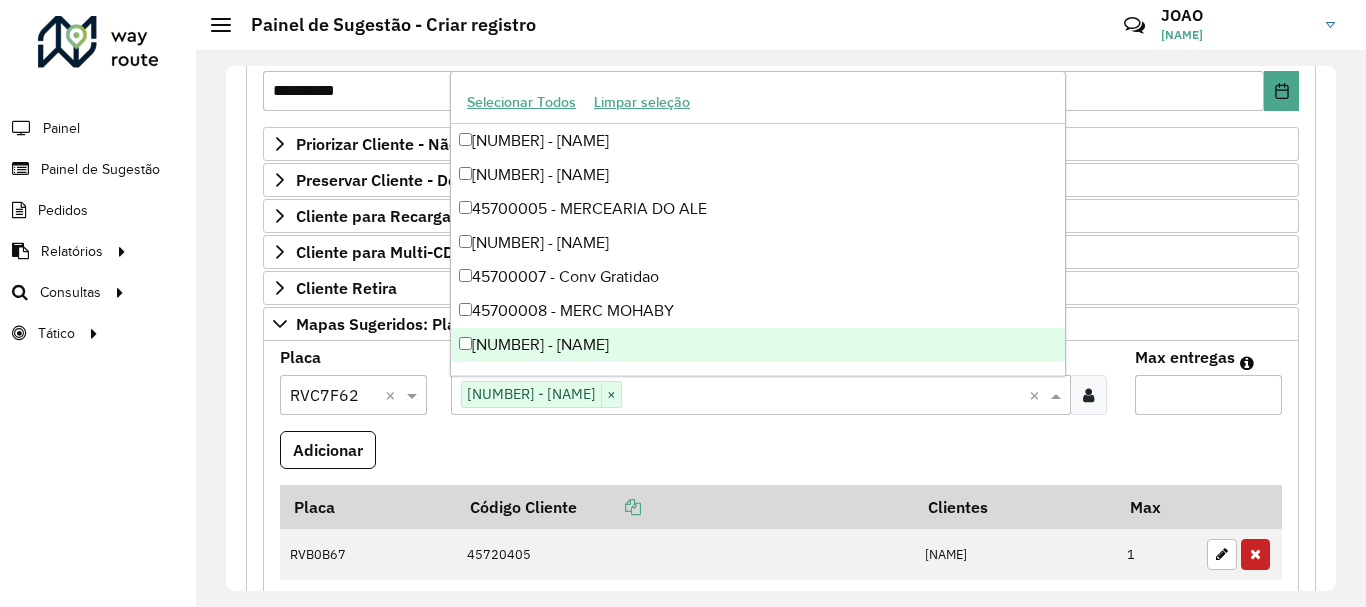click on "Max entregas" at bounding box center (1208, 395) 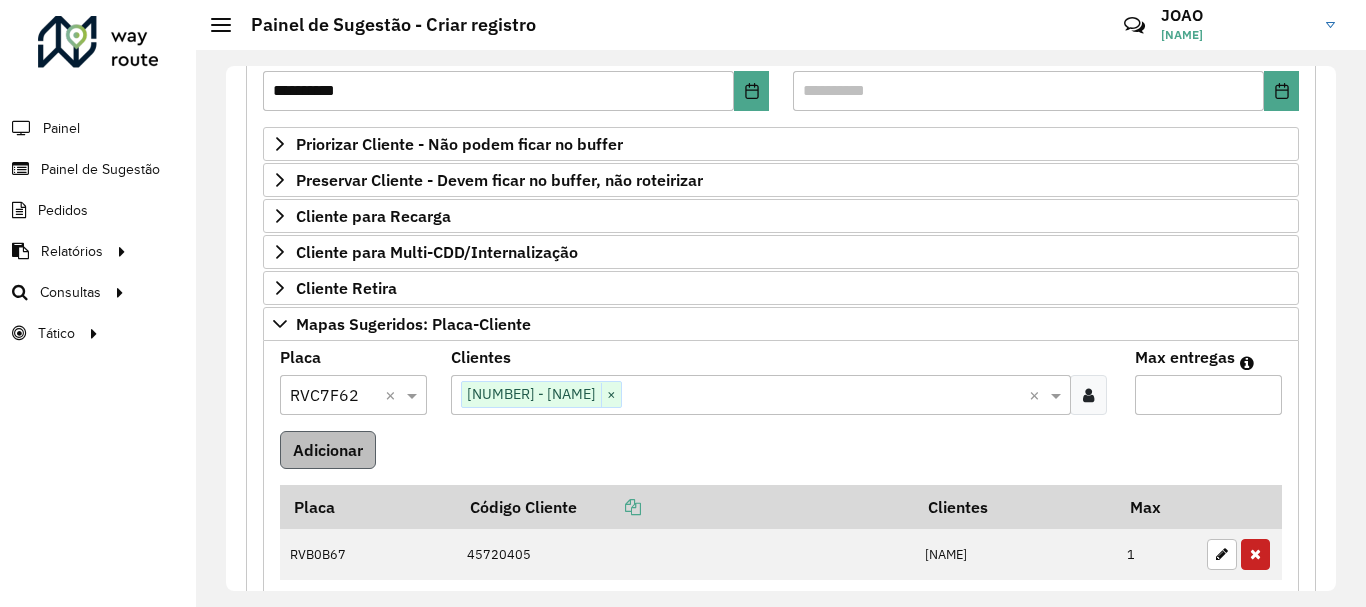type on "*" 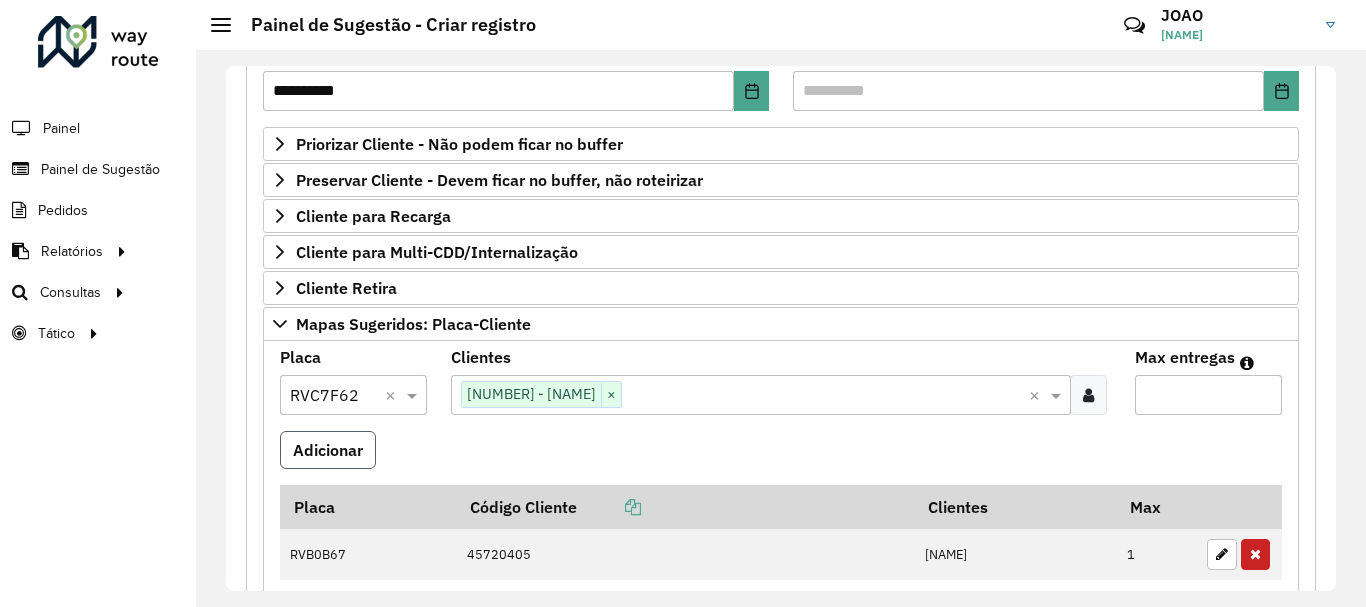 click on "Adicionar" at bounding box center [328, 450] 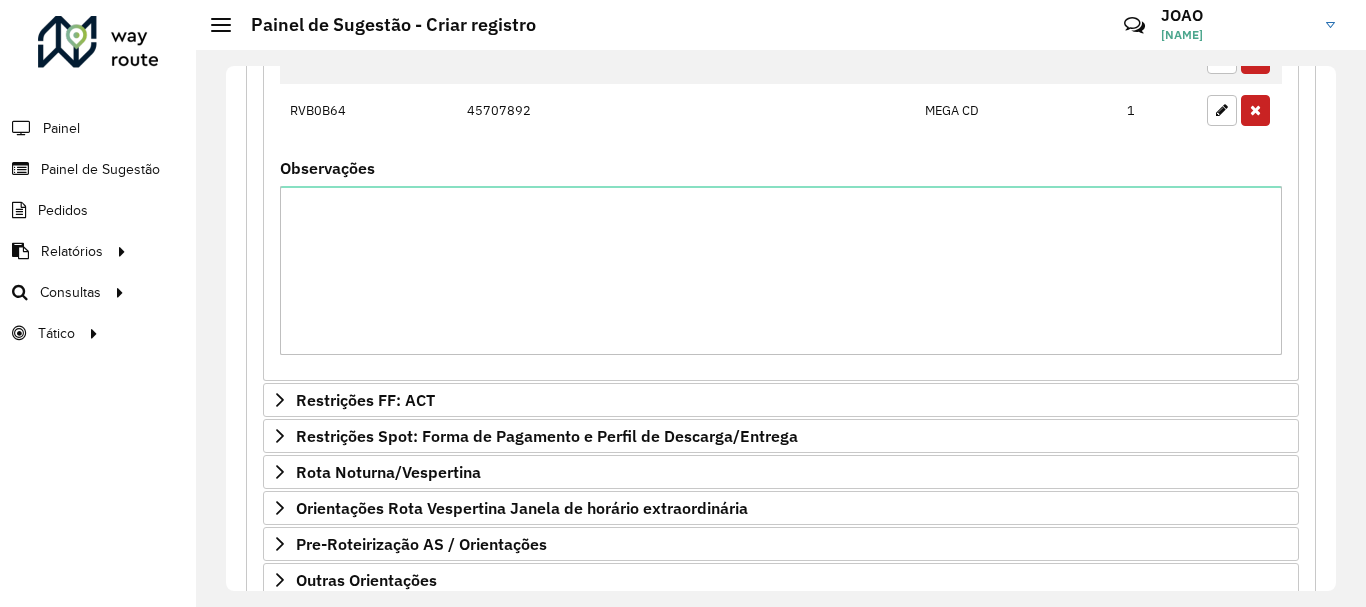 scroll, scrollTop: 1030, scrollLeft: 0, axis: vertical 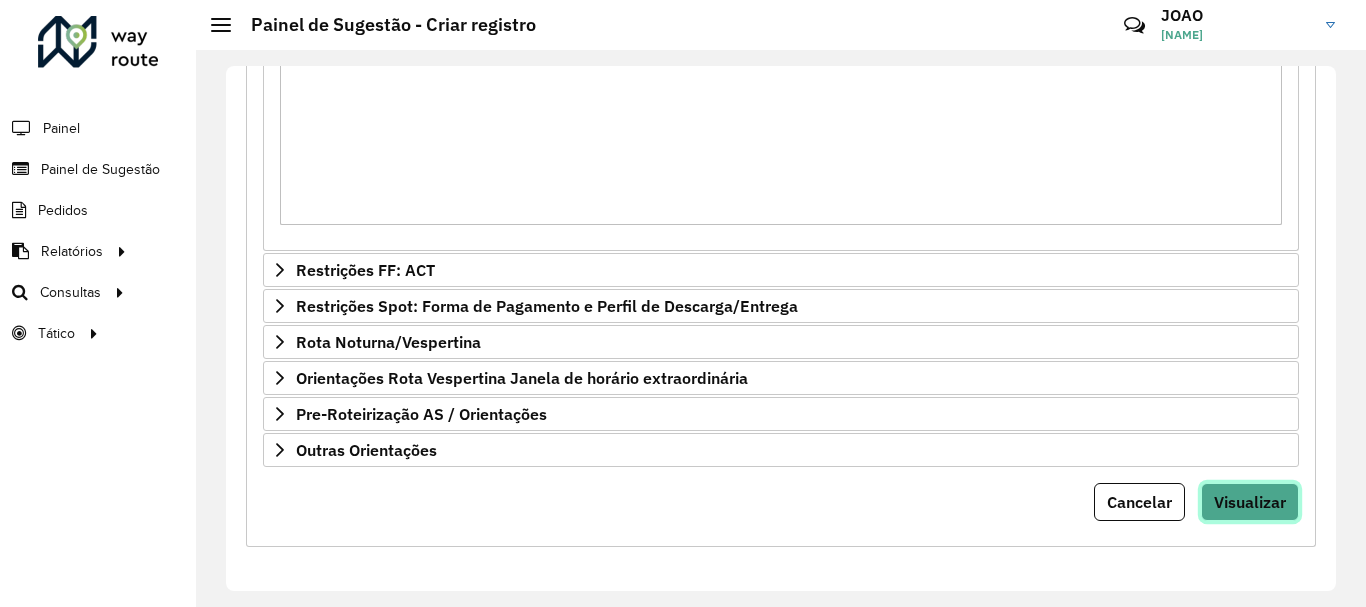 click on "Visualizar" at bounding box center [1250, 502] 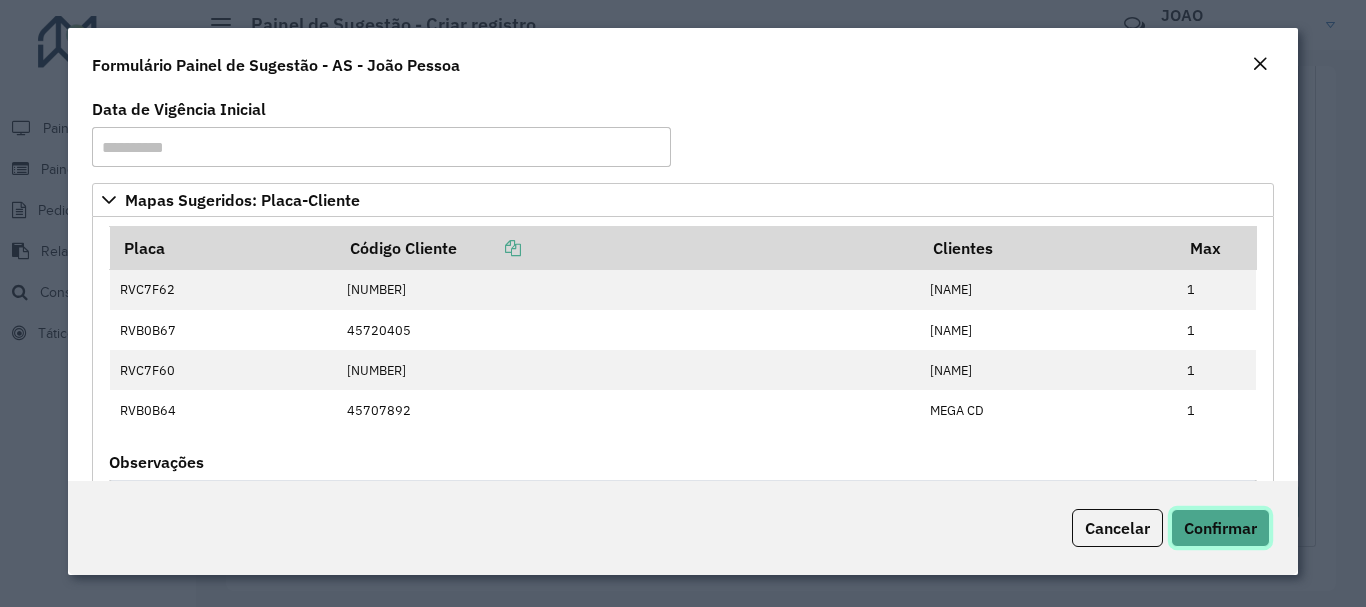 click on "Confirmar" 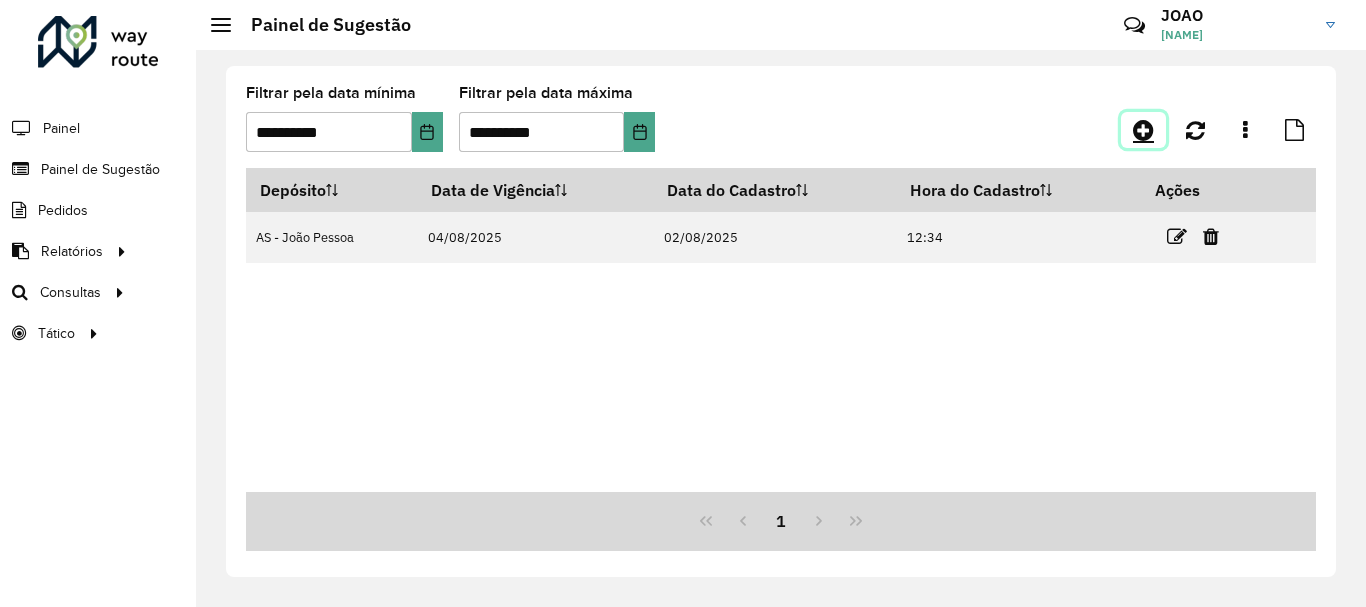 click 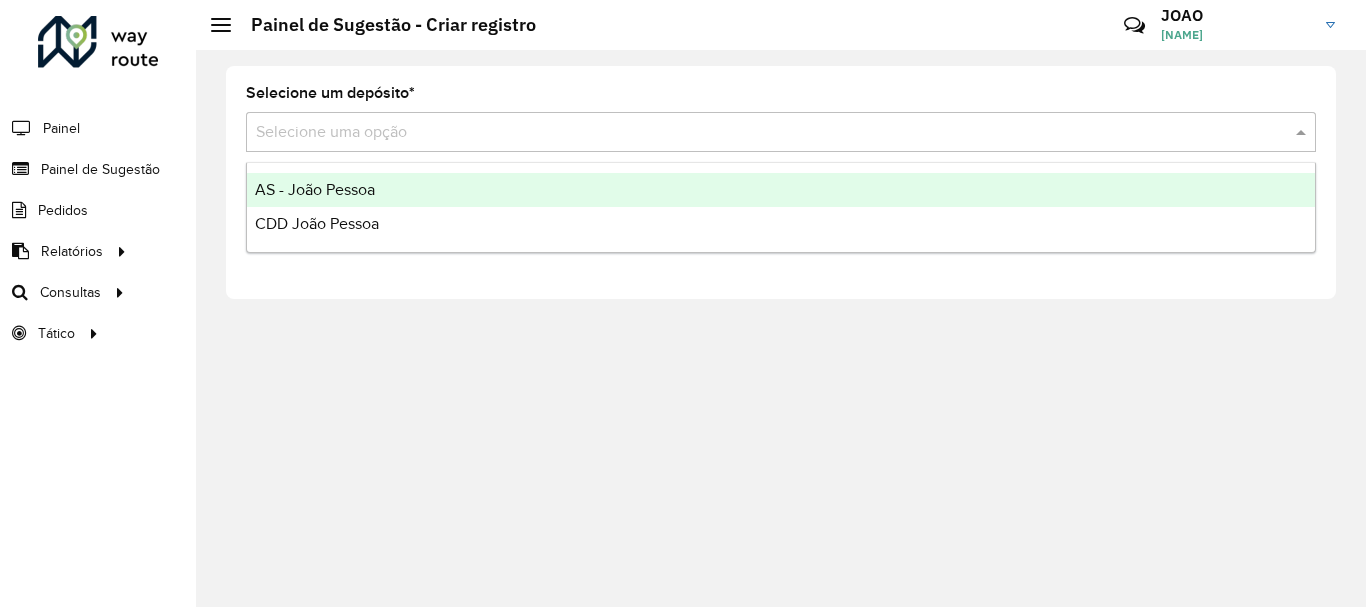 click at bounding box center (761, 133) 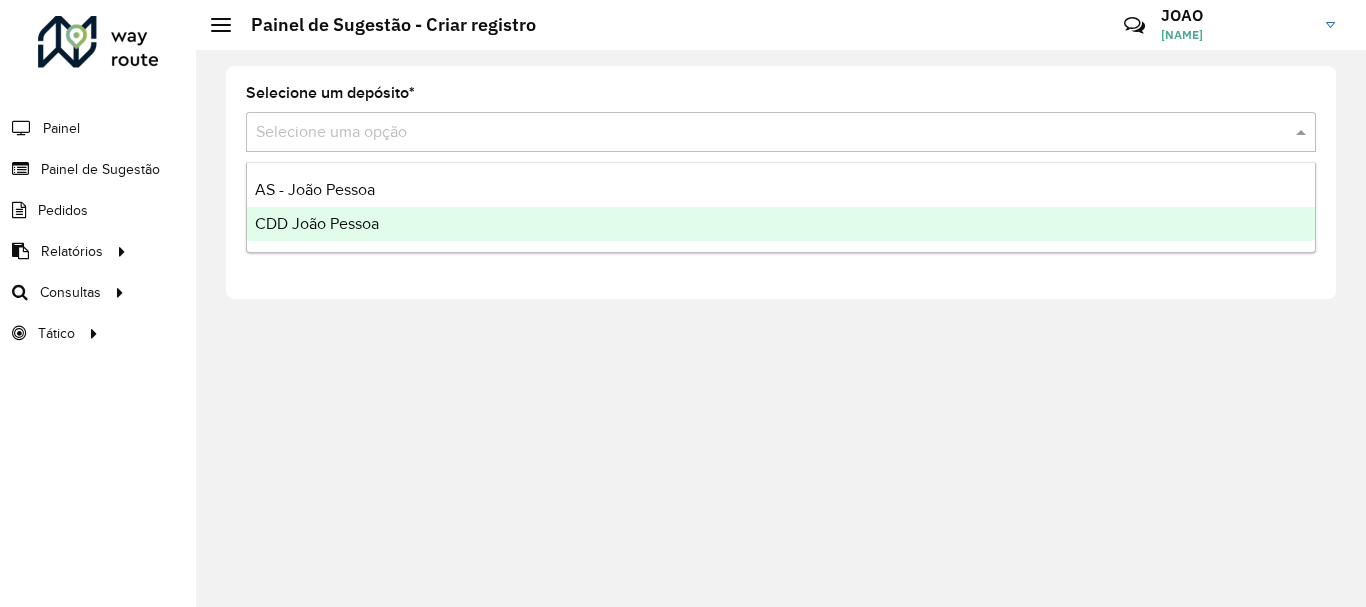 click on "CDD João Pessoa" at bounding box center [317, 223] 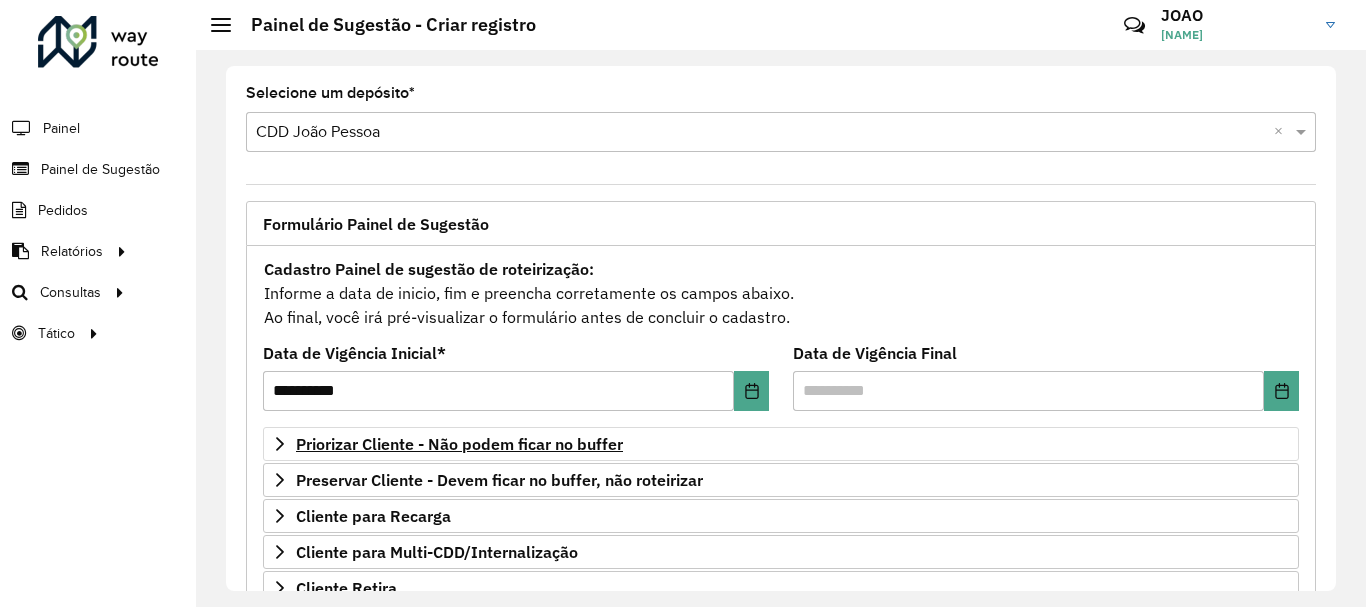 scroll, scrollTop: 200, scrollLeft: 0, axis: vertical 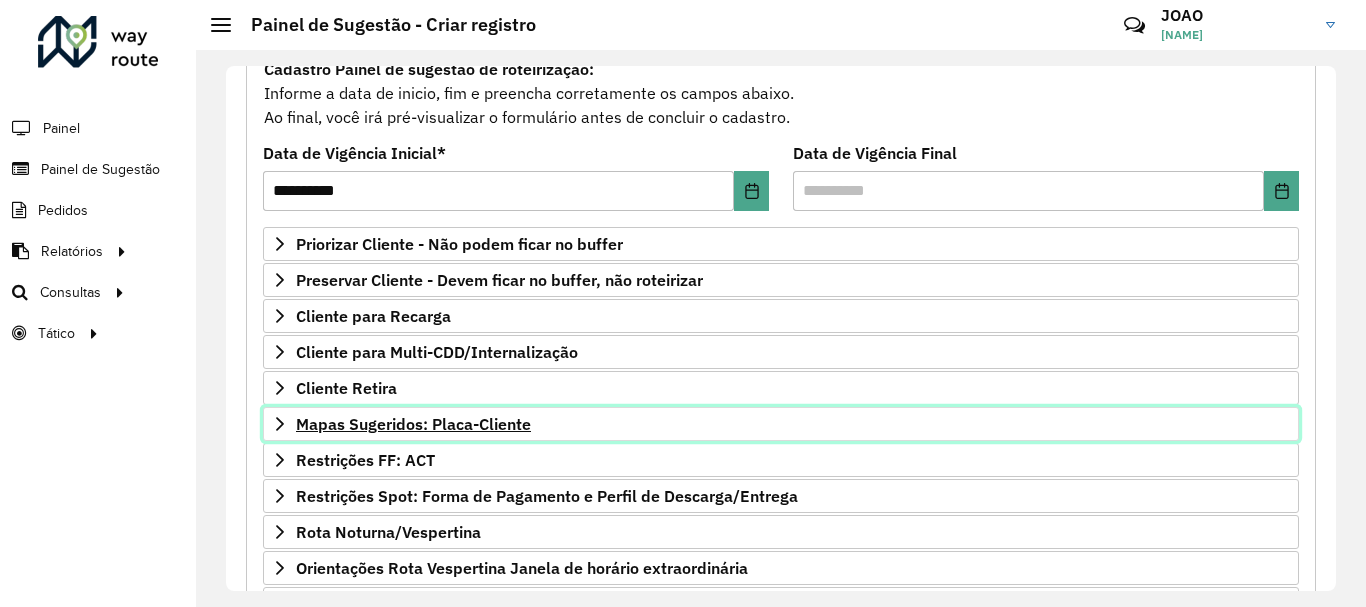 click on "Mapas Sugeridos: Placa-Cliente" at bounding box center (413, 424) 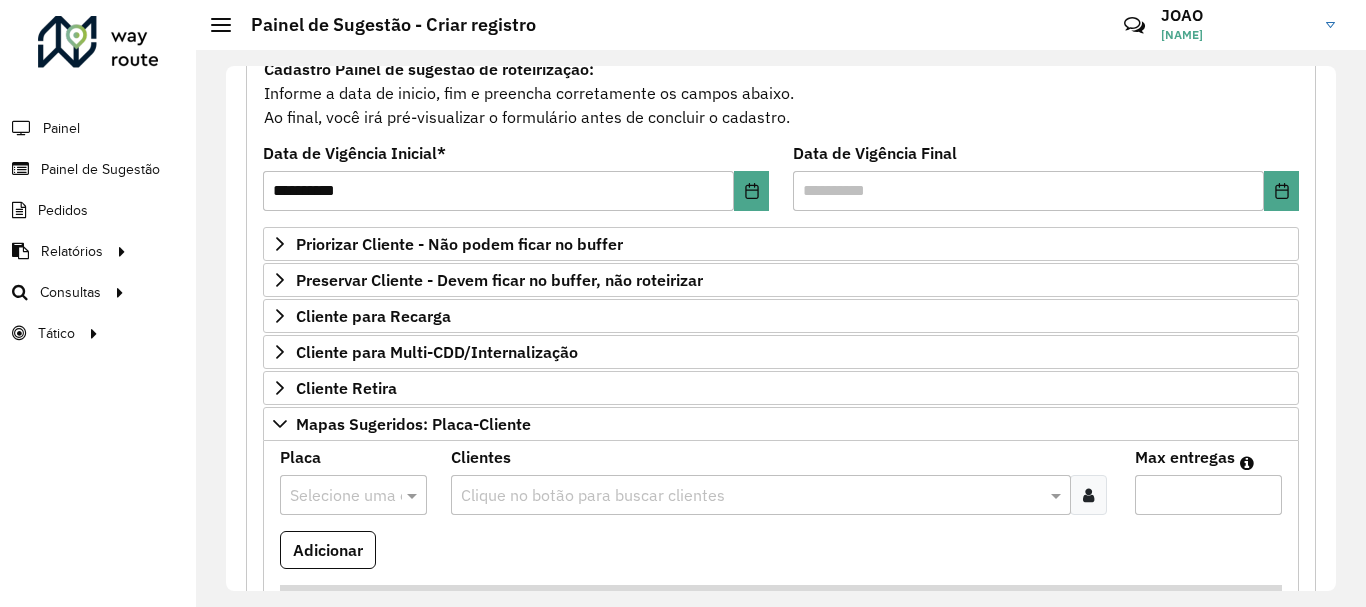 click at bounding box center [333, 496] 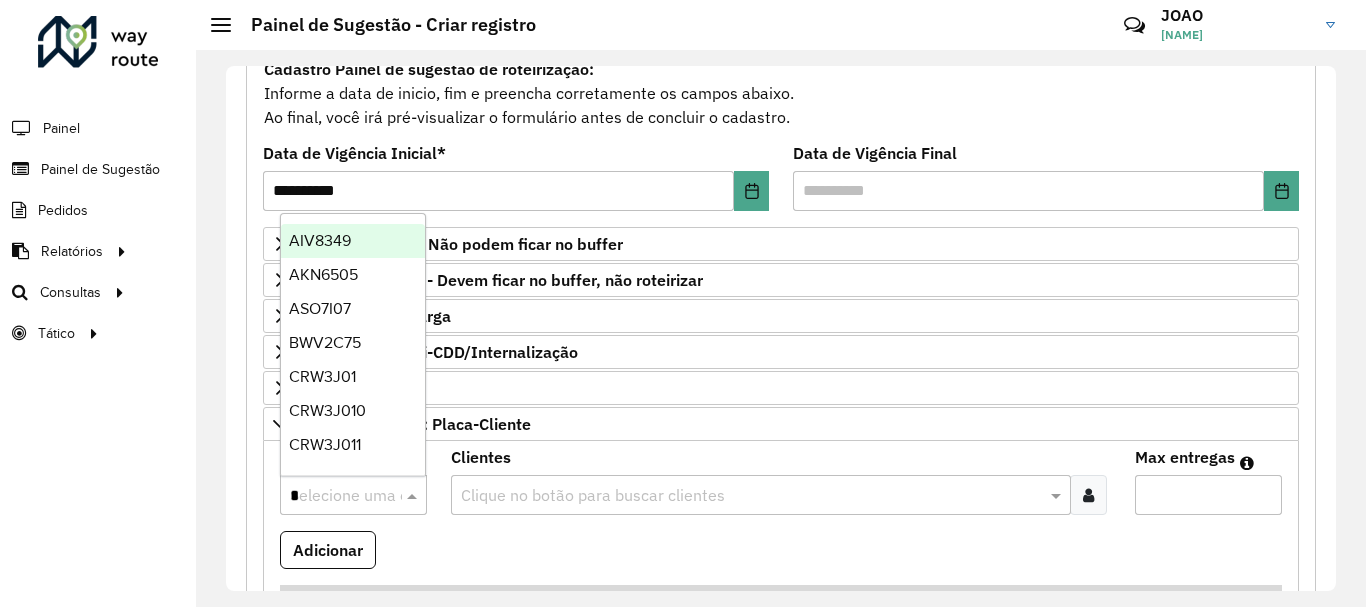 type on "**" 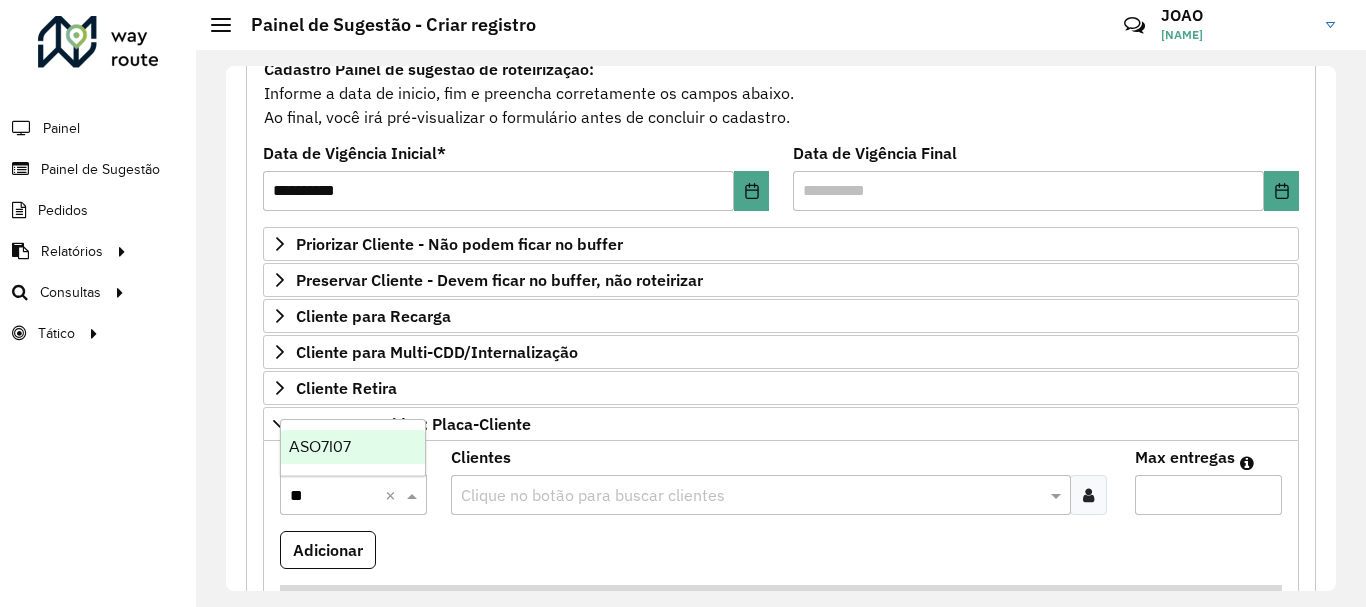 click on "ASO7I07" at bounding box center (320, 446) 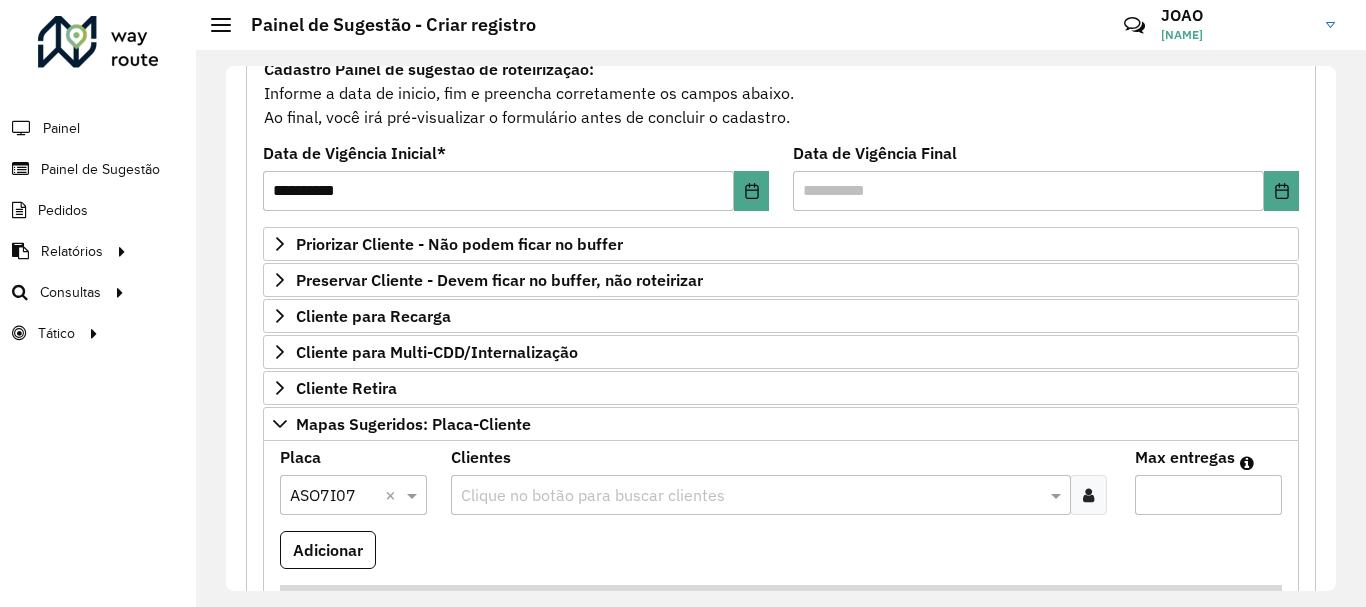 click at bounding box center [751, 496] 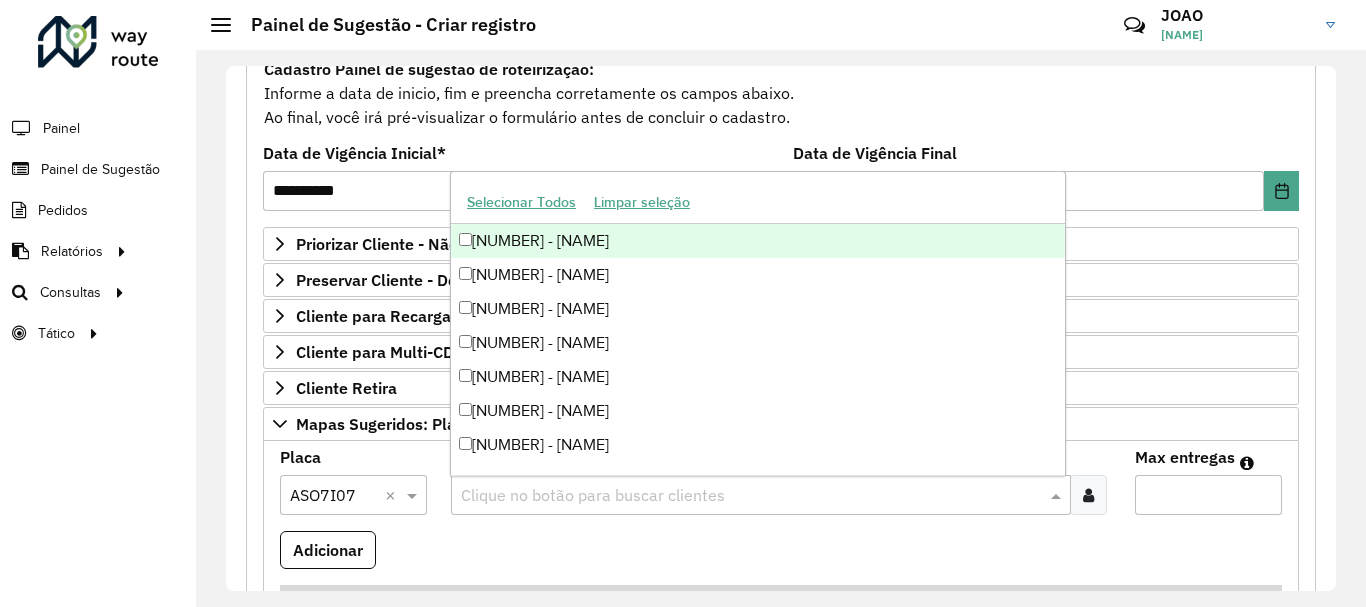 paste on "*****" 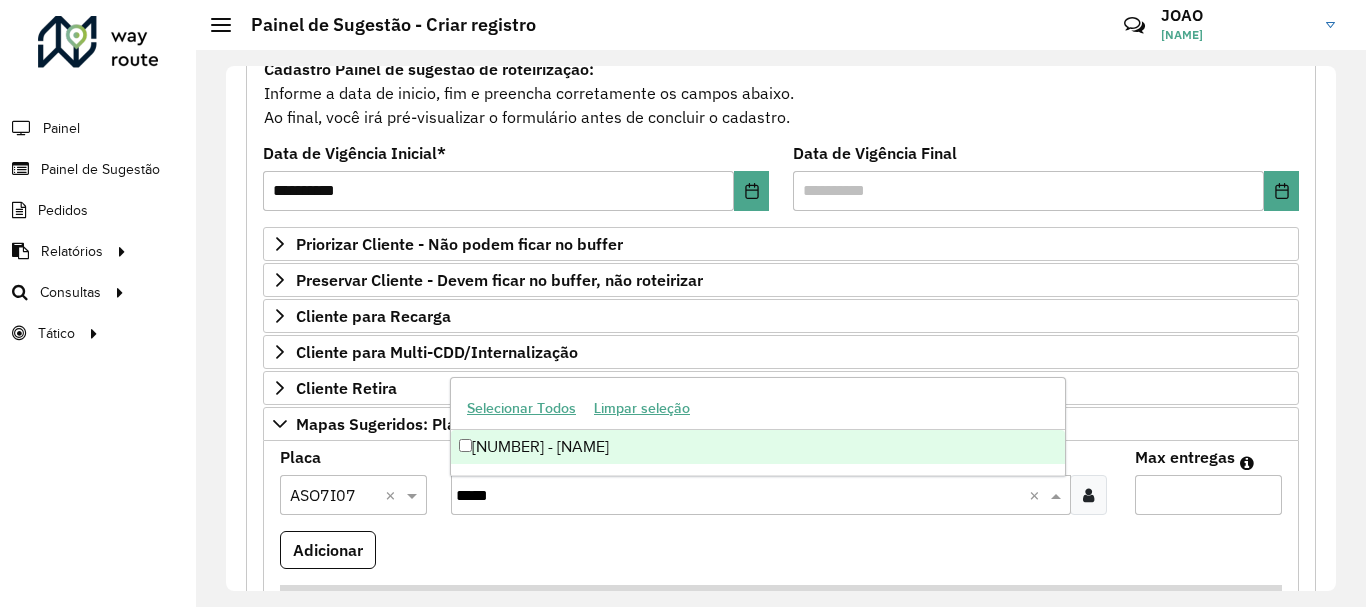 click on "[NUMBER] - [NAME]" at bounding box center (758, 447) 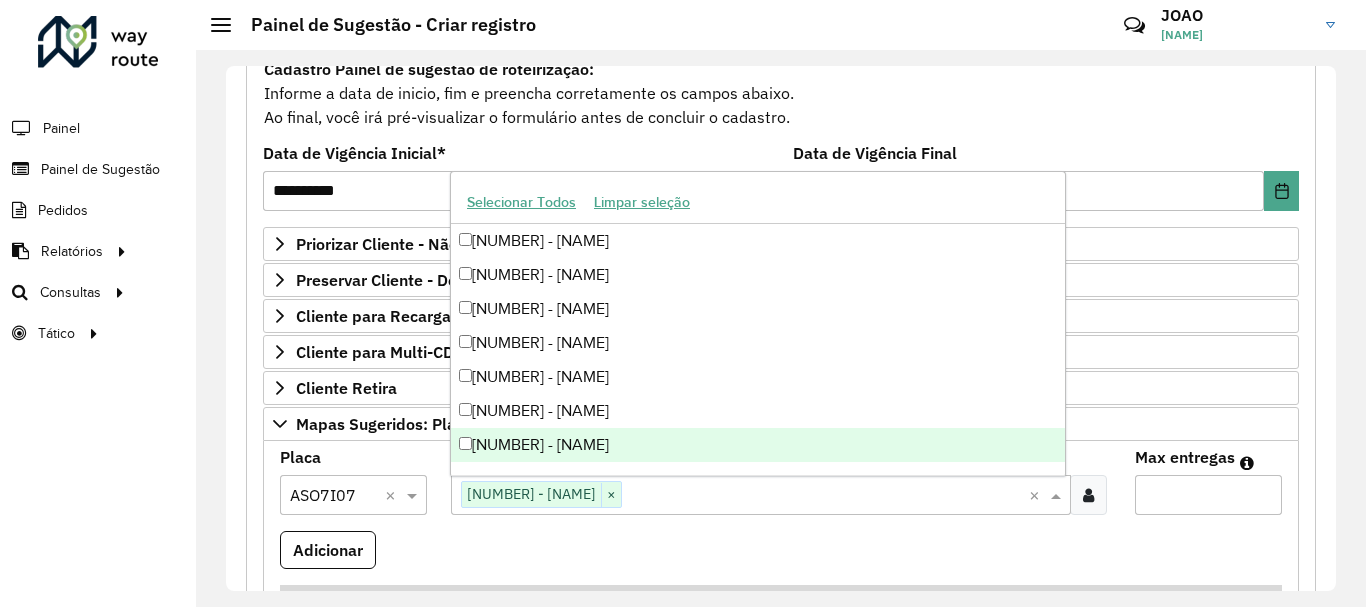 click on "Max entregas" at bounding box center [1208, 495] 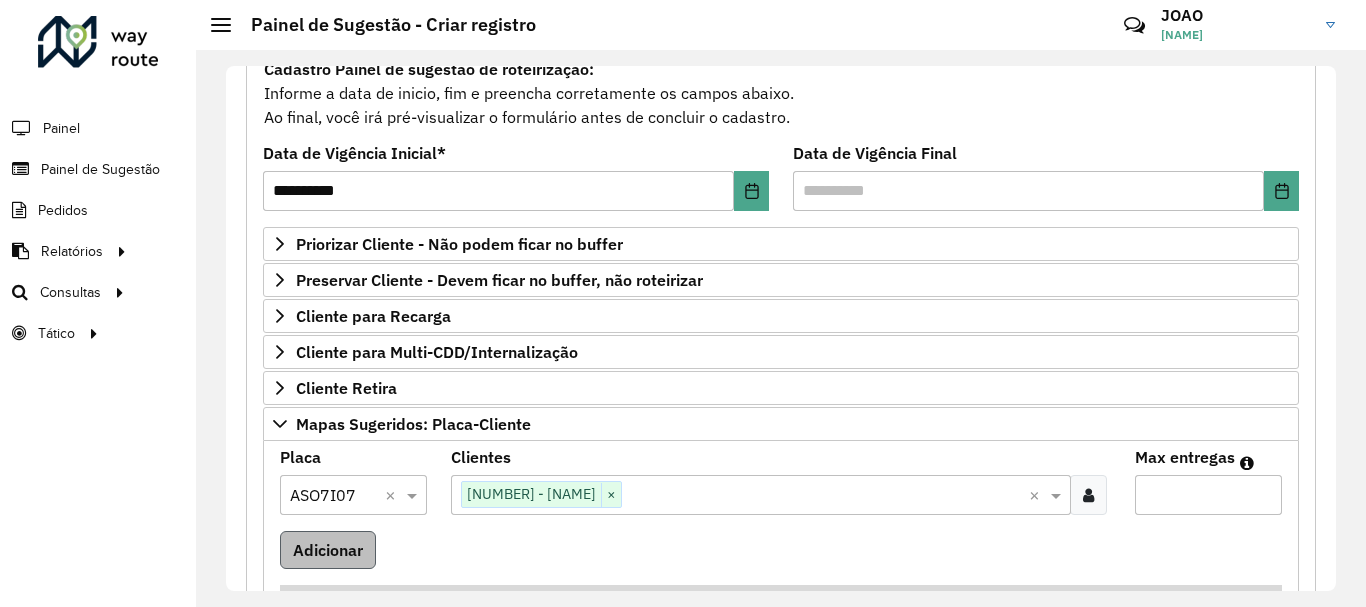type on "*" 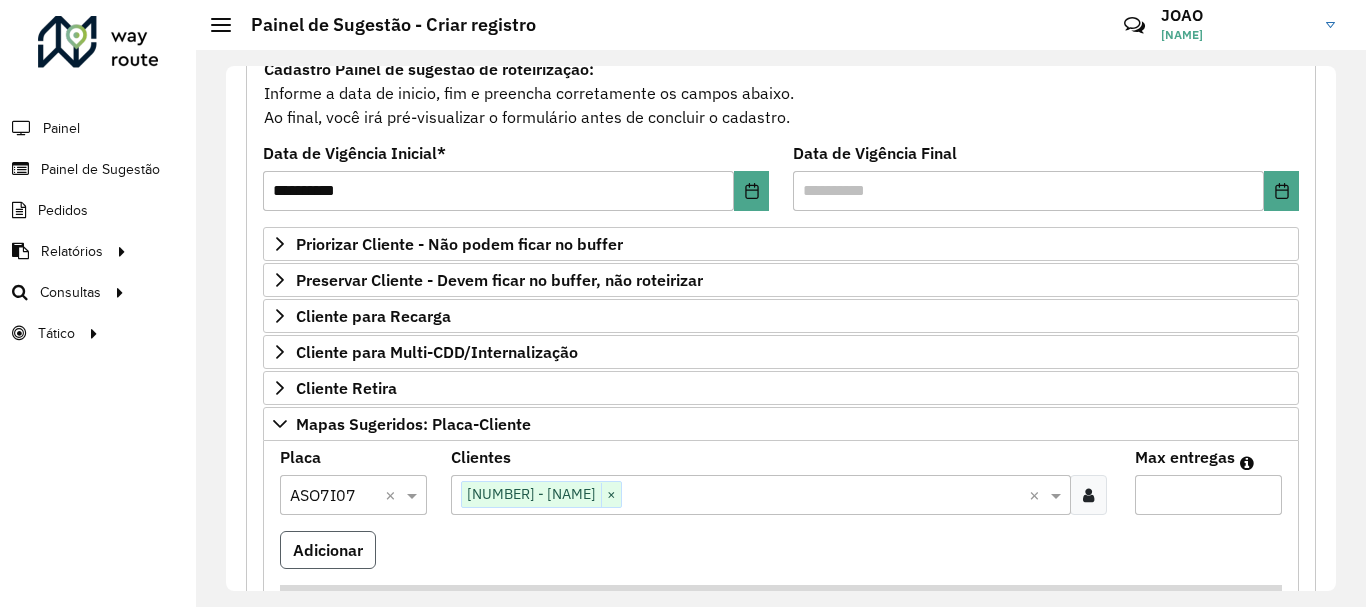 click on "Adicionar" at bounding box center [328, 550] 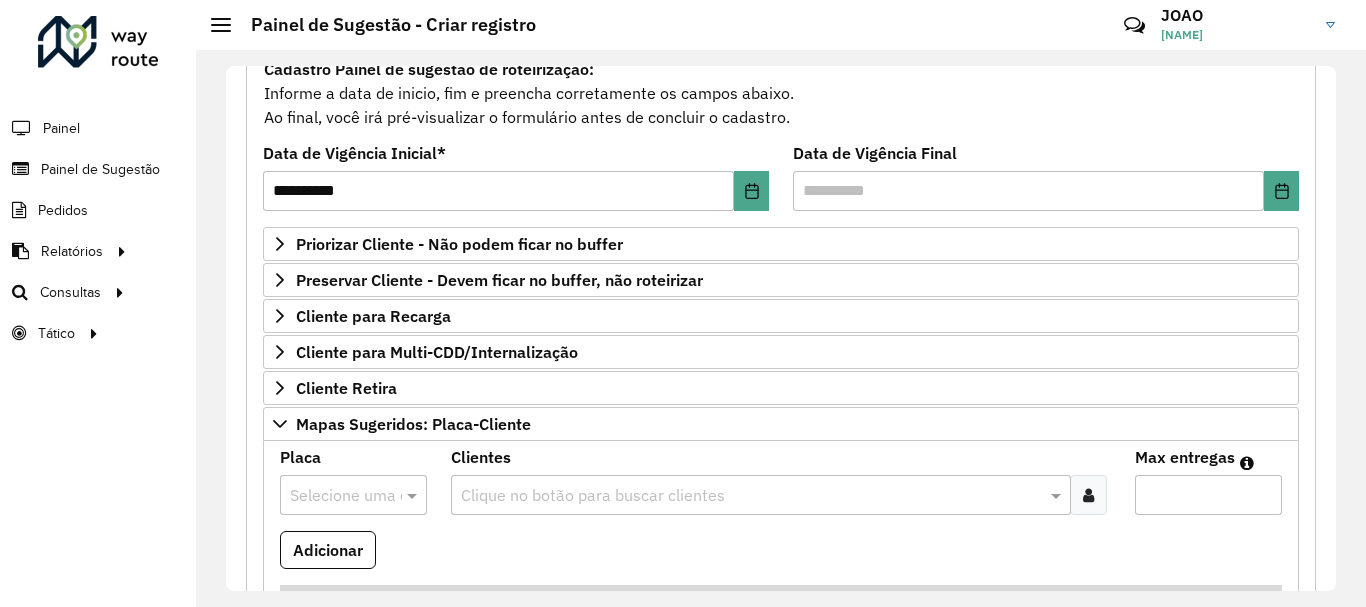 click at bounding box center (751, 496) 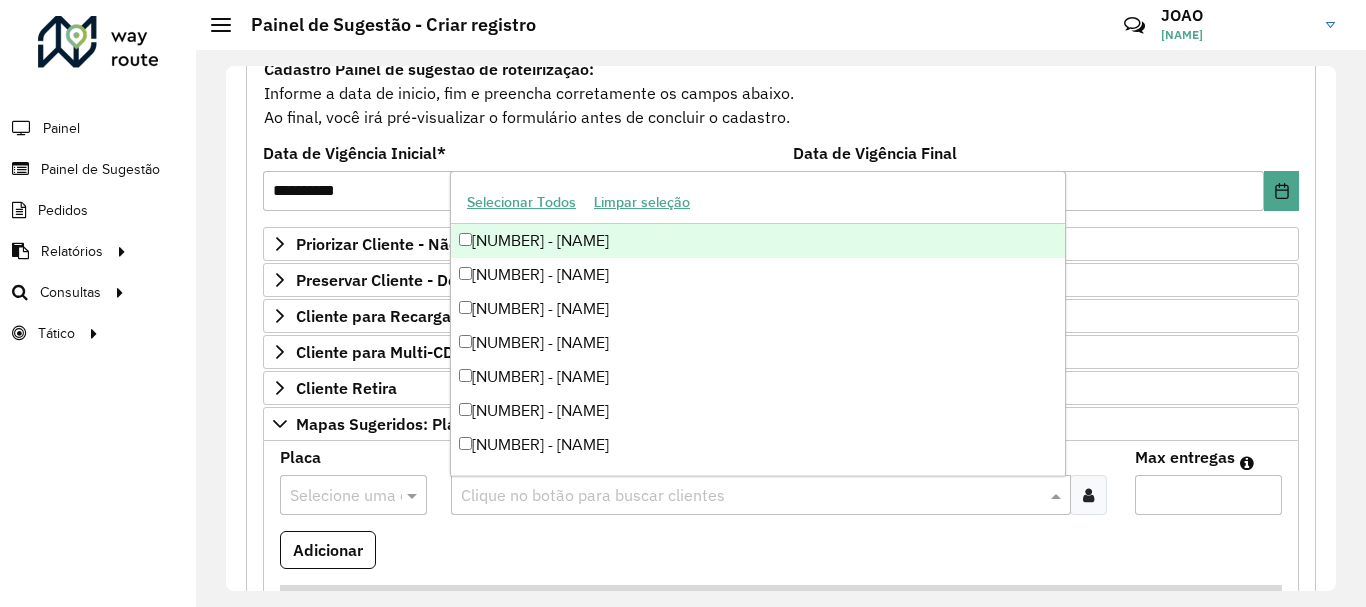 paste on "*****" 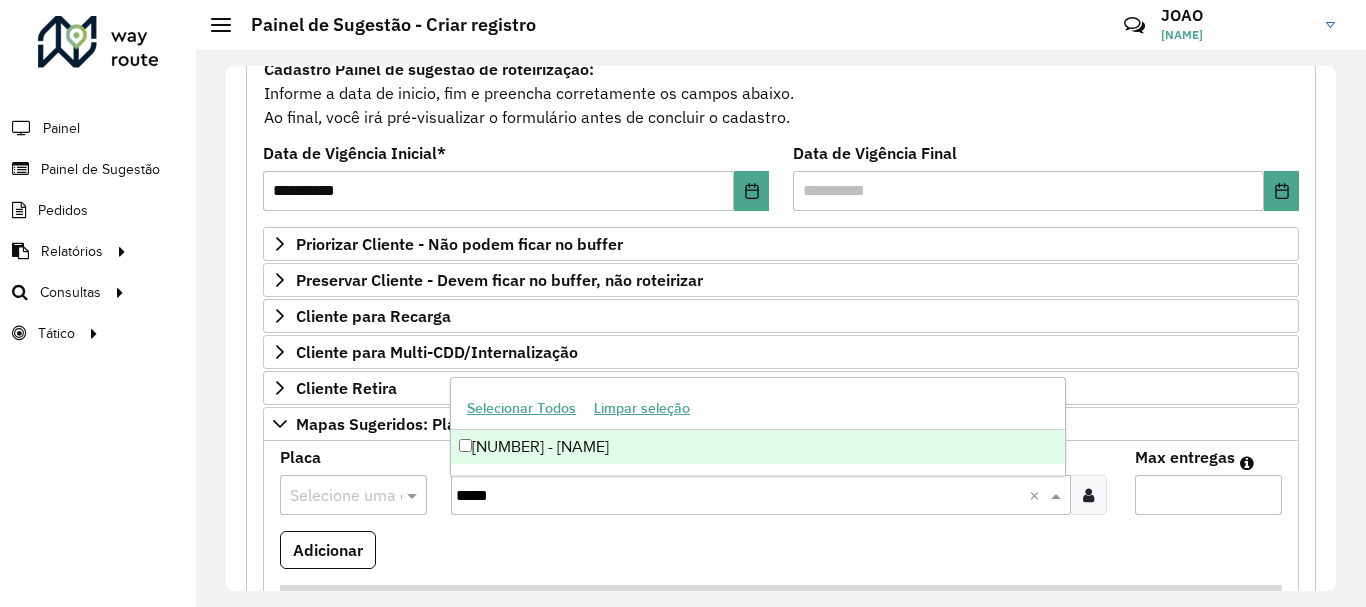 click on "[NUMBER] - [NAME]" at bounding box center (758, 447) 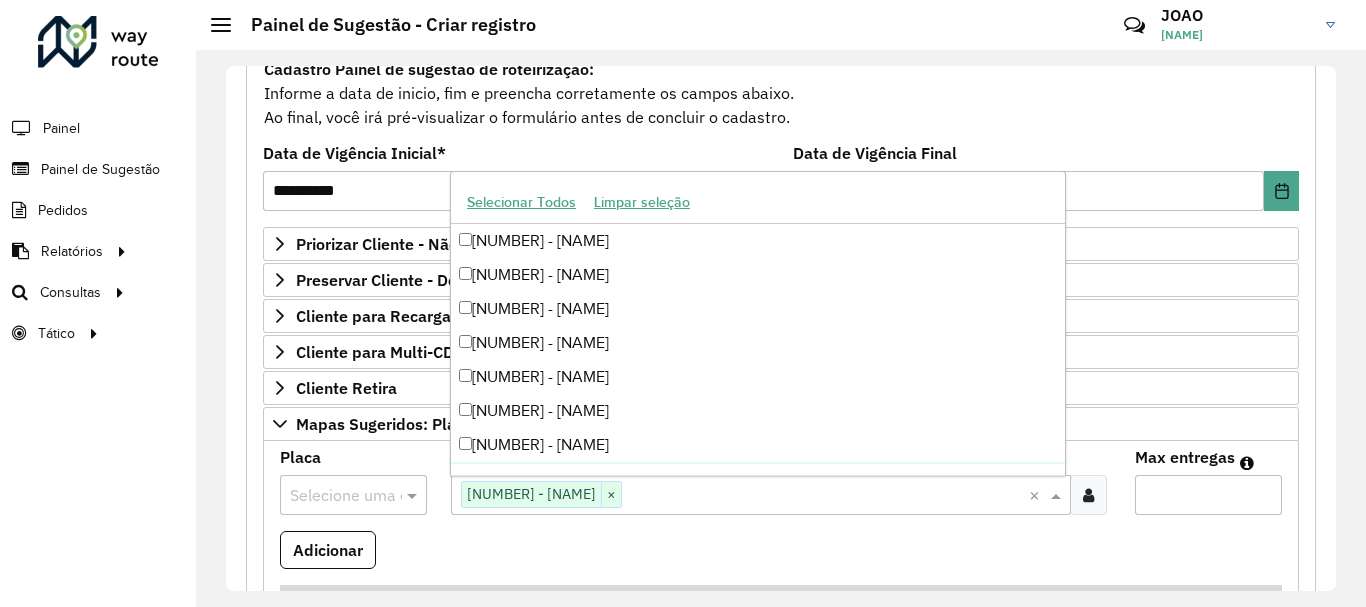 click at bounding box center [333, 496] 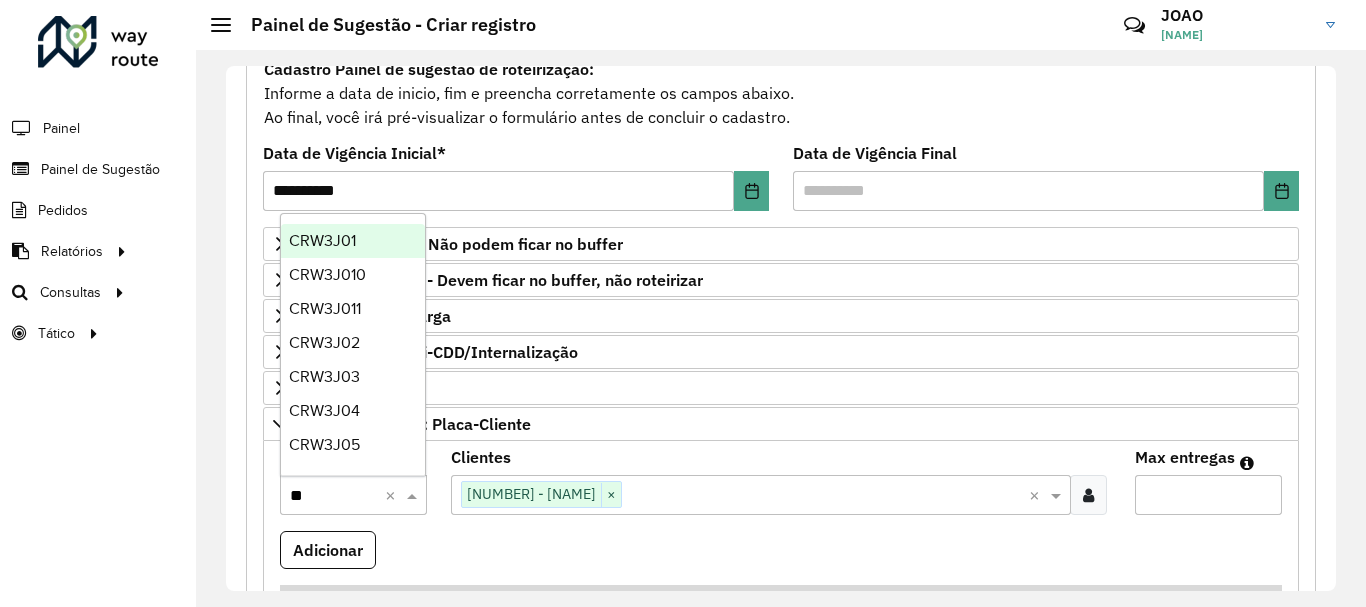 type on "***" 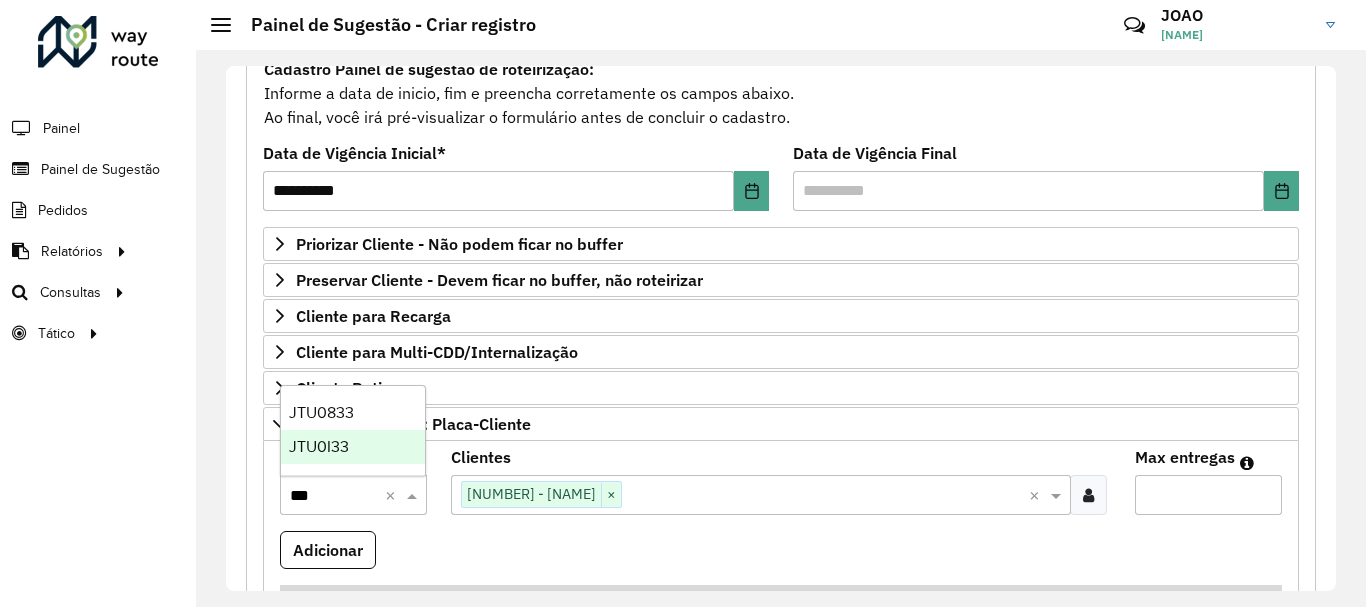 click on "JTU0I33" at bounding box center (353, 447) 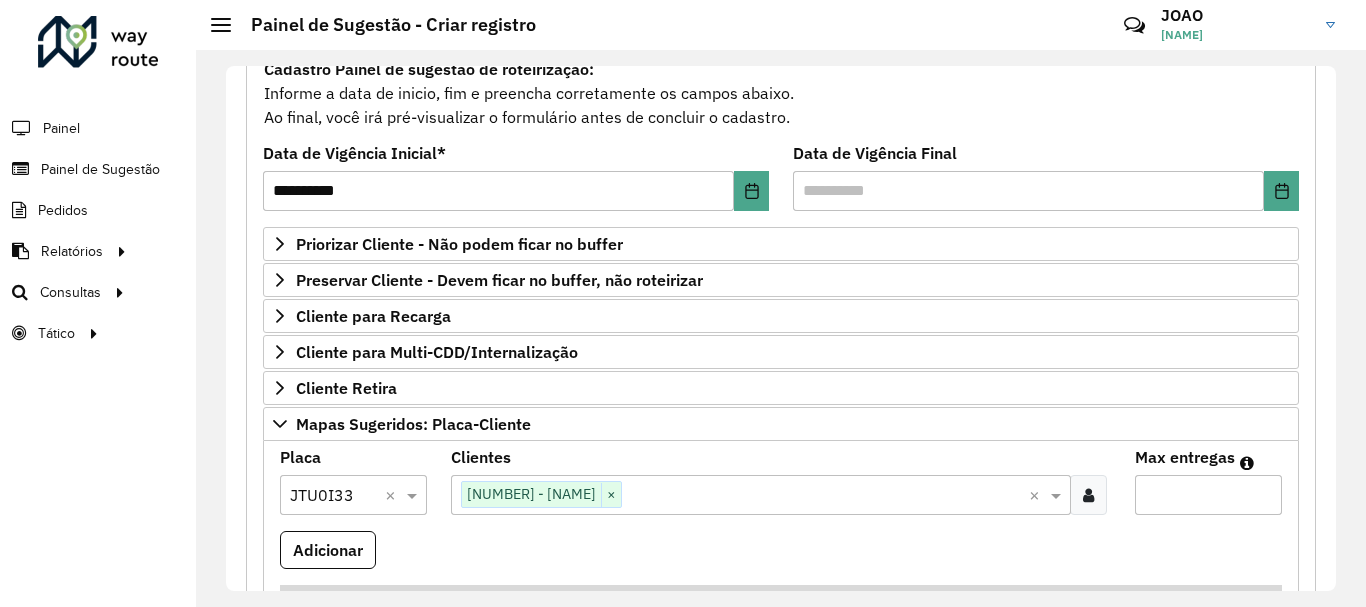 click on "Max entregas" at bounding box center (1208, 495) 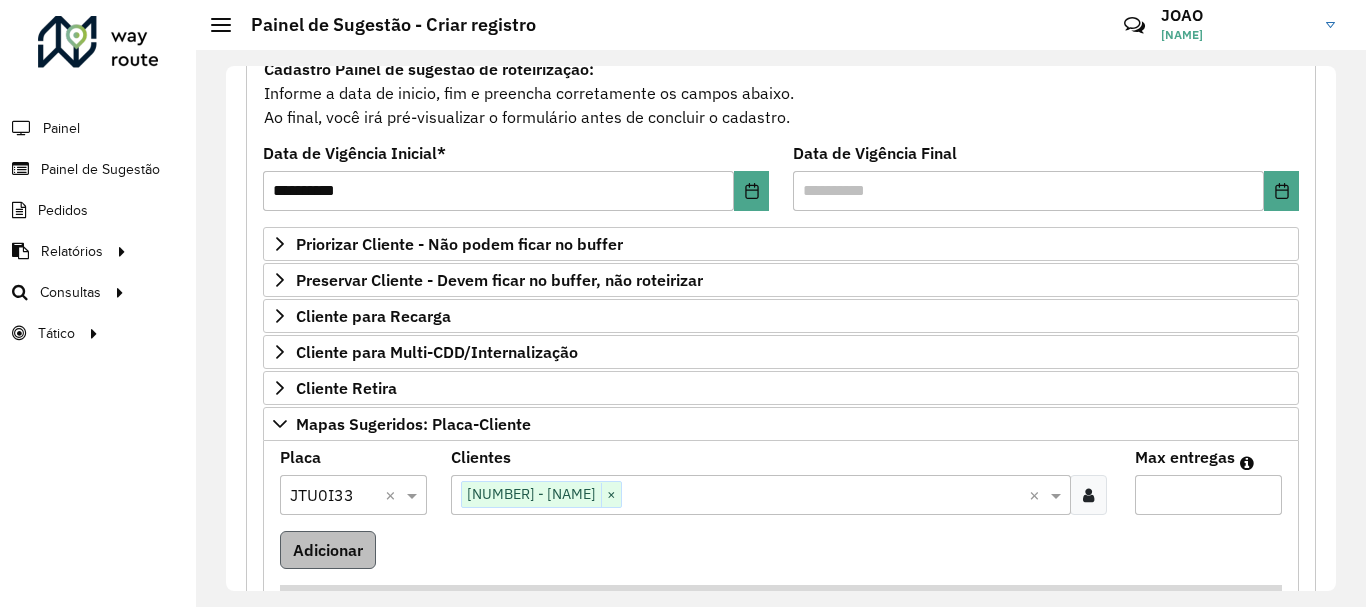 type on "*" 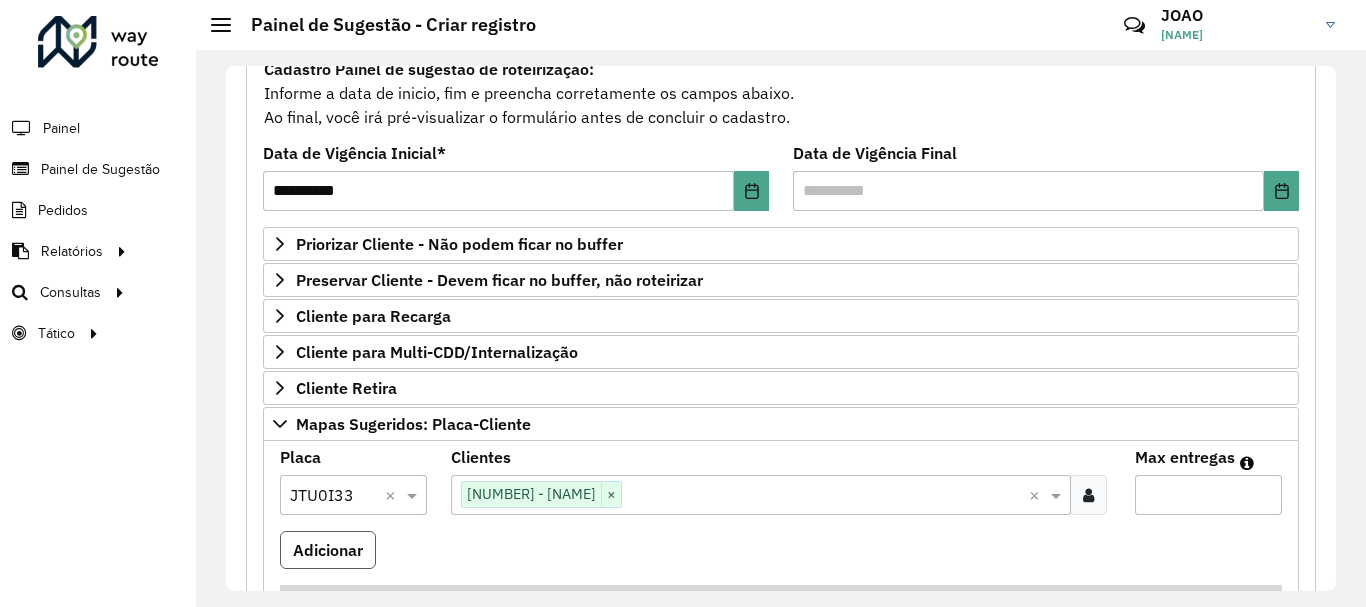 click on "Adicionar" at bounding box center (328, 550) 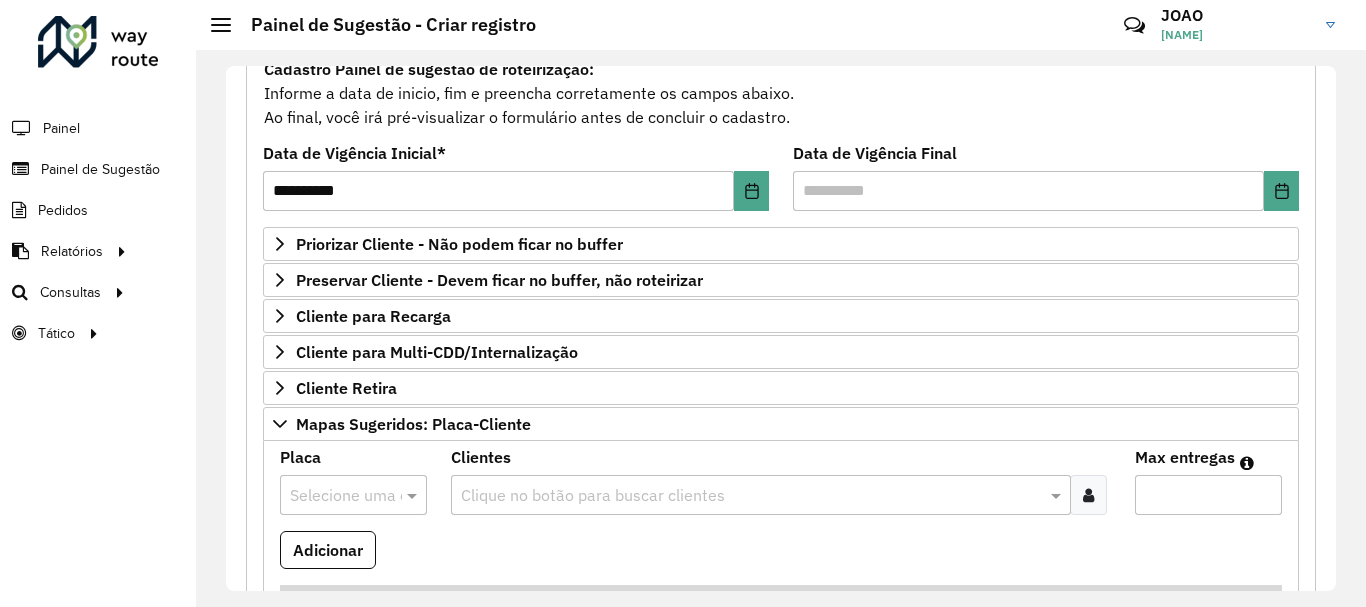 type 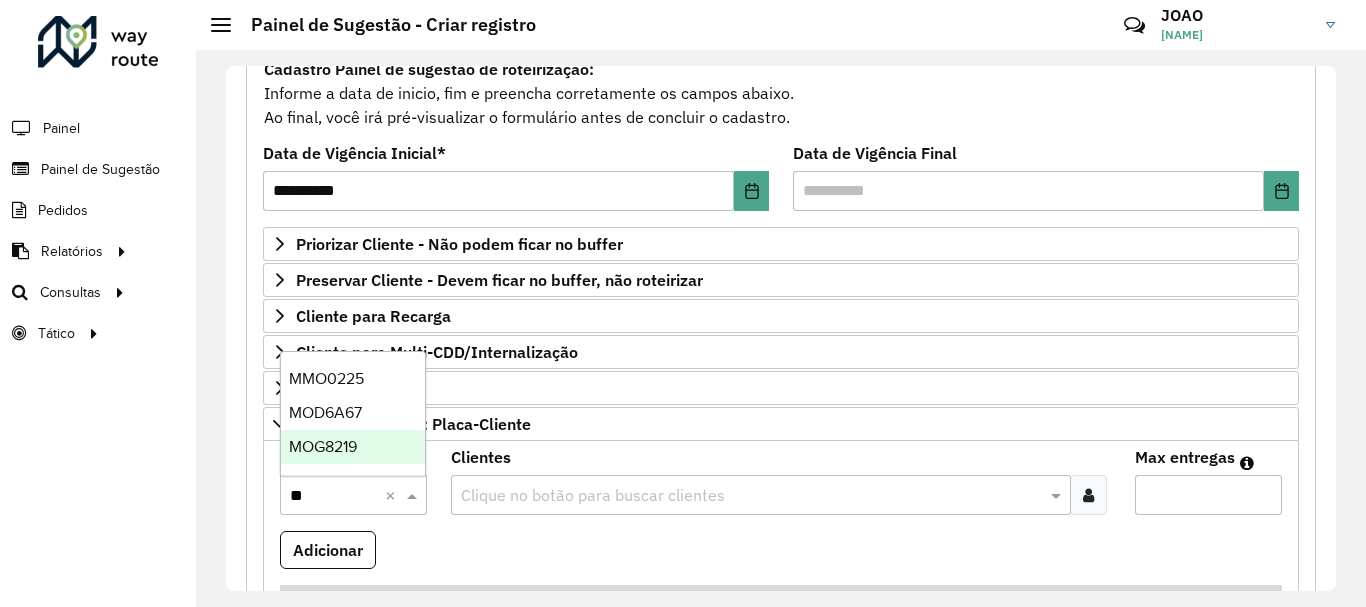 type on "***" 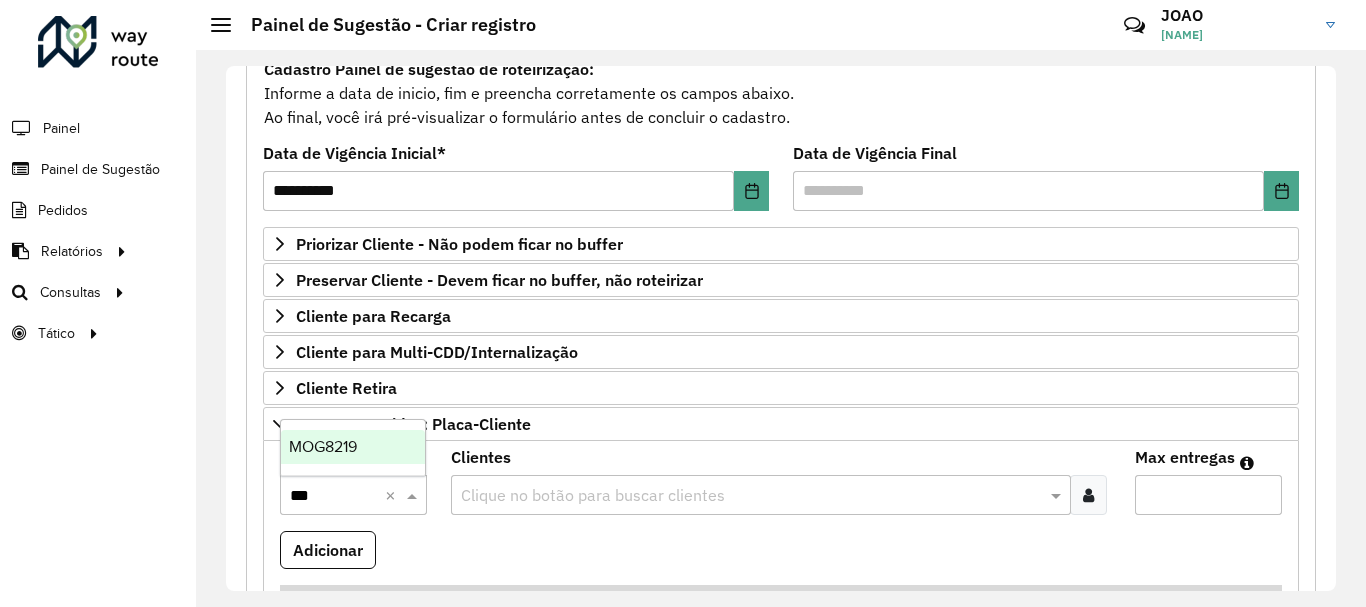 click on "MOG8219" at bounding box center (353, 447) 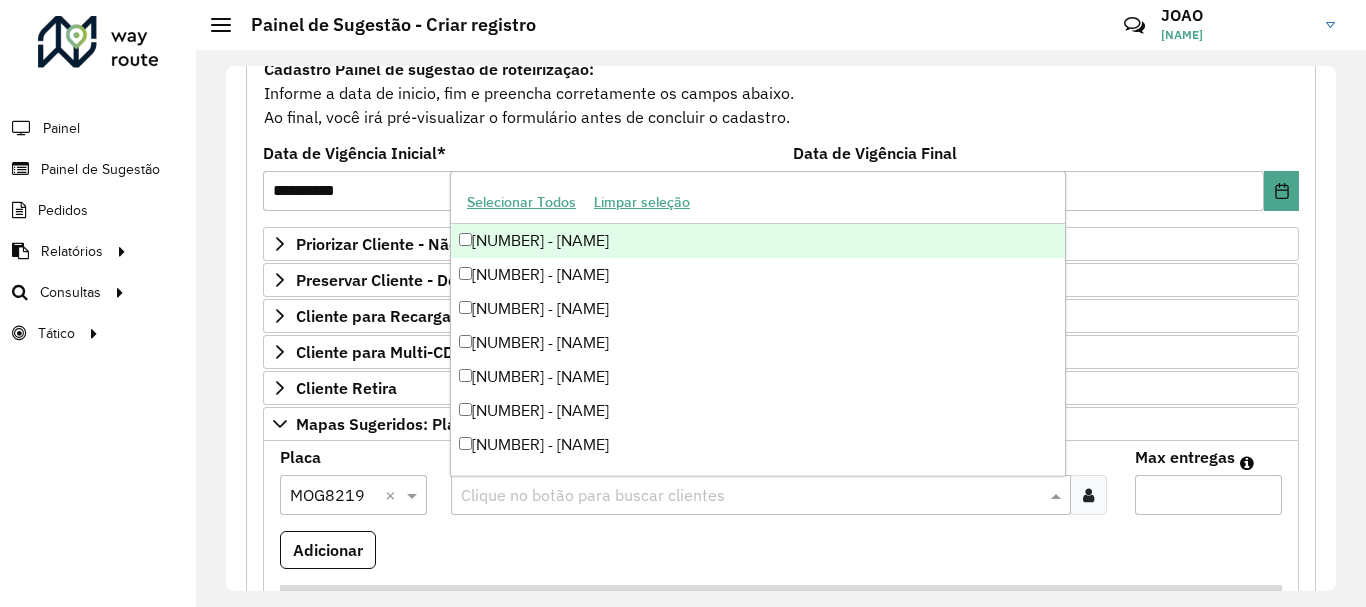 click at bounding box center (751, 496) 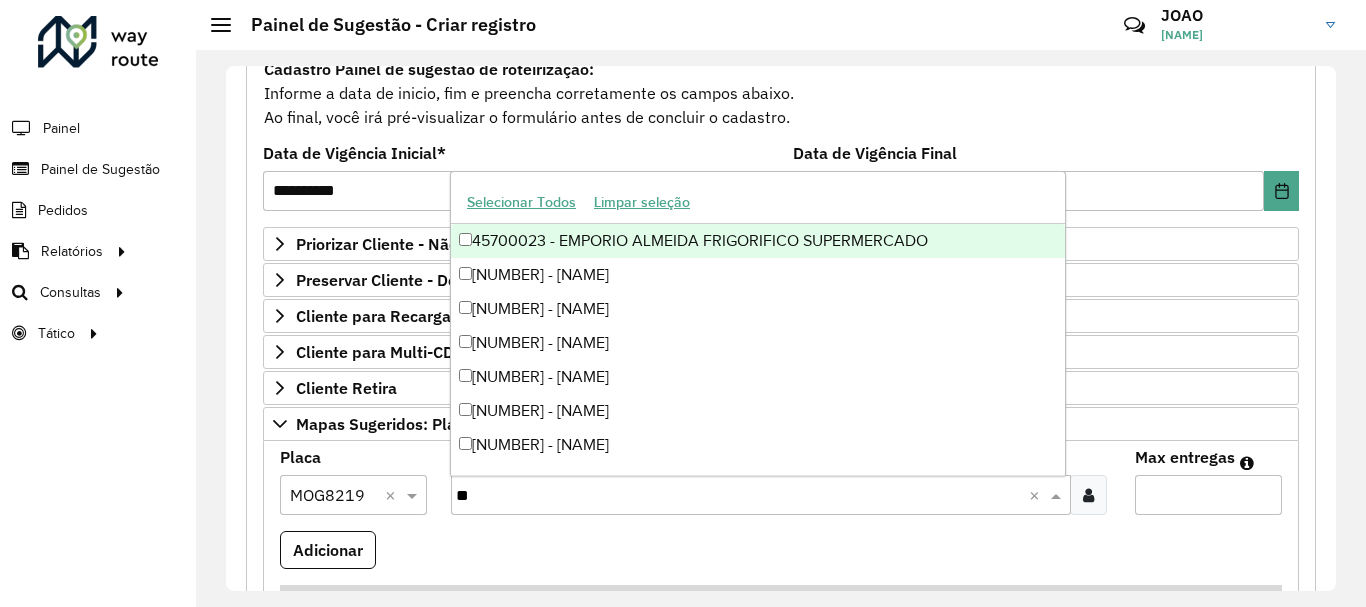 type on "***" 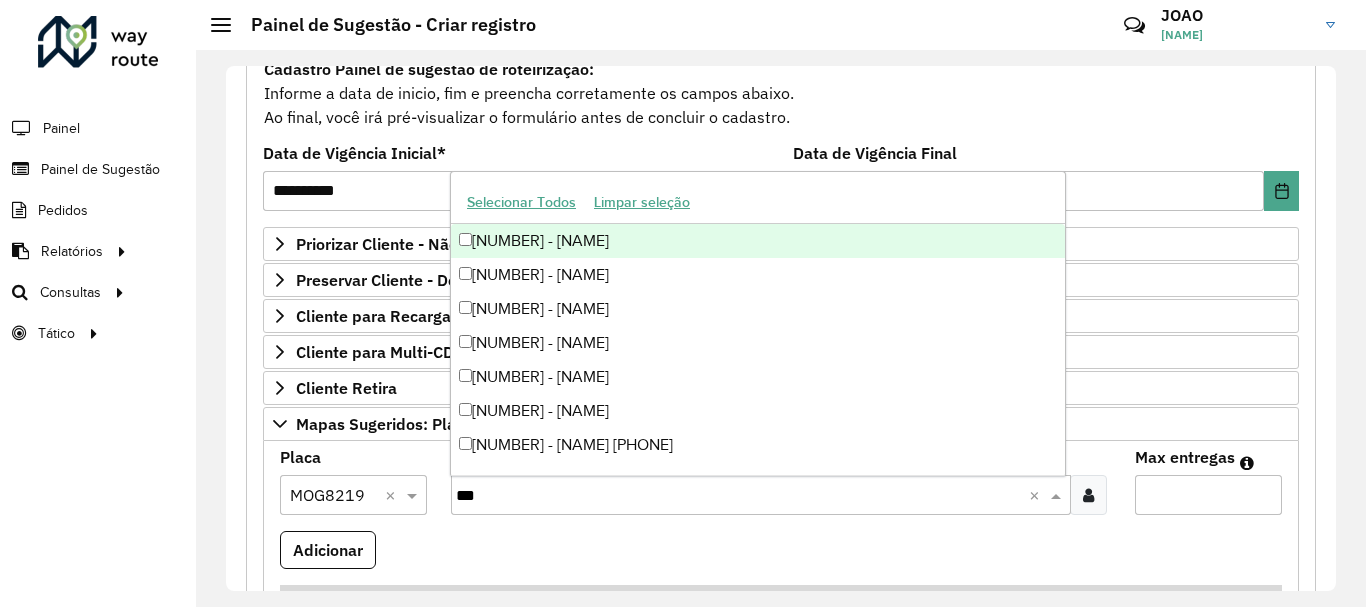 click on "[NUMBER] - [NAME]" at bounding box center [758, 241] 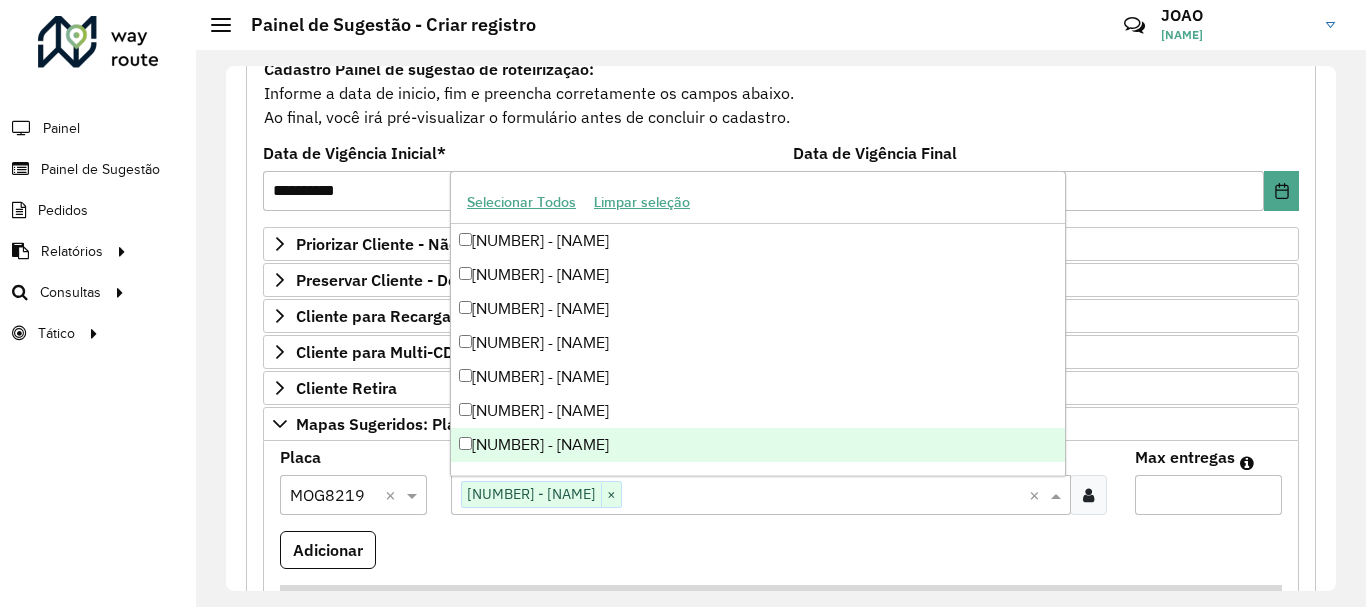 paste on "****" 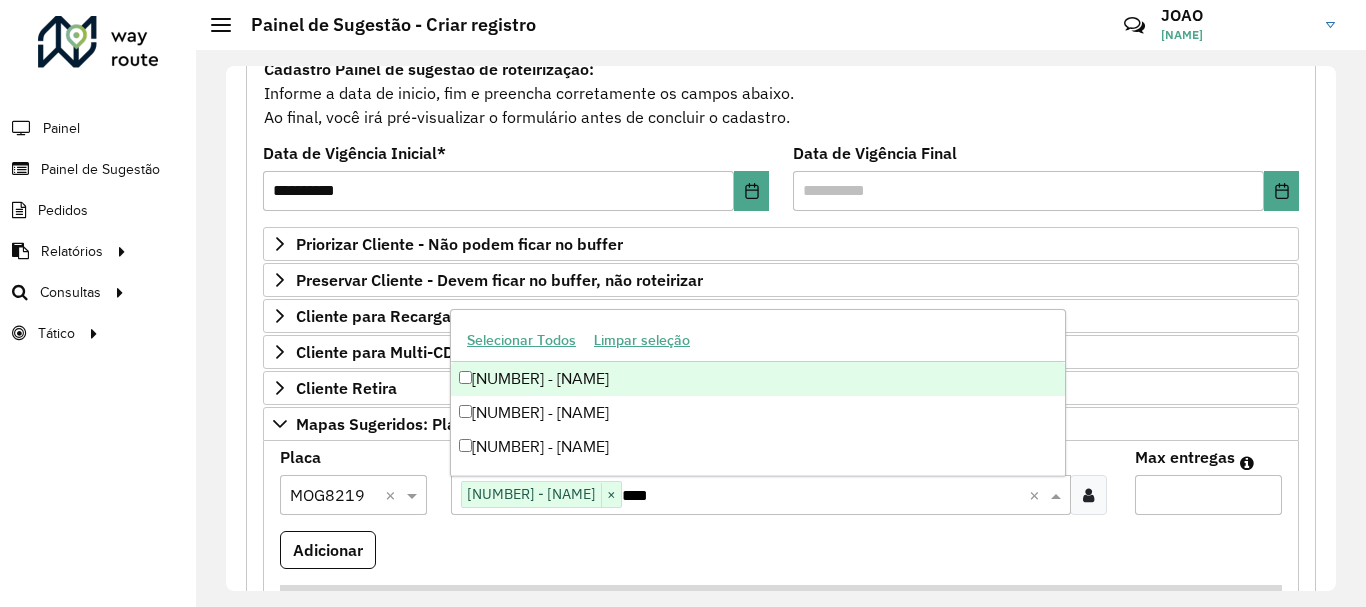click on "[NUMBER] - [NAME]" at bounding box center [758, 379] 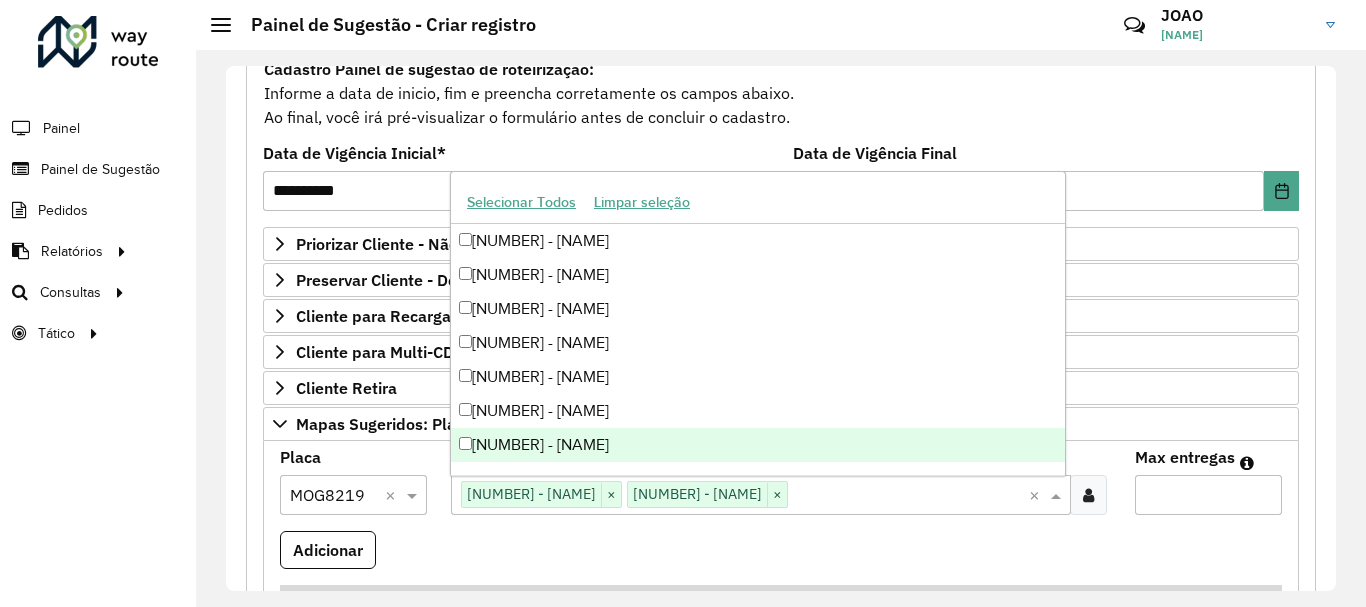 click on "Max entregas" at bounding box center (1208, 495) 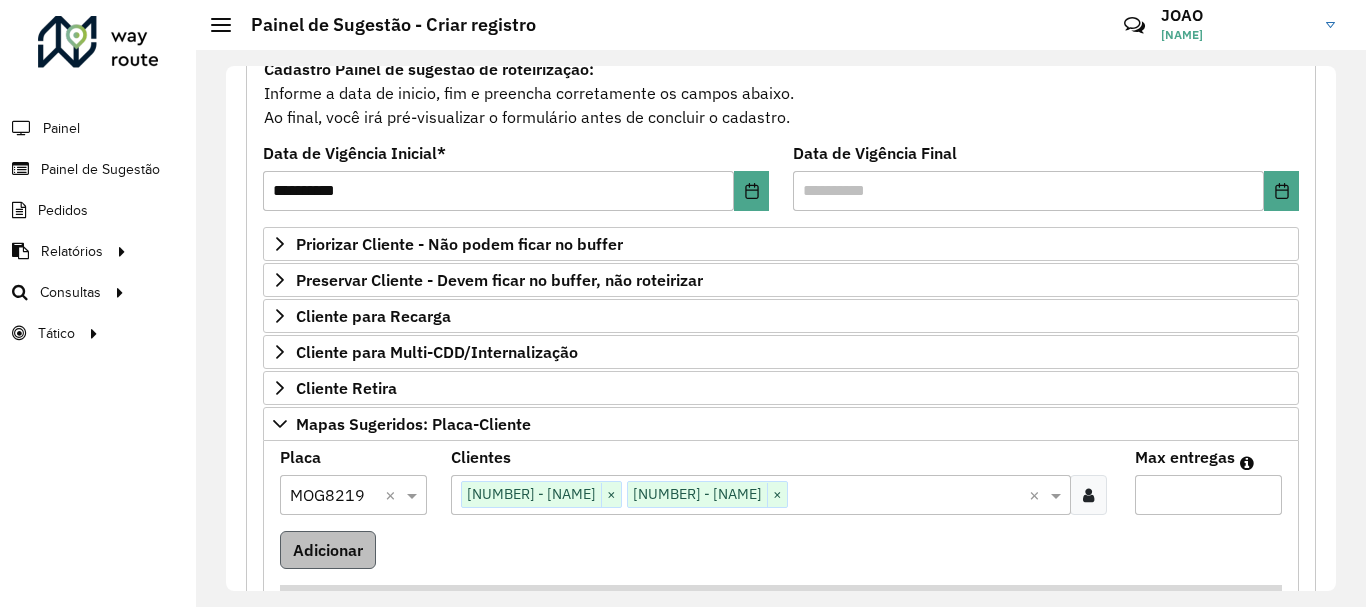 type on "*" 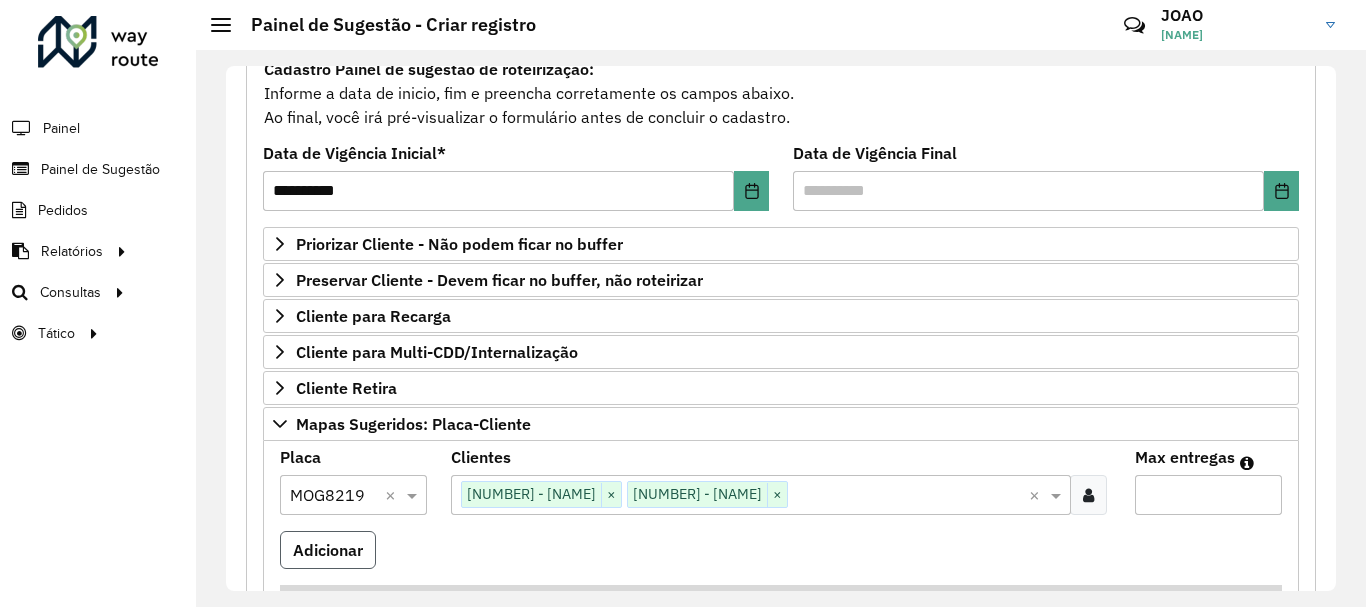 click on "Adicionar" at bounding box center [328, 550] 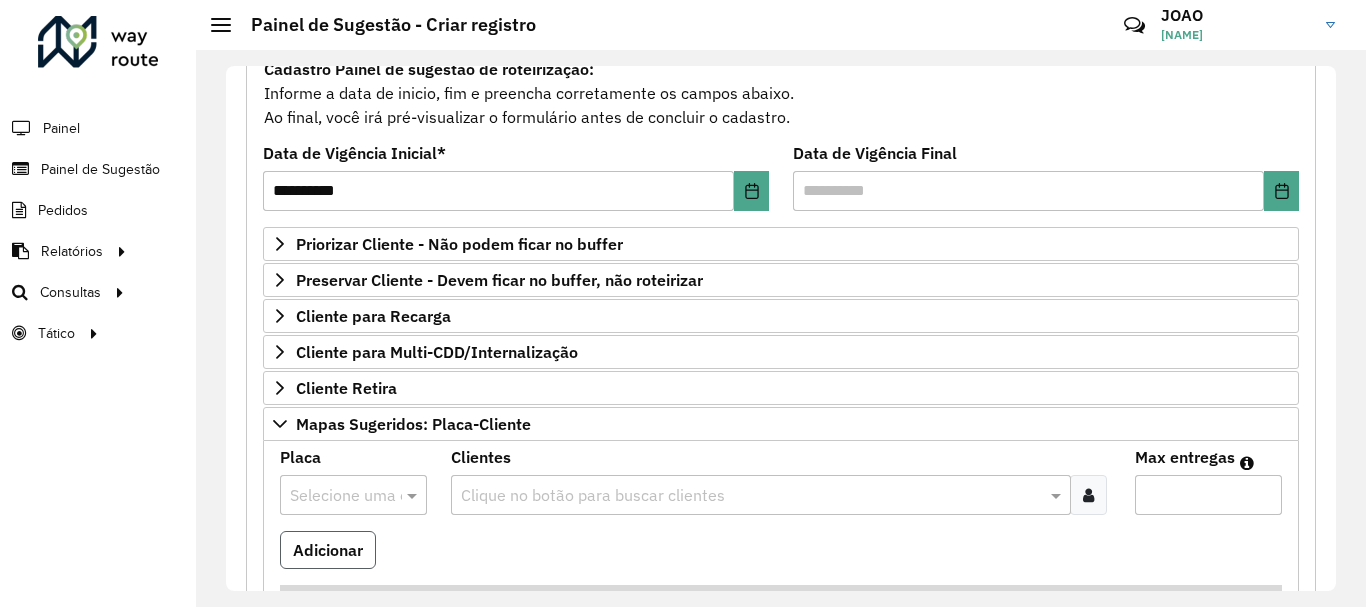 type 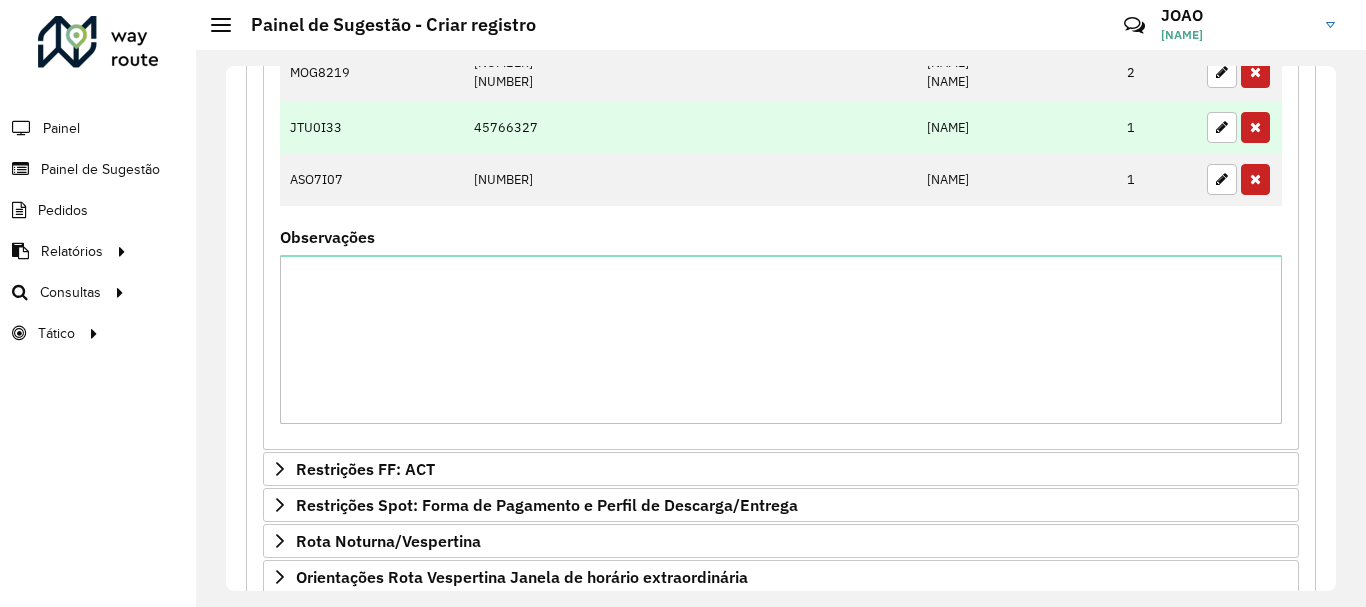 scroll, scrollTop: 686, scrollLeft: 0, axis: vertical 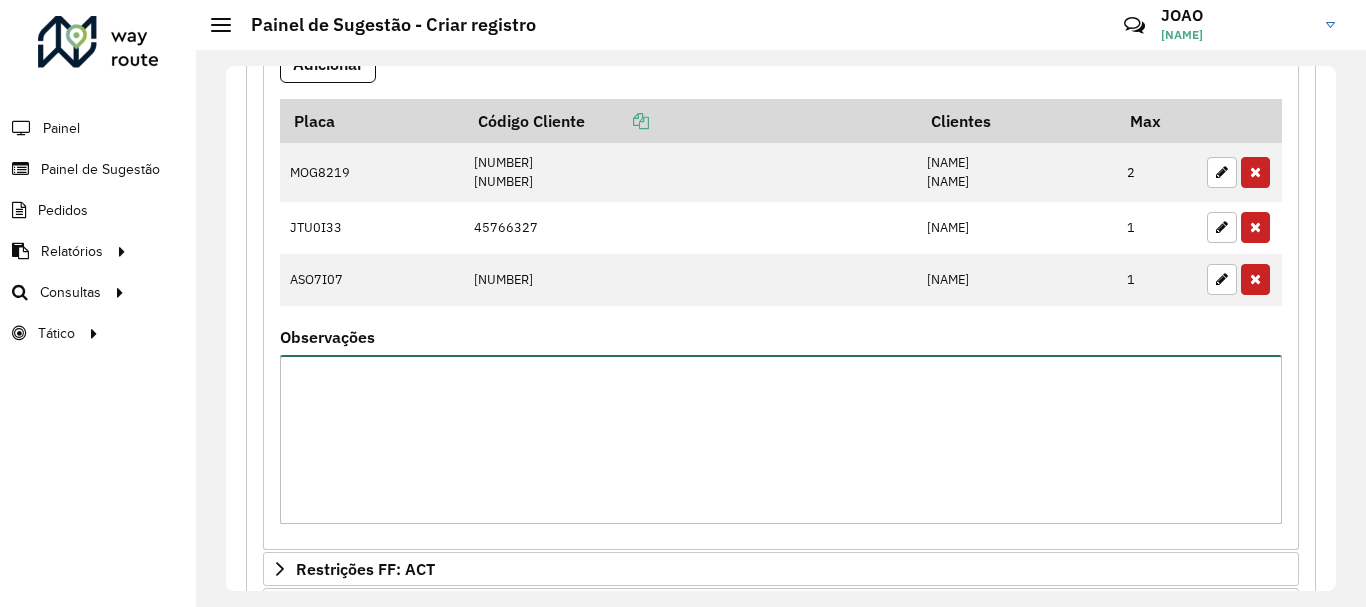 click on "Observações" at bounding box center (781, 439) 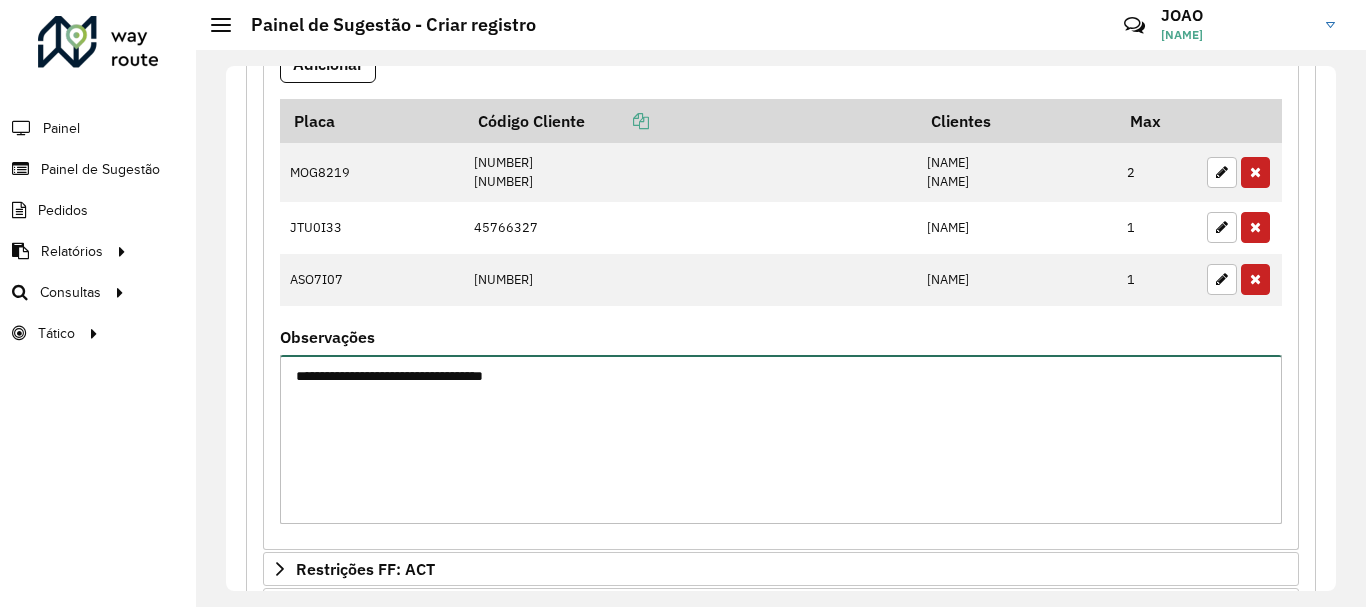 scroll, scrollTop: 986, scrollLeft: 0, axis: vertical 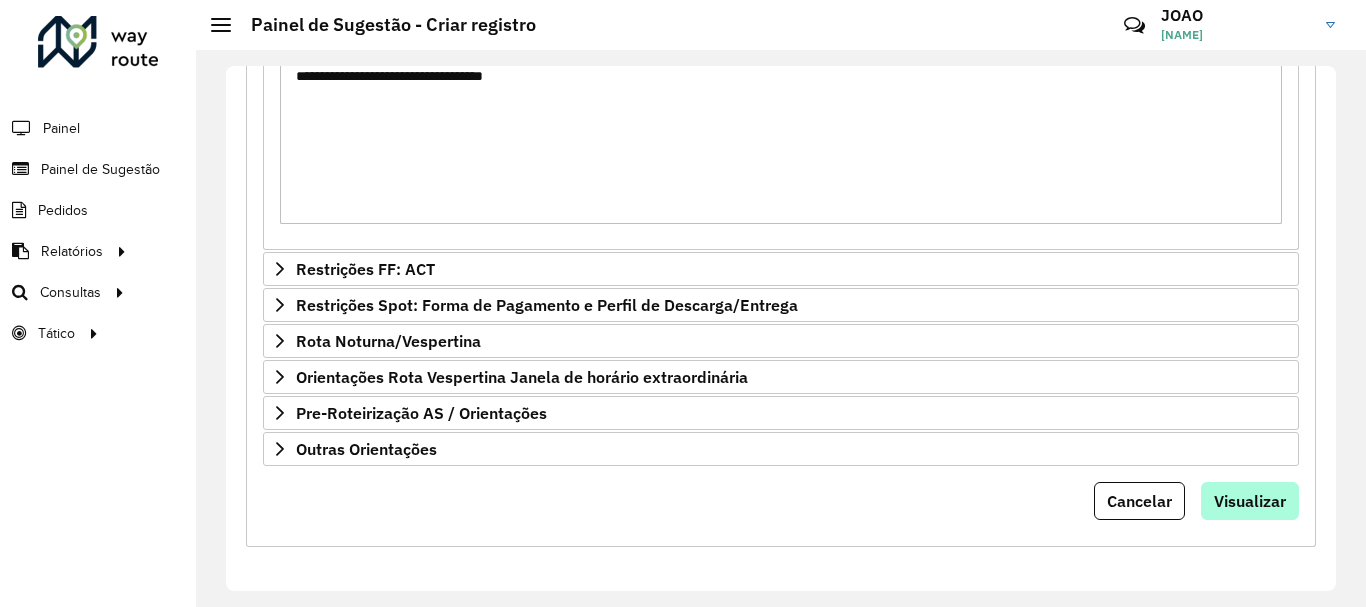 type on "**********" 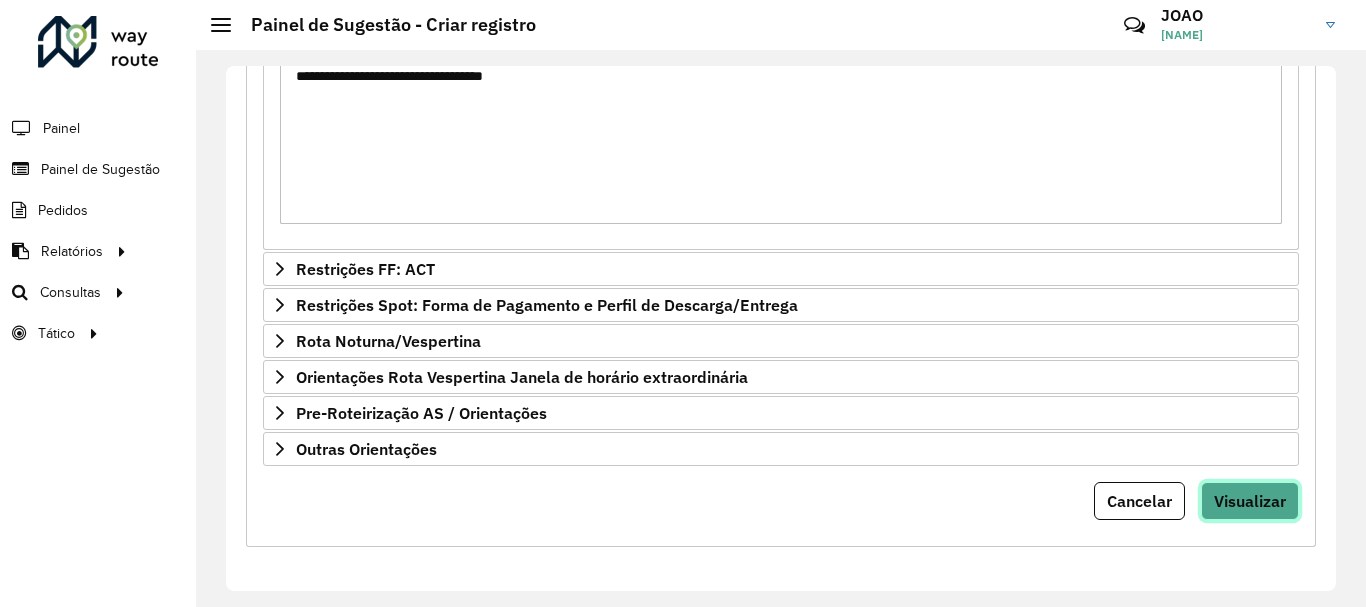 click on "Visualizar" at bounding box center [1250, 501] 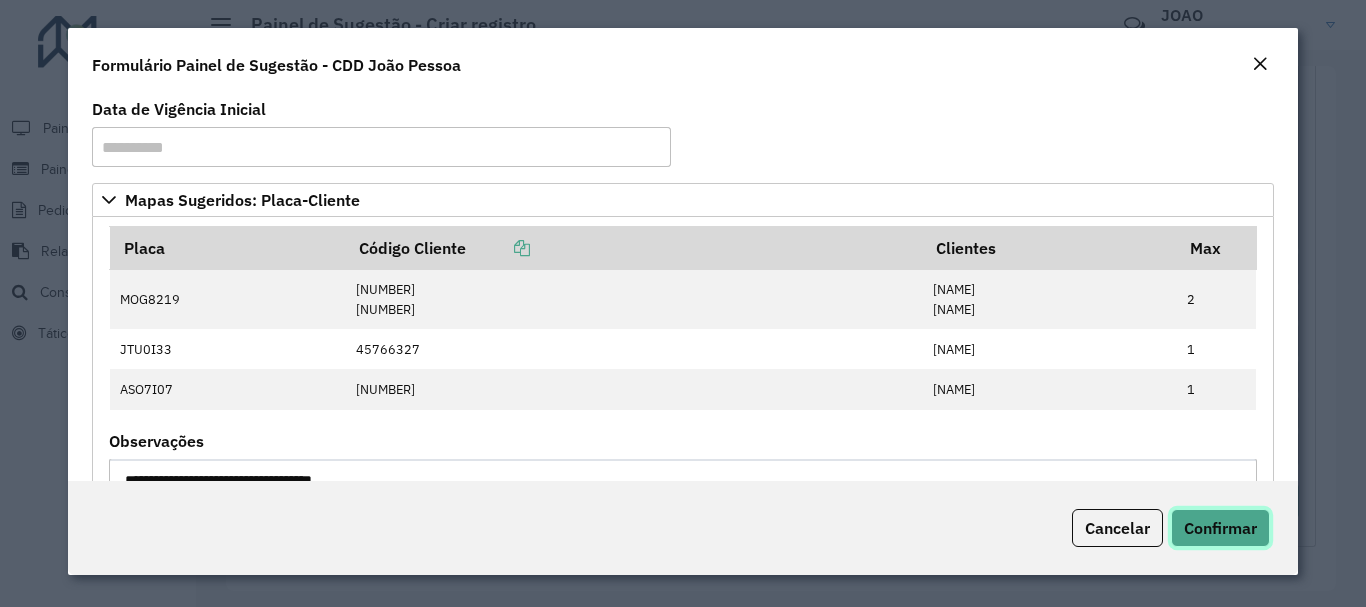 click on "Confirmar" 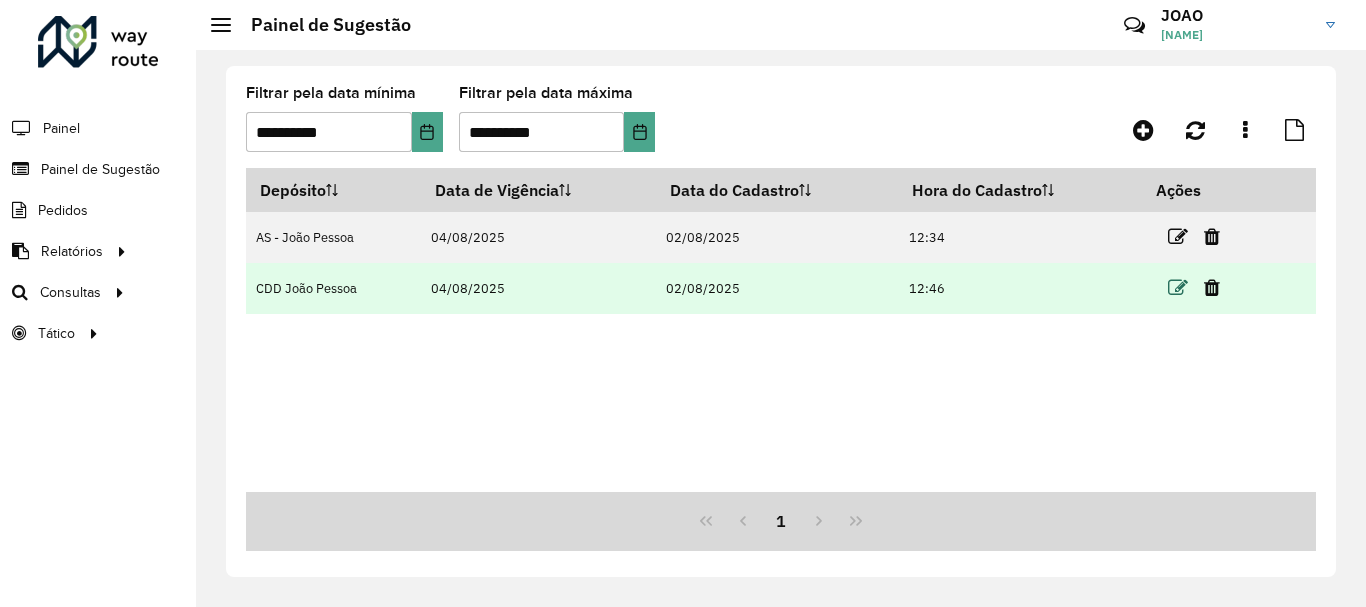 click at bounding box center [1178, 288] 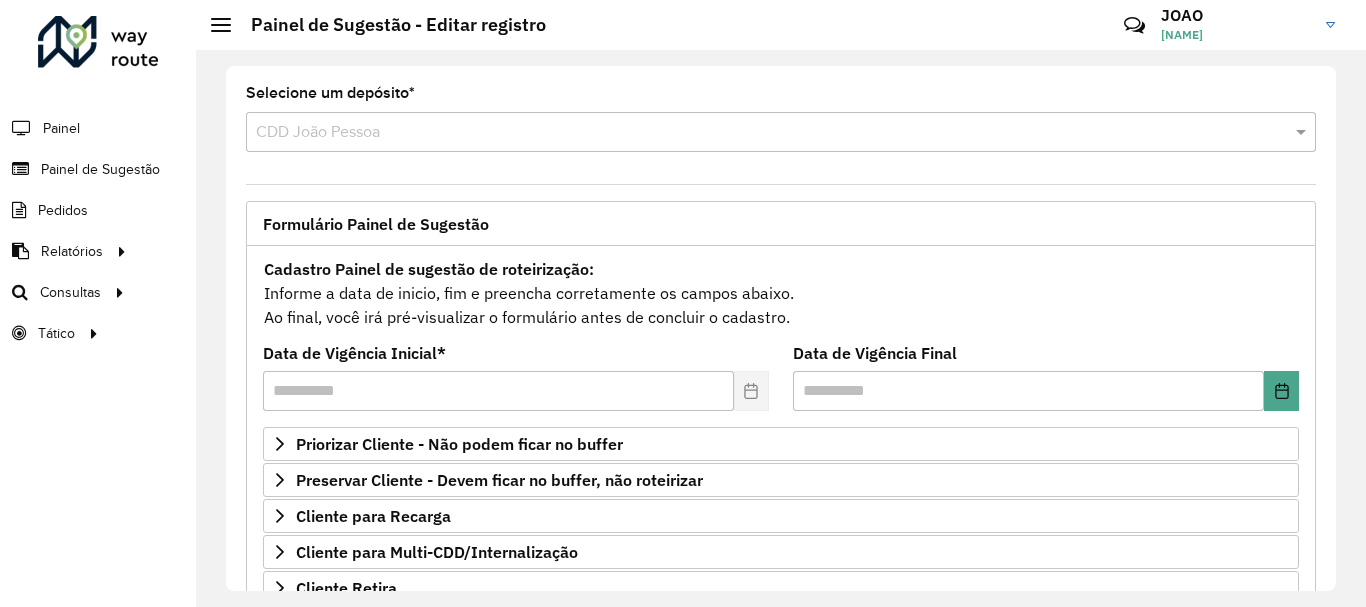 scroll, scrollTop: 200, scrollLeft: 0, axis: vertical 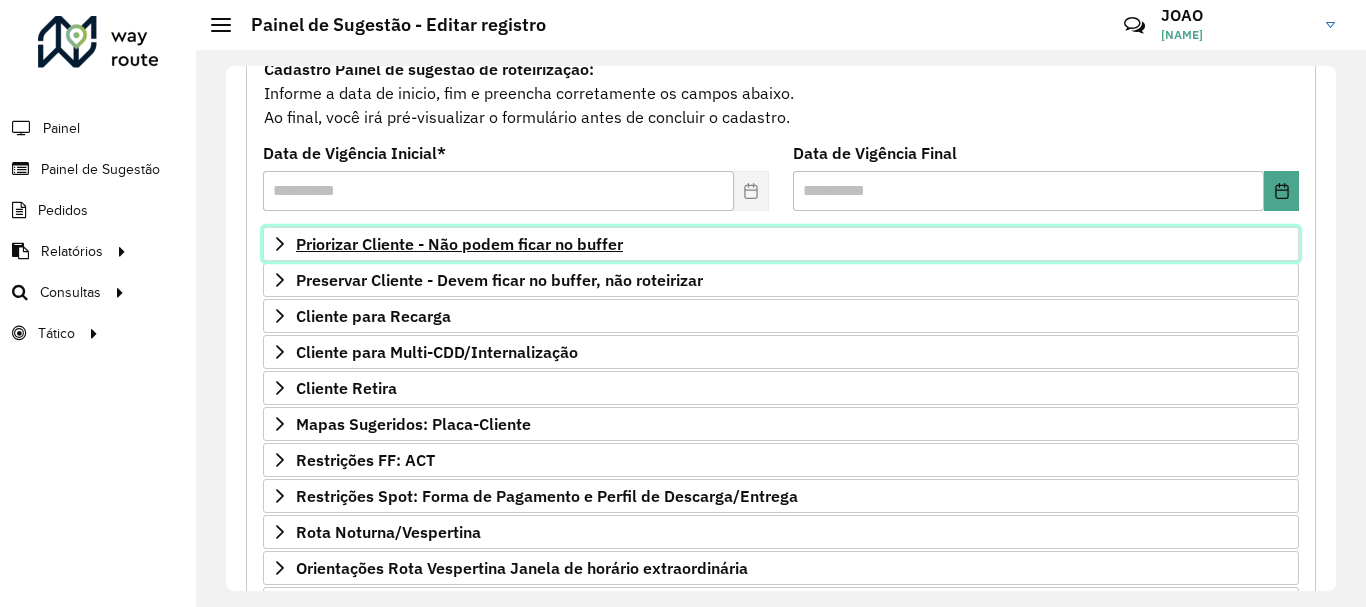 click on "Priorizar Cliente - Não podem ficar no buffer" at bounding box center (459, 244) 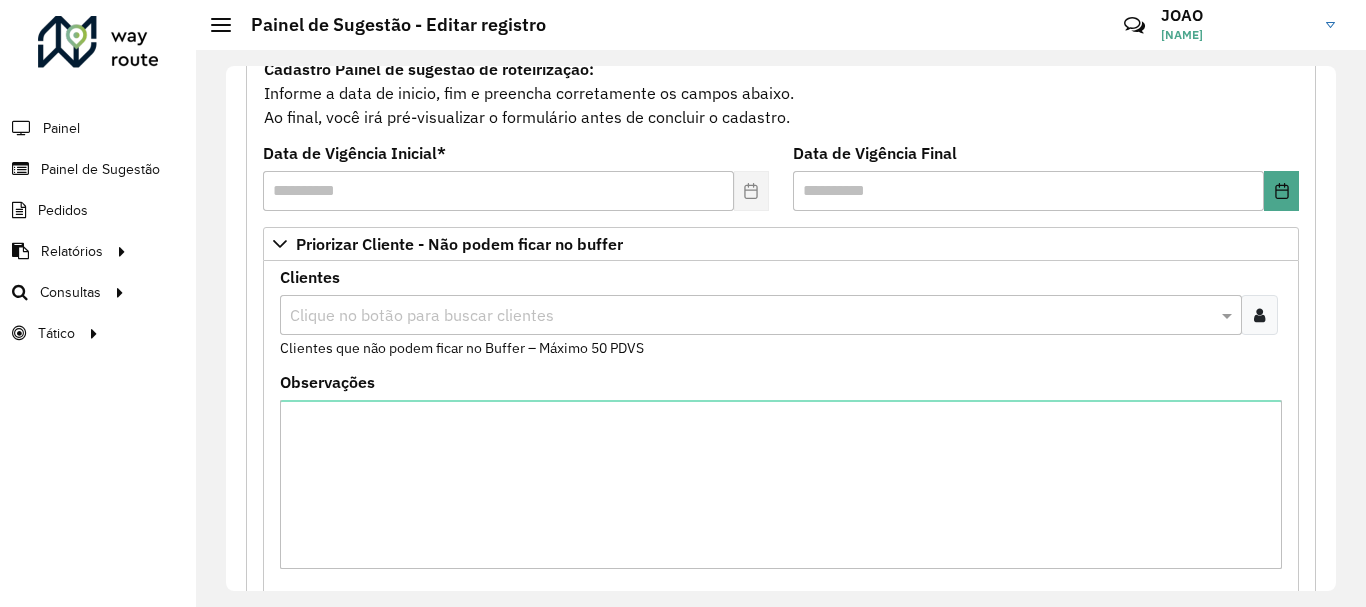 click at bounding box center [751, 316] 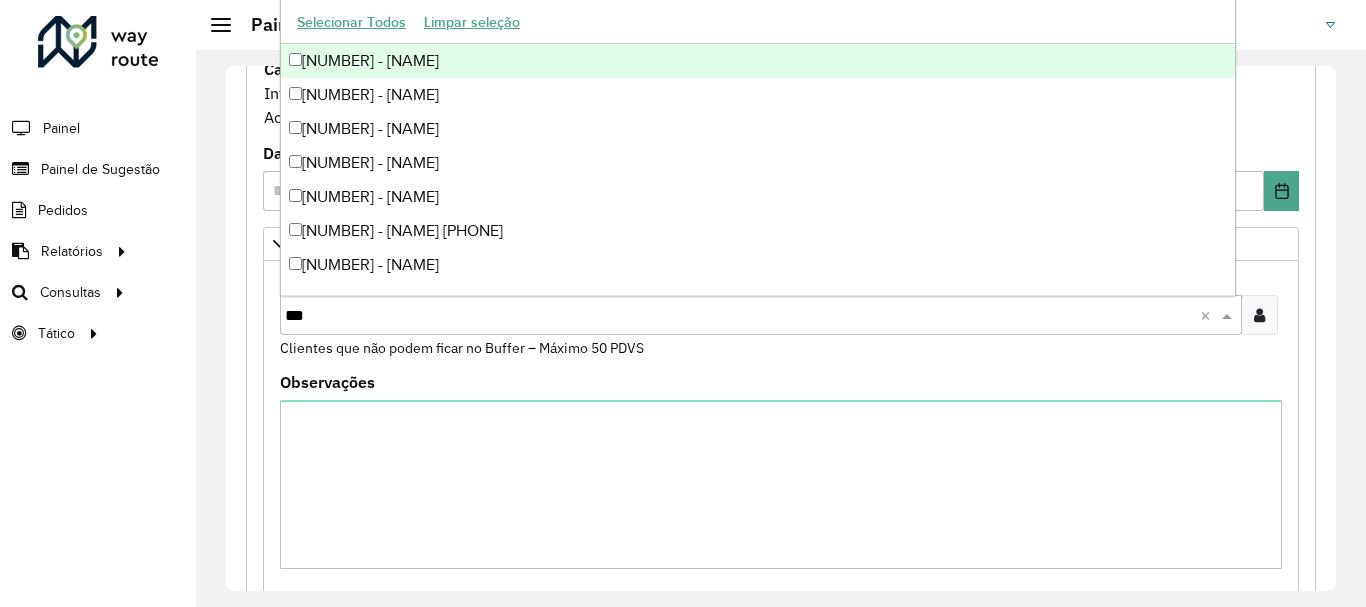 type on "****" 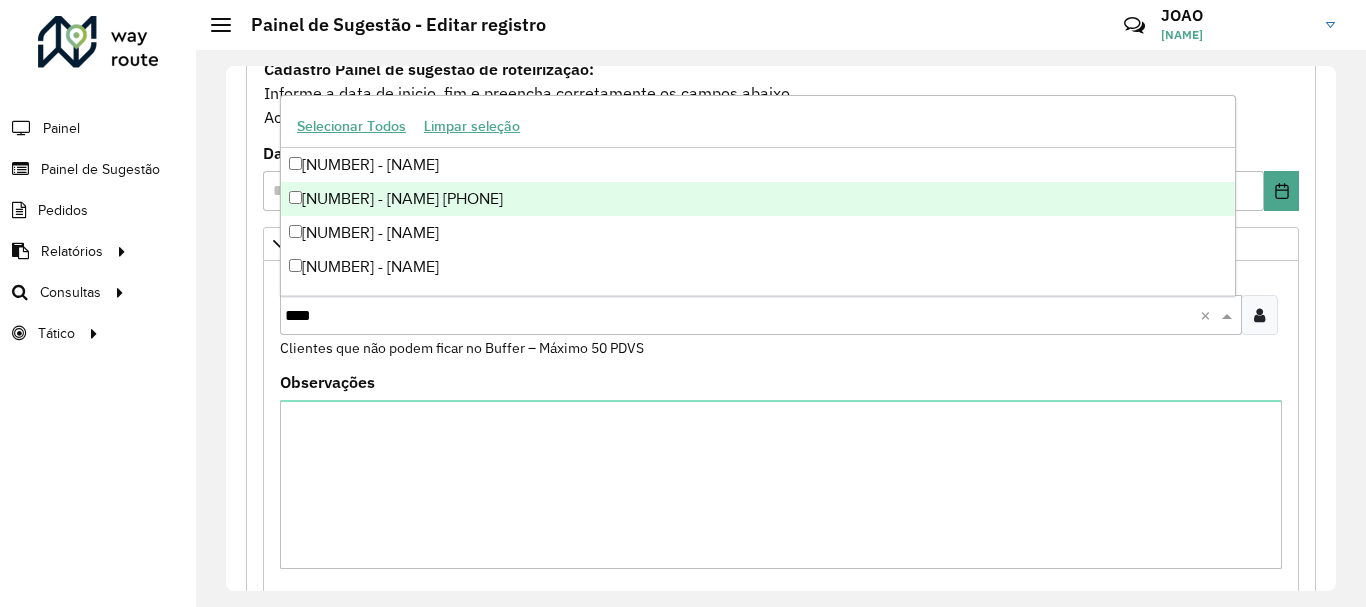 click on "[NUMBER] - [NAME]" at bounding box center [758, 165] 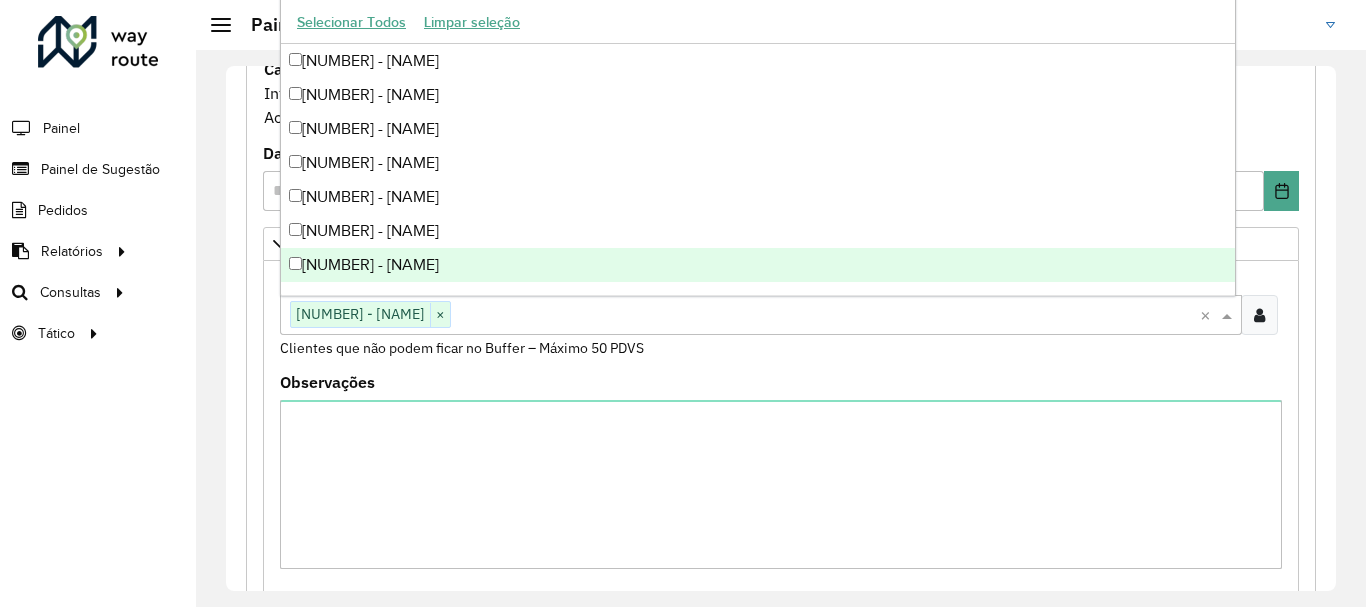 click on "Formulário Painel de Sugestão - CDD João Pessoa" 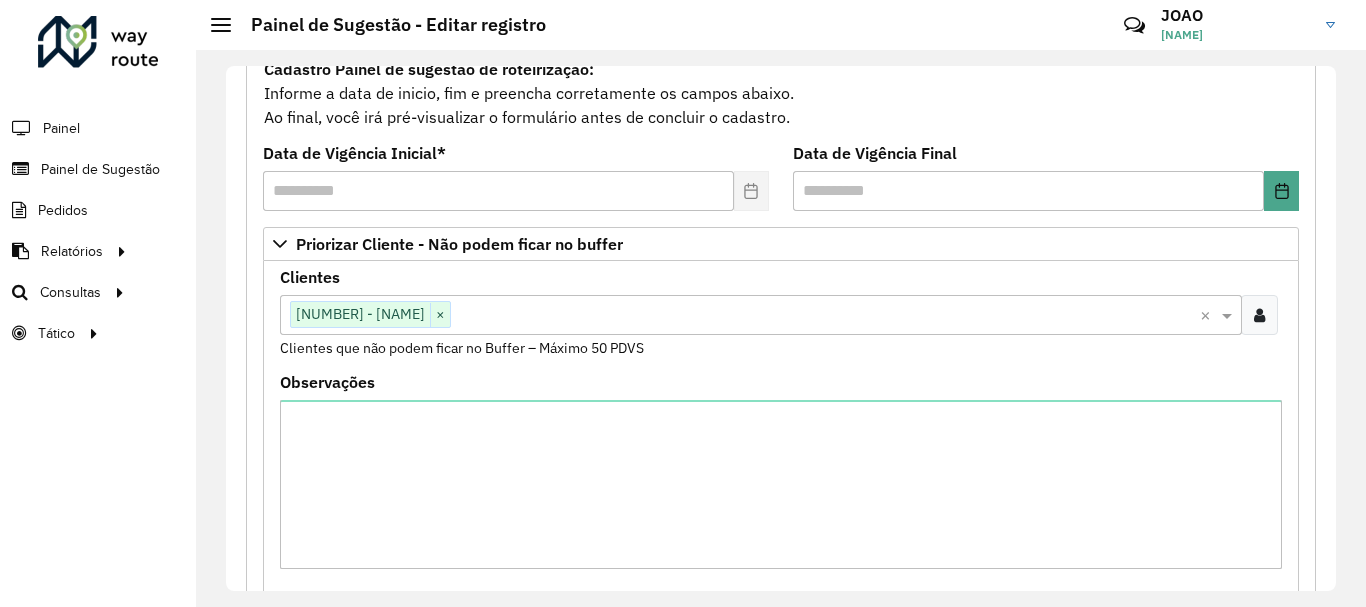 scroll, scrollTop: 724, scrollLeft: 0, axis: vertical 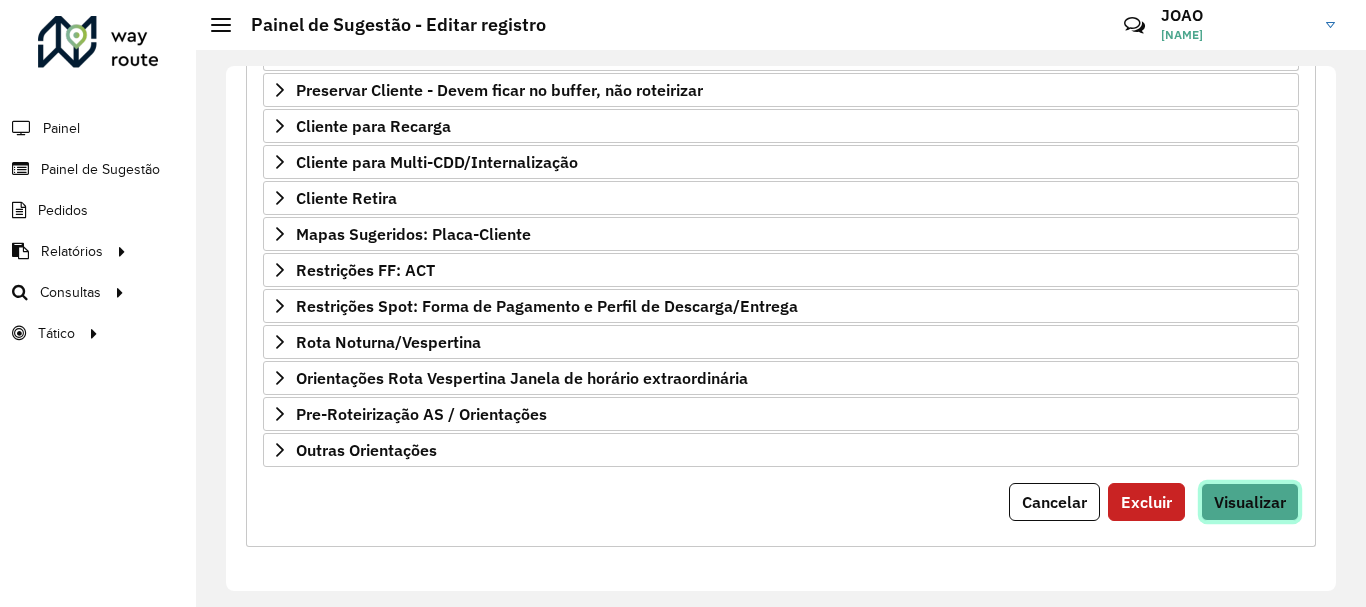click on "Visualizar" at bounding box center [1250, 502] 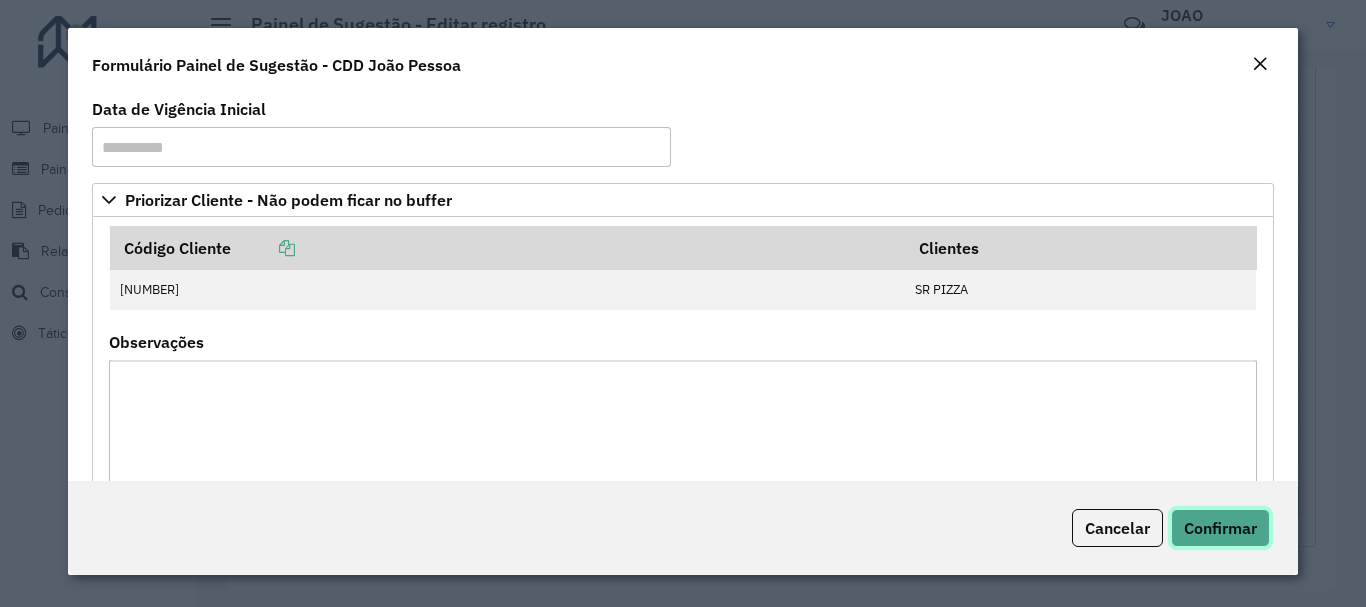 click on "Confirmar" 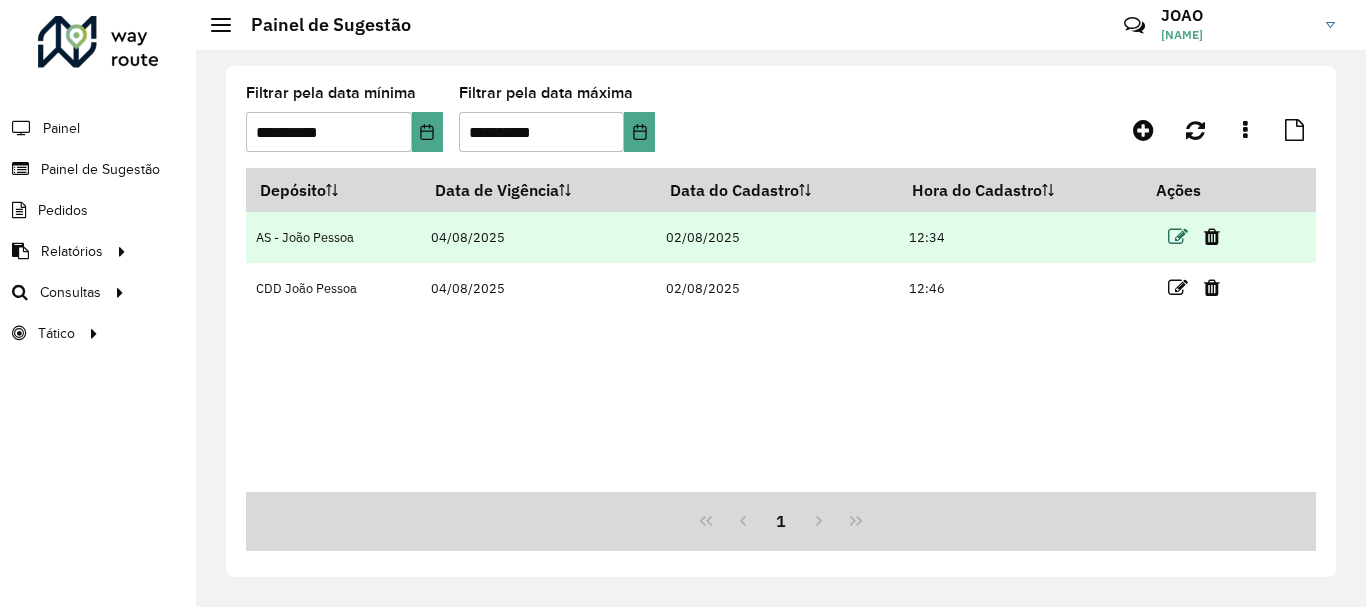 click at bounding box center [1178, 237] 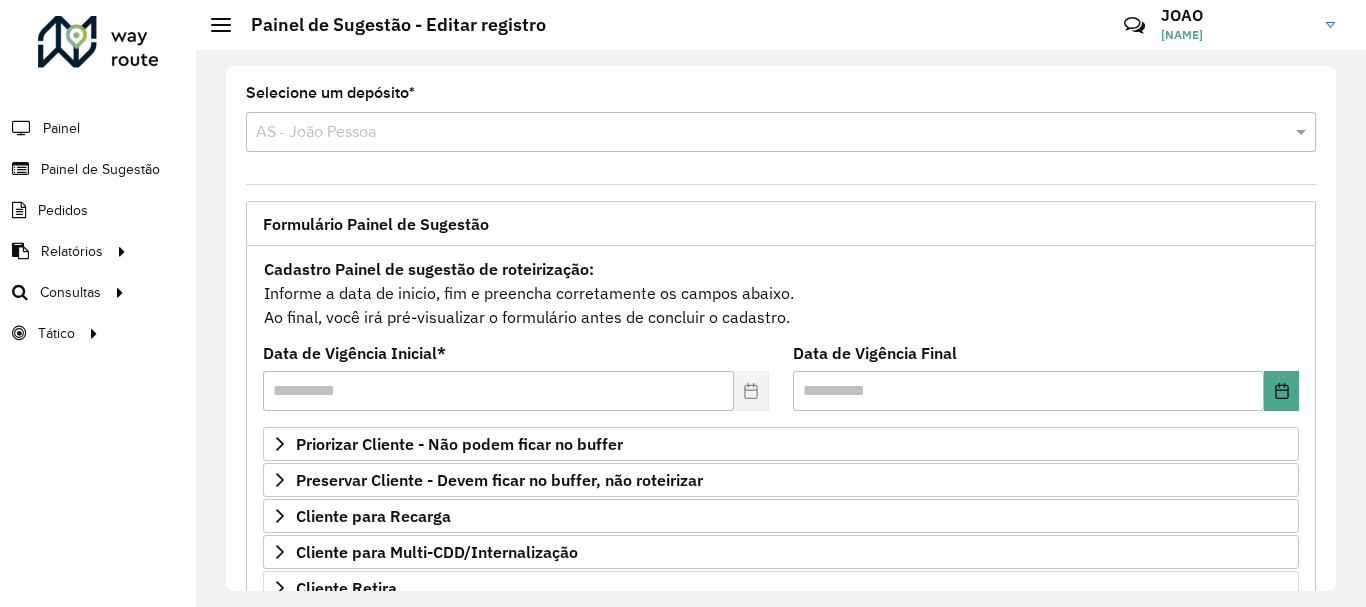 scroll, scrollTop: 200, scrollLeft: 0, axis: vertical 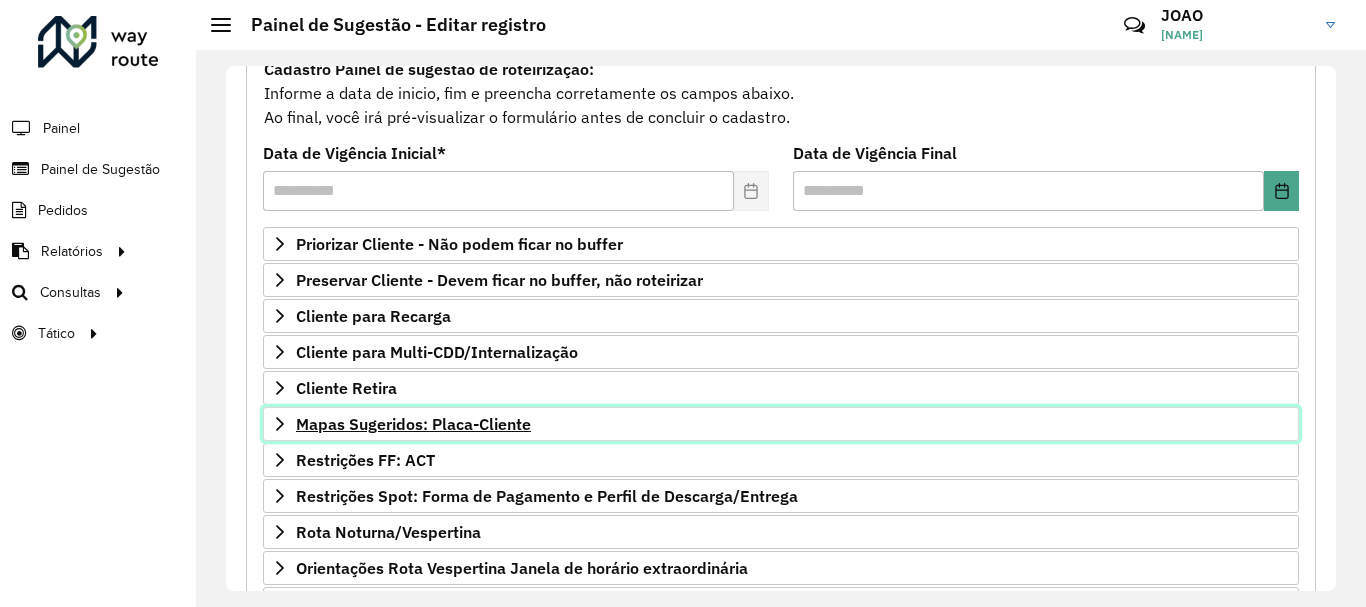 click on "Mapas Sugeridos: Placa-Cliente" at bounding box center (413, 424) 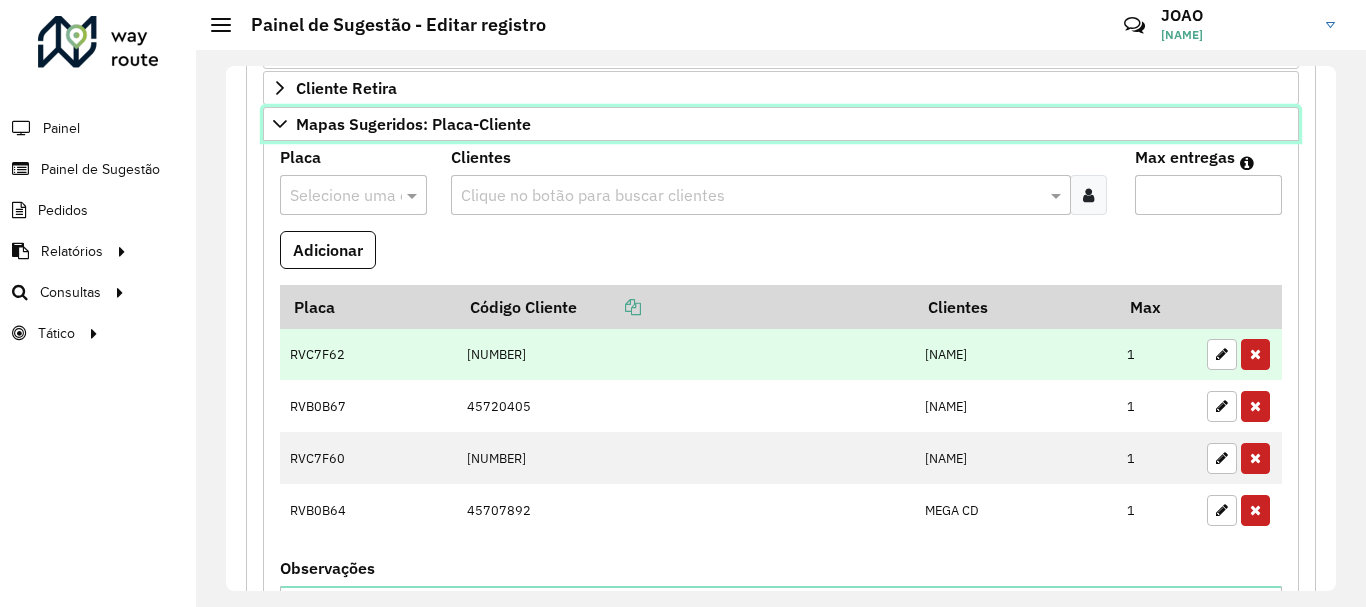 scroll, scrollTop: 600, scrollLeft: 0, axis: vertical 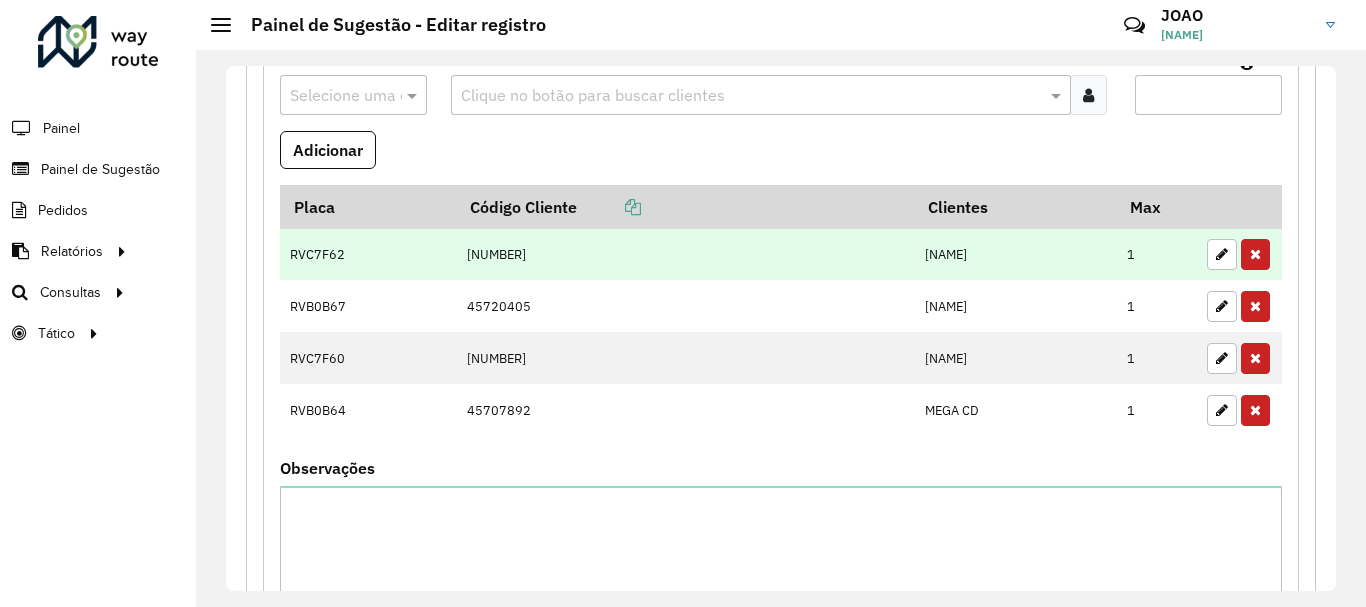 click at bounding box center [1255, 254] 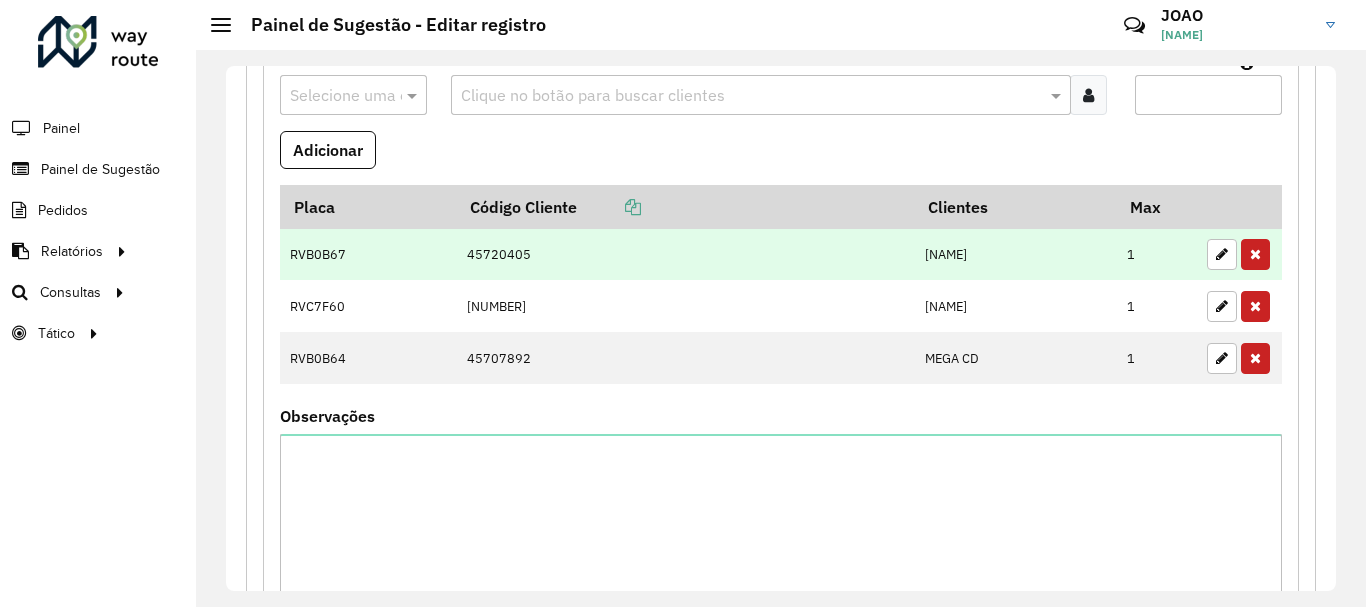 scroll, scrollTop: 200, scrollLeft: 0, axis: vertical 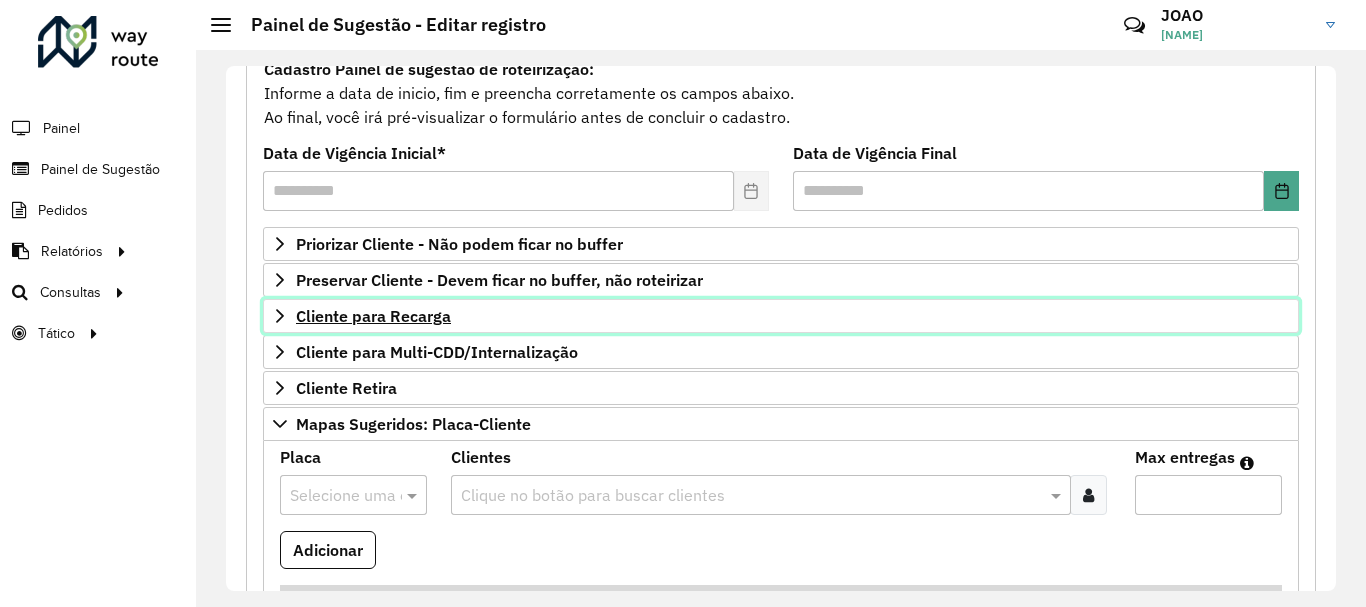 click on "Cliente para Recarga" at bounding box center (373, 316) 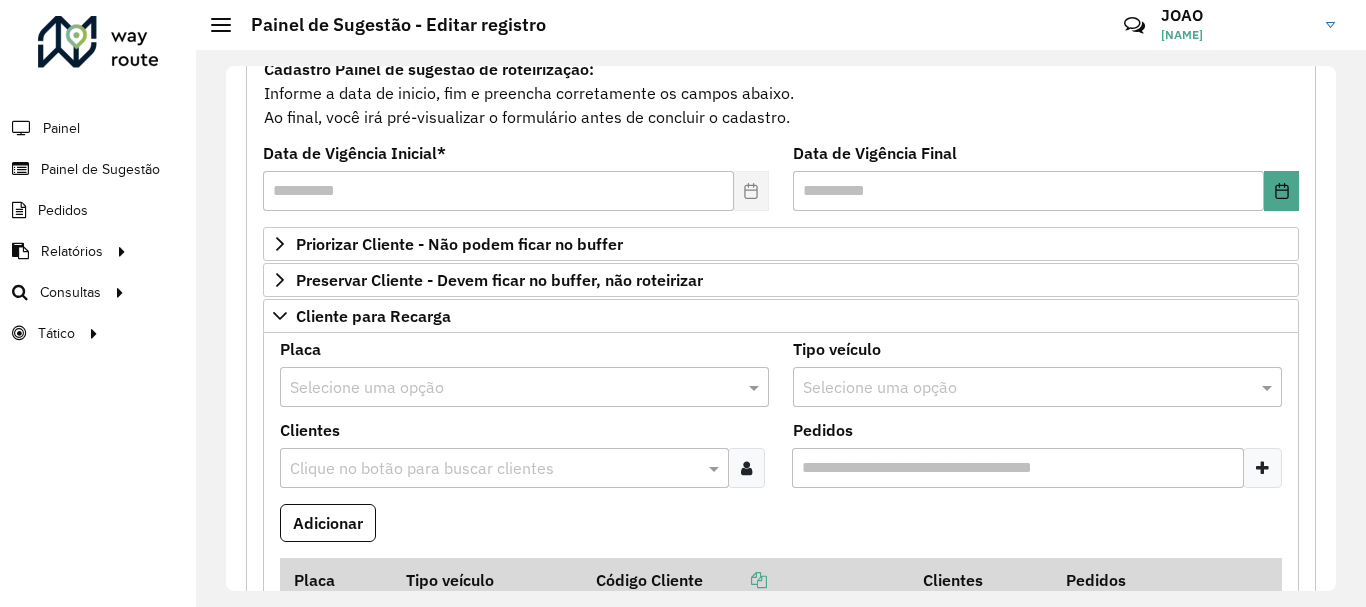 click at bounding box center (504, 388) 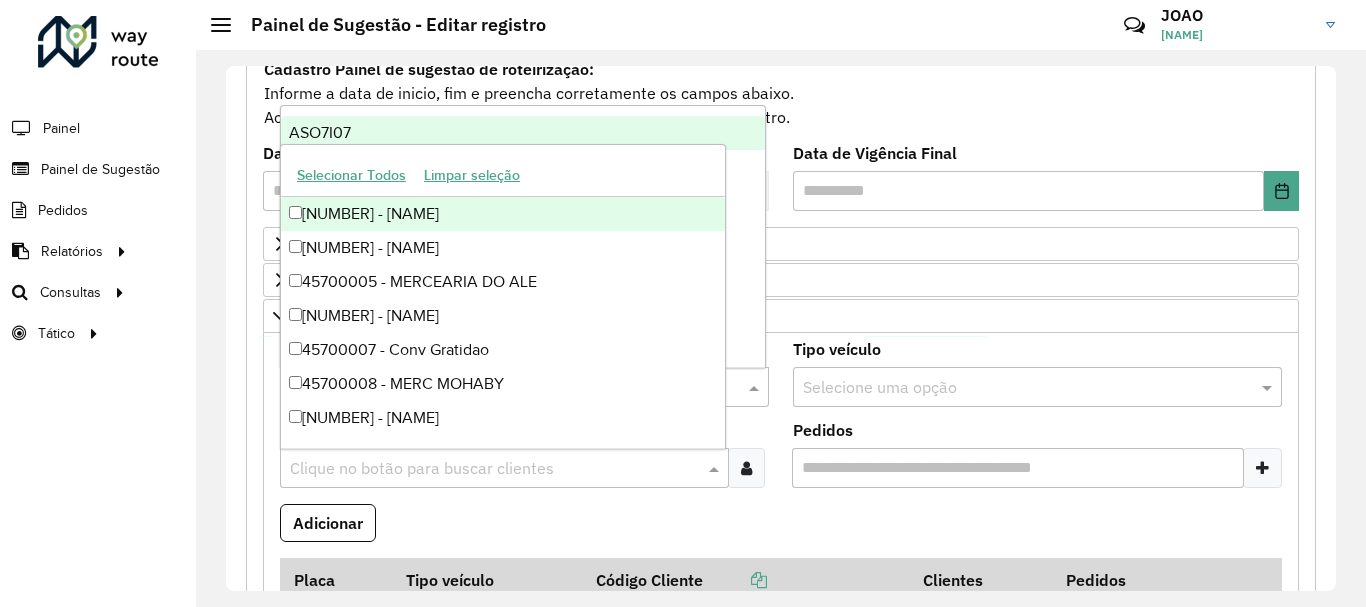 click at bounding box center [494, 469] 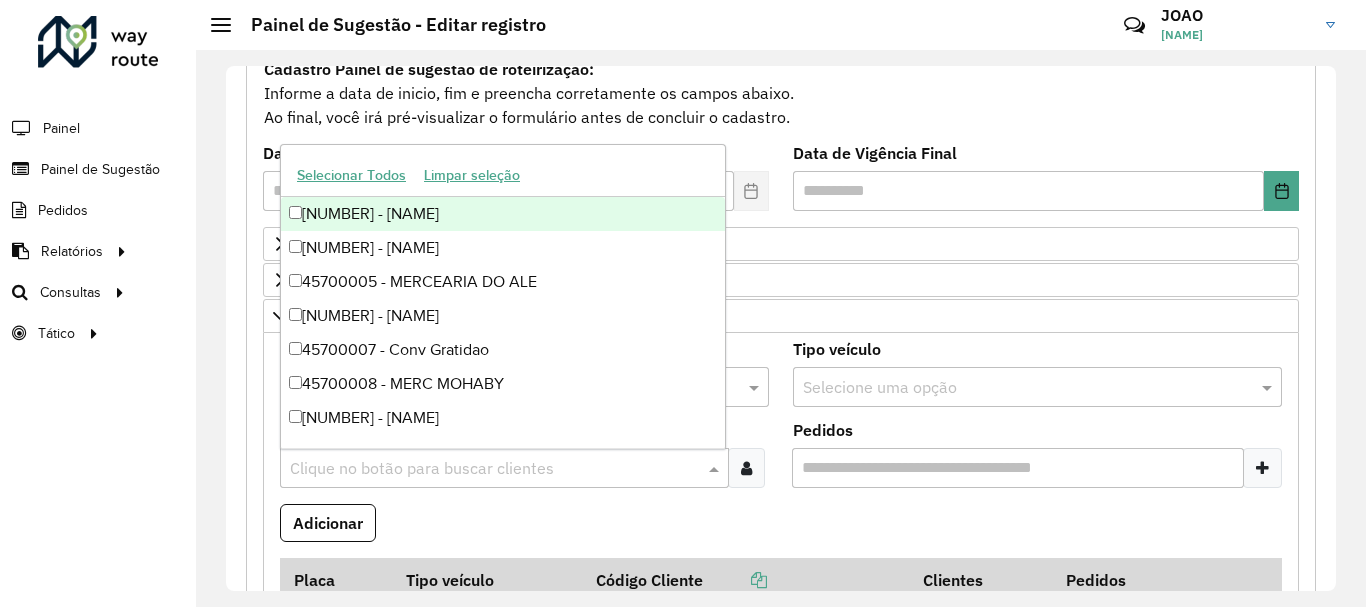 paste on "*****" 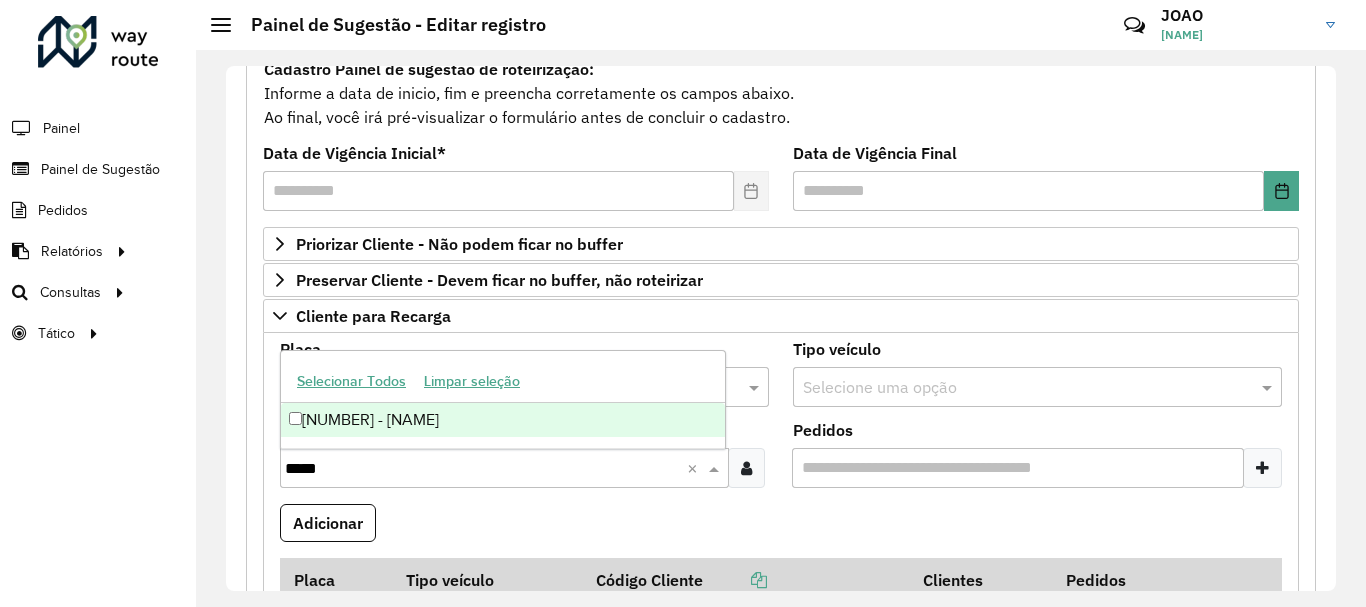 click on "[NUMBER] - [NAME]" at bounding box center [503, 420] 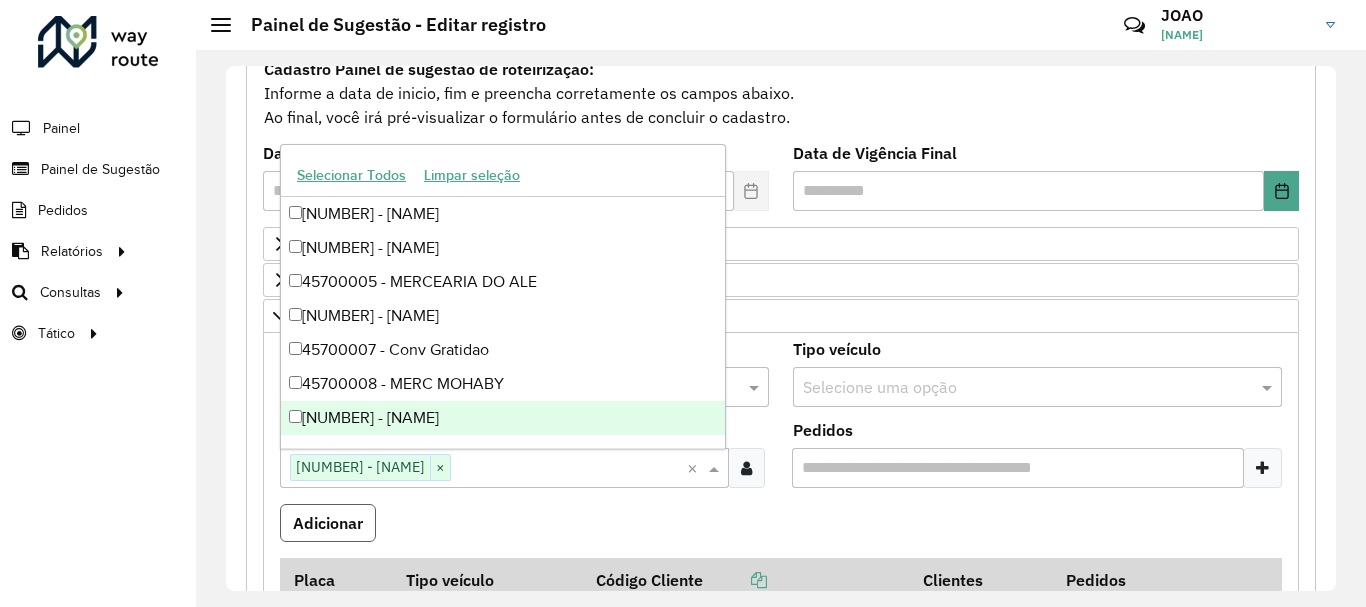 click on "Adicionar" at bounding box center (328, 523) 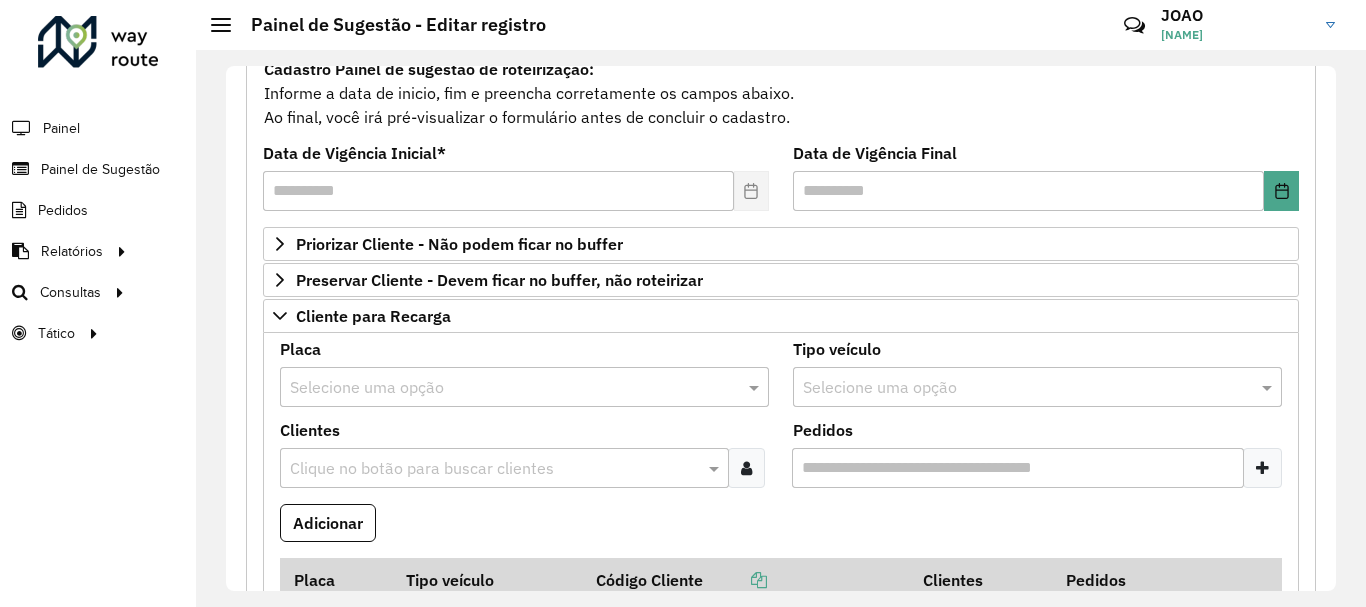 click at bounding box center [494, 469] 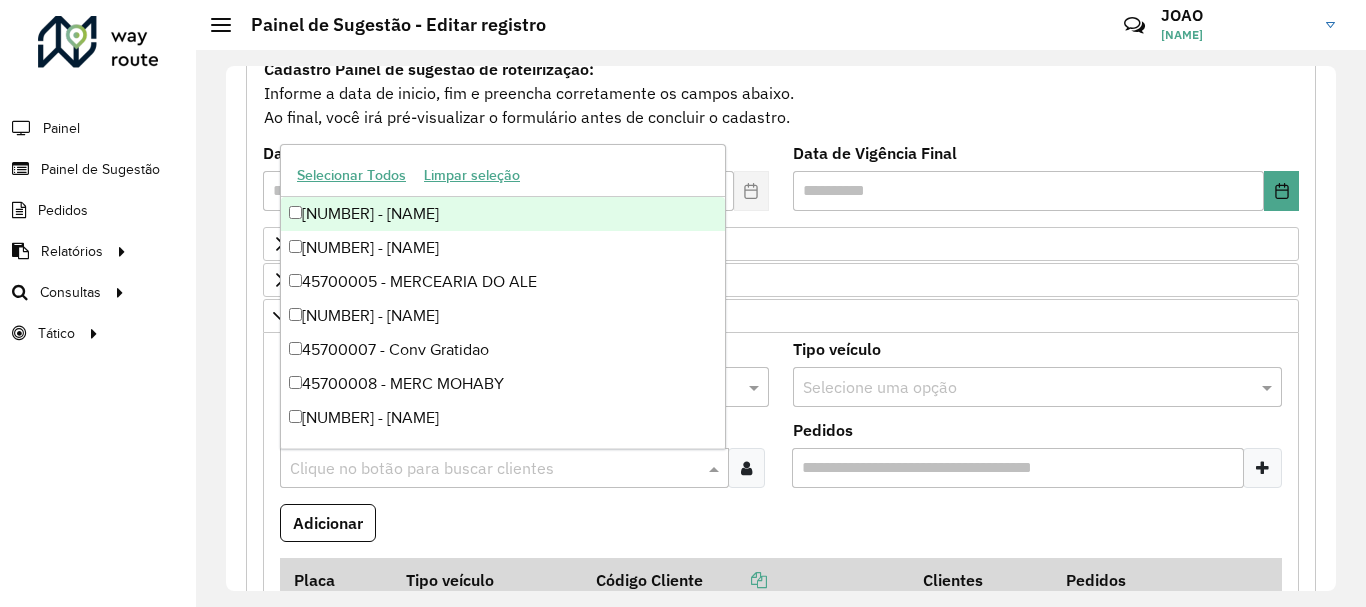 paste on "*****" 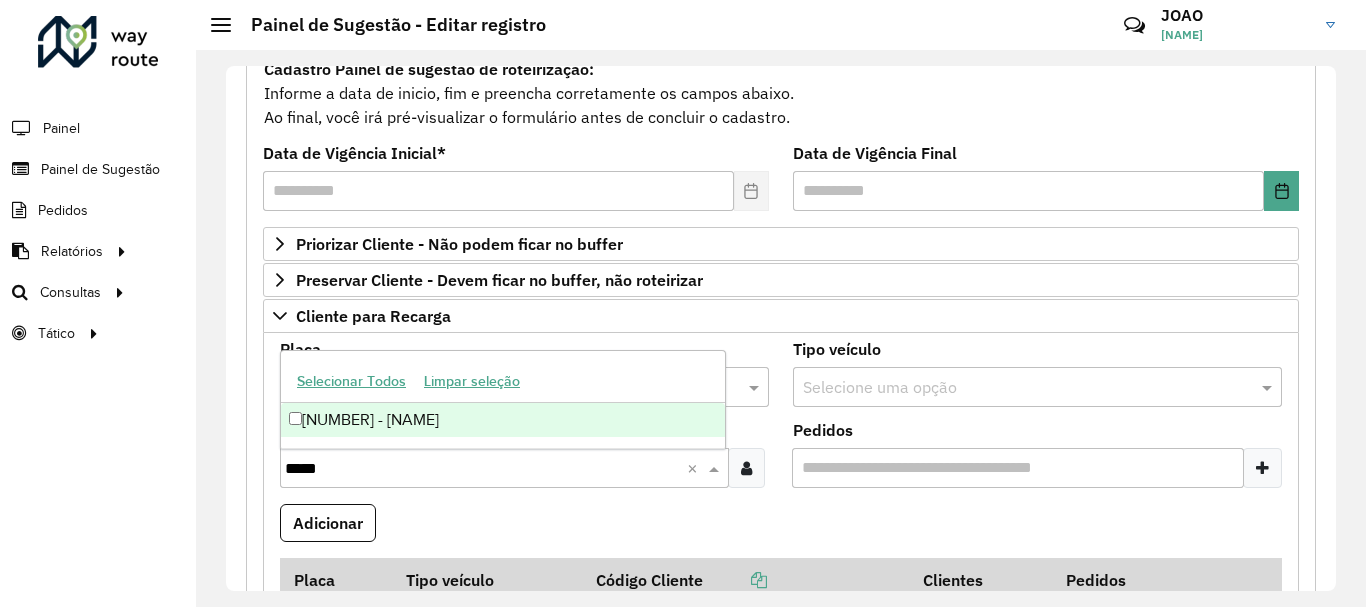 type on "*****" 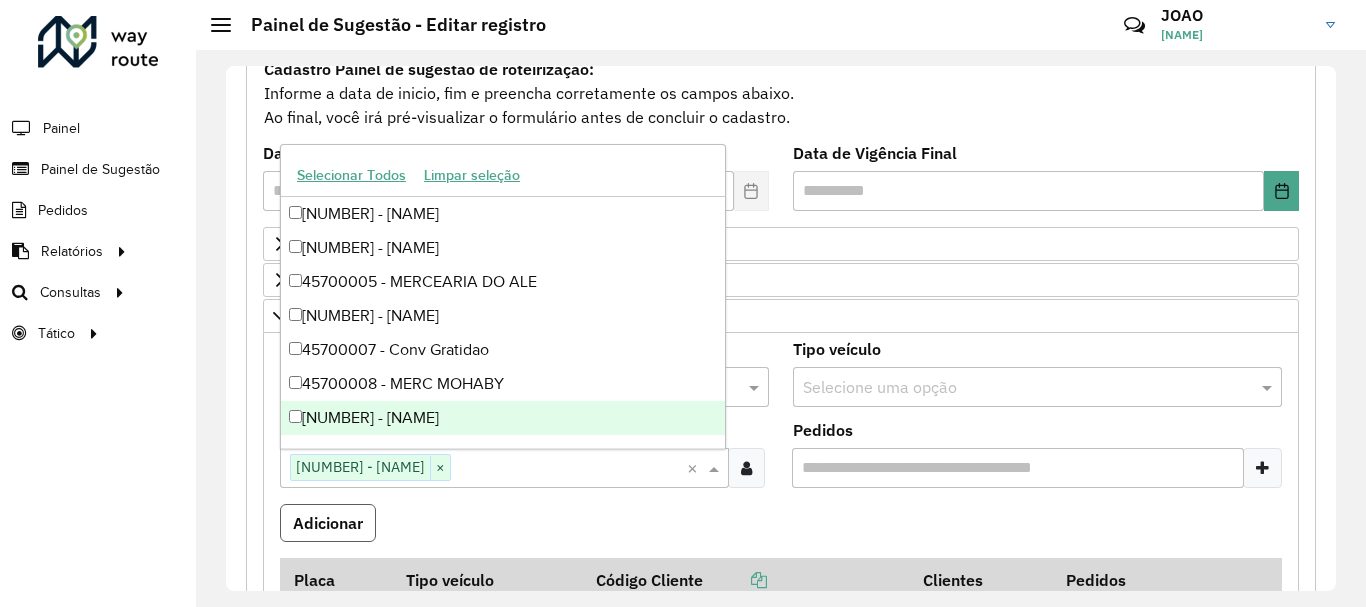 click on "Adicionar" at bounding box center [328, 523] 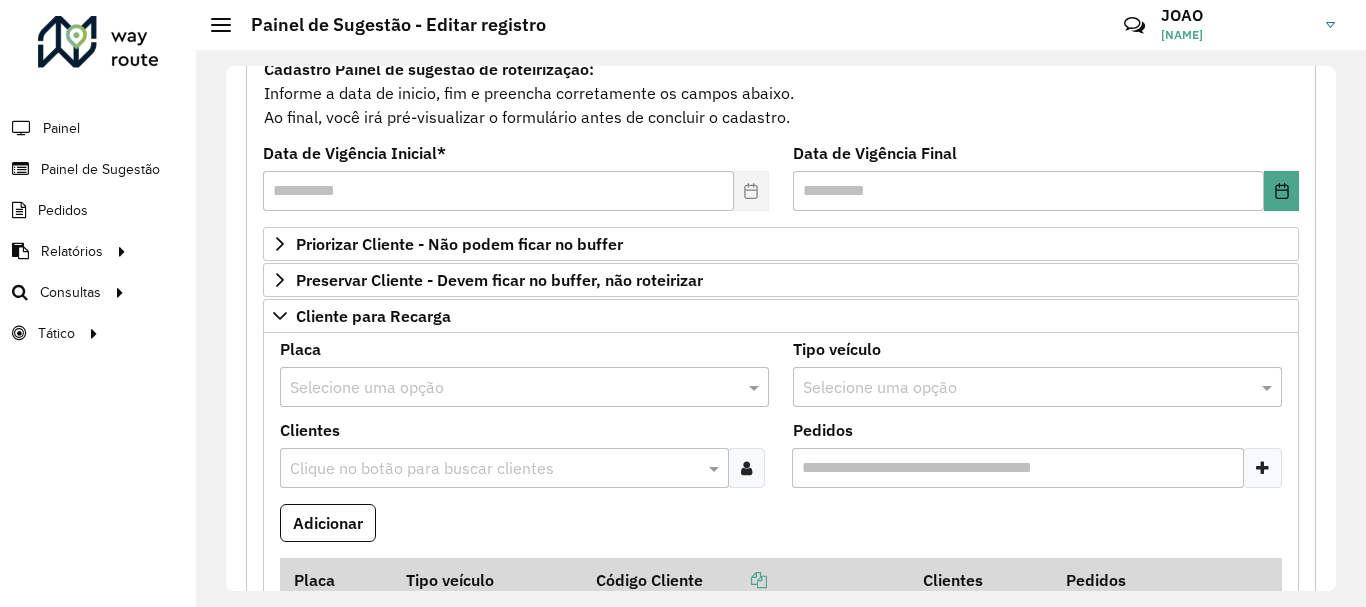 type 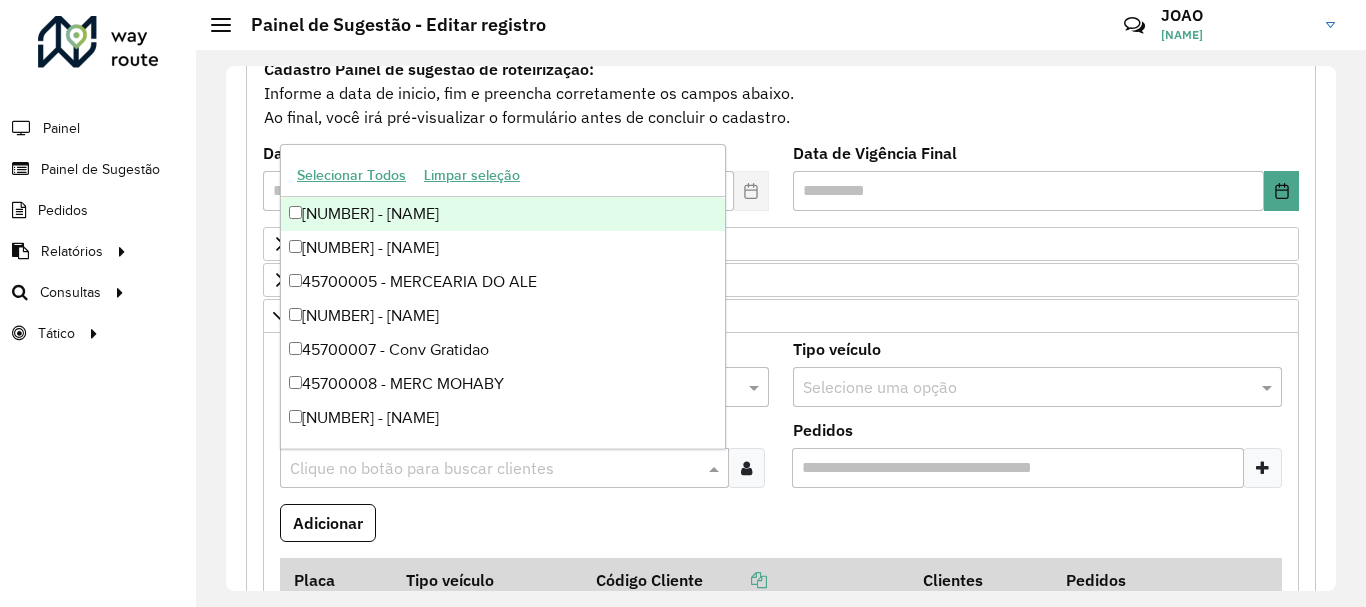 click at bounding box center (494, 469) 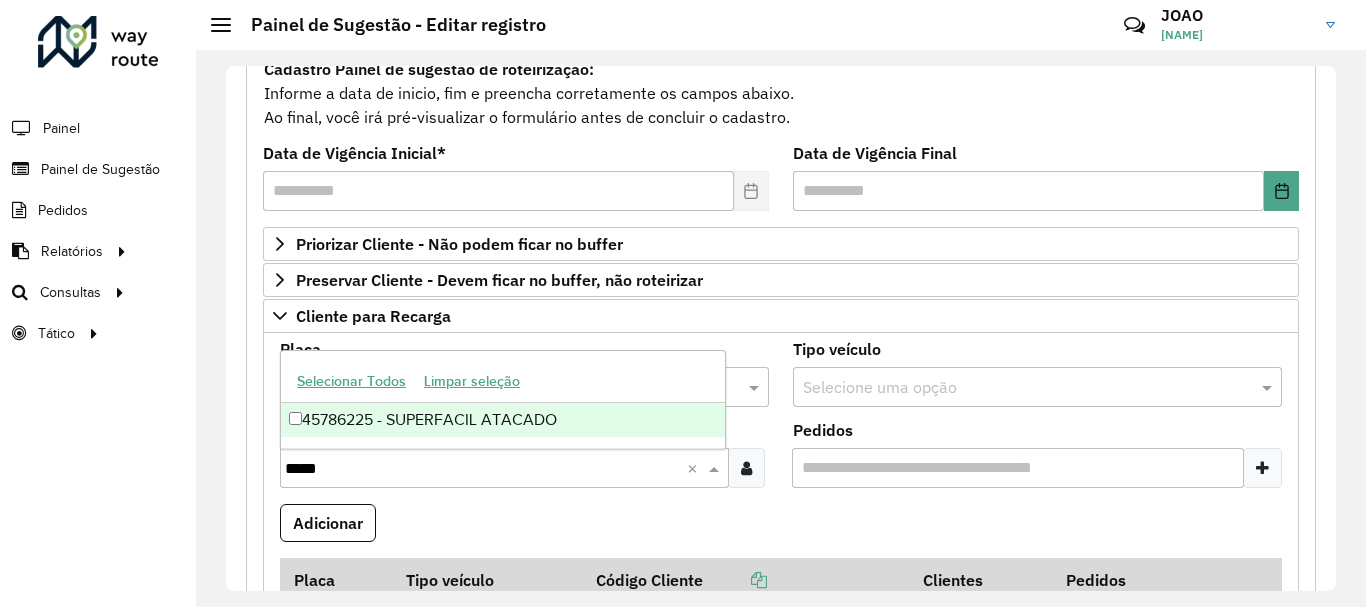 type on "*****" 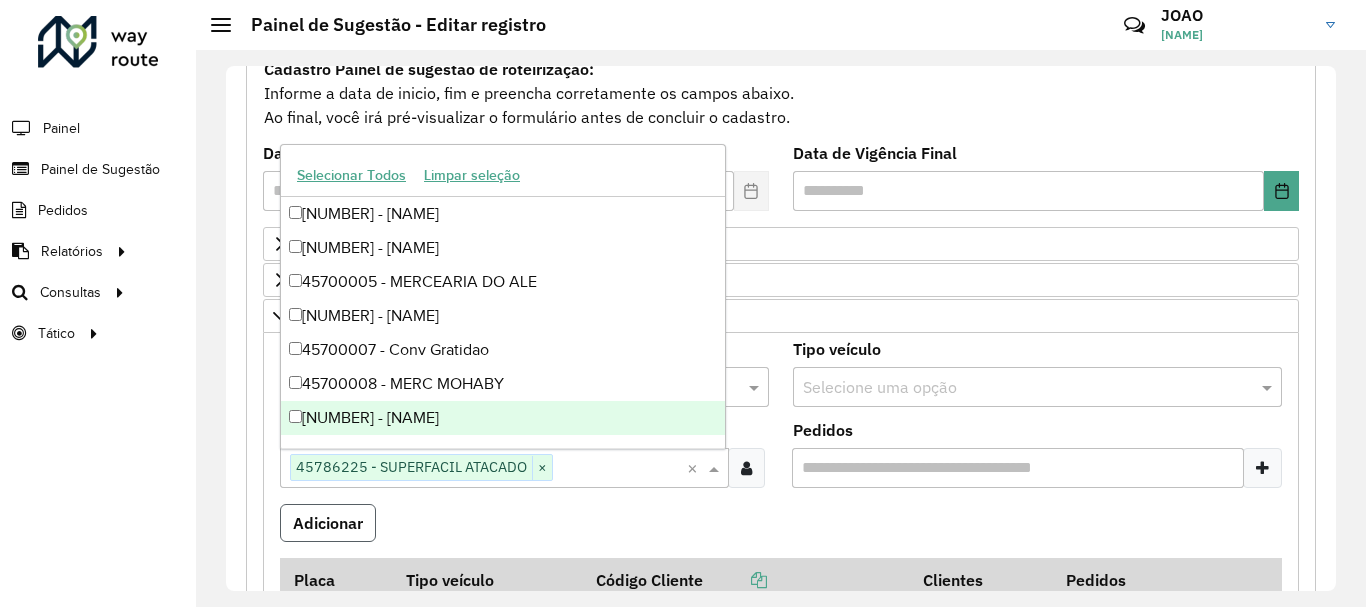 click on "Adicionar" at bounding box center [328, 523] 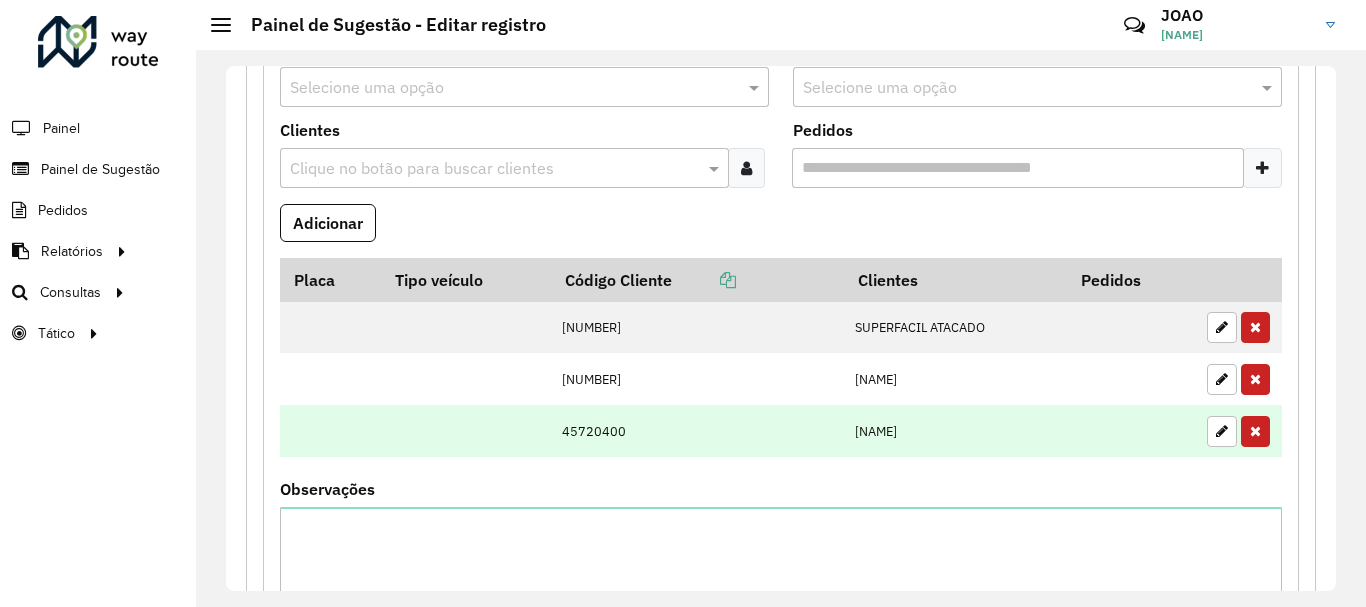 scroll, scrollTop: 600, scrollLeft: 0, axis: vertical 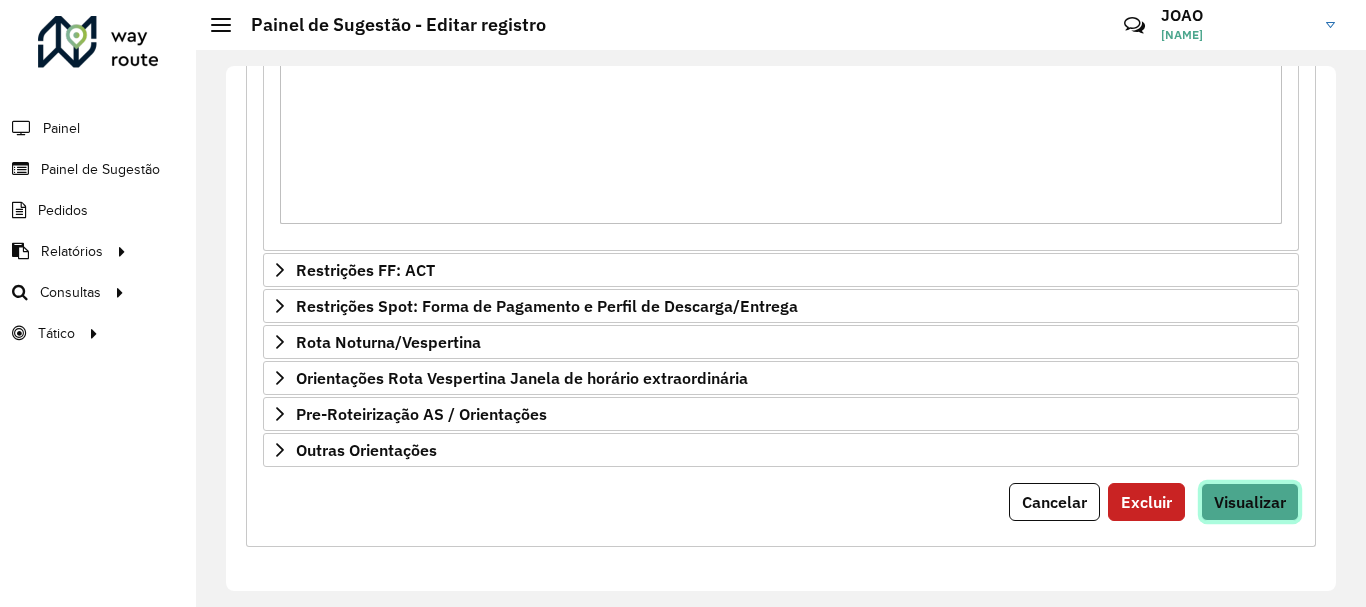 click on "Visualizar" at bounding box center (1250, 502) 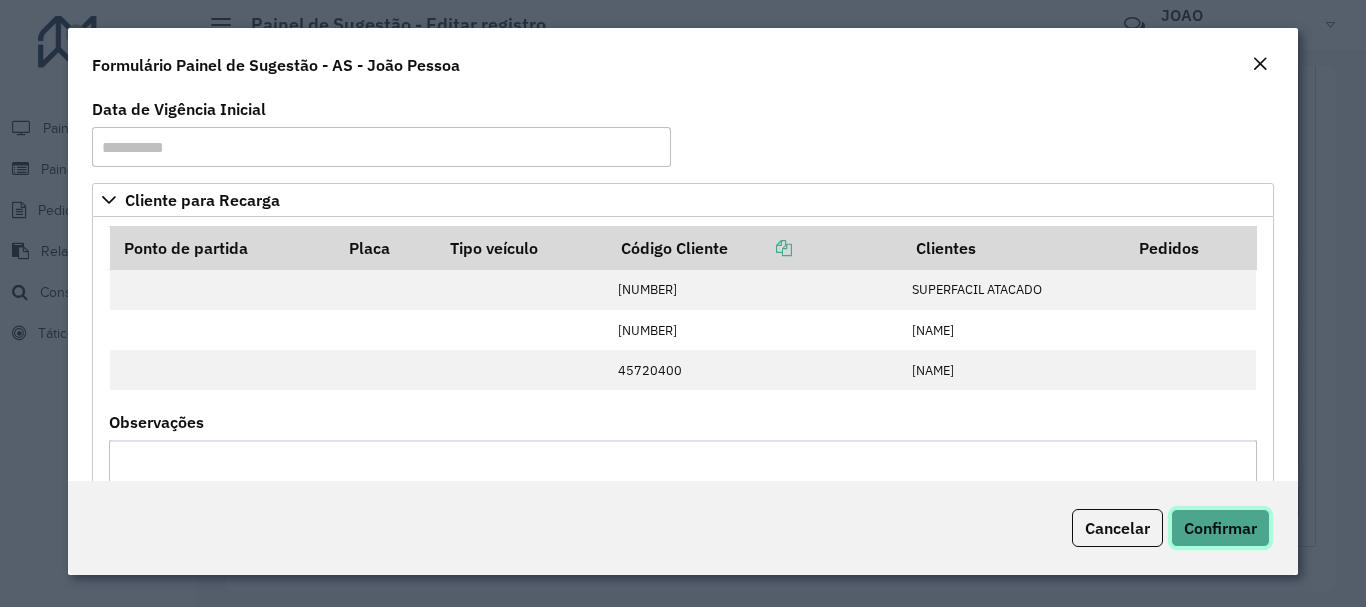click on "Confirmar" 